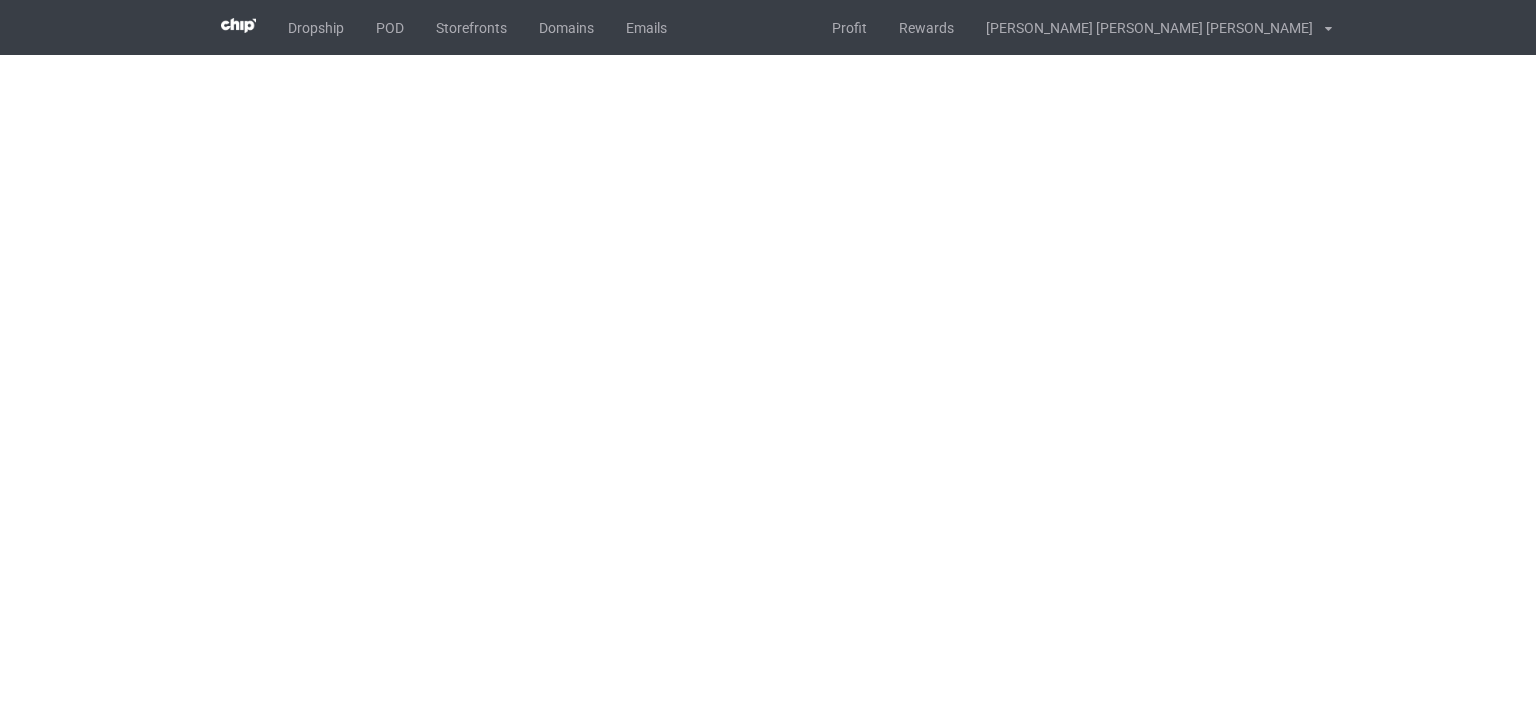 scroll, scrollTop: 0, scrollLeft: 0, axis: both 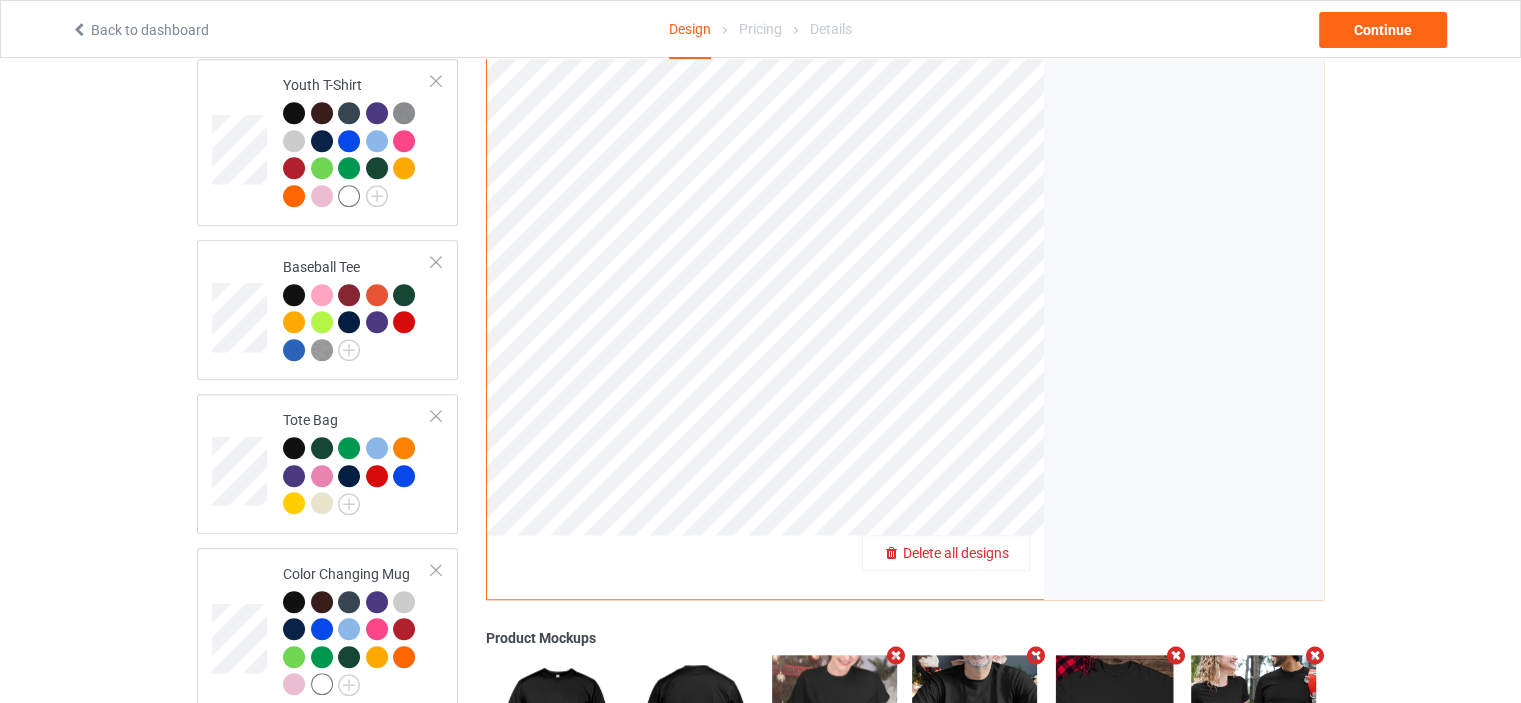 drag, startPoint x: 990, startPoint y: 535, endPoint x: 999, endPoint y: 528, distance: 11.401754 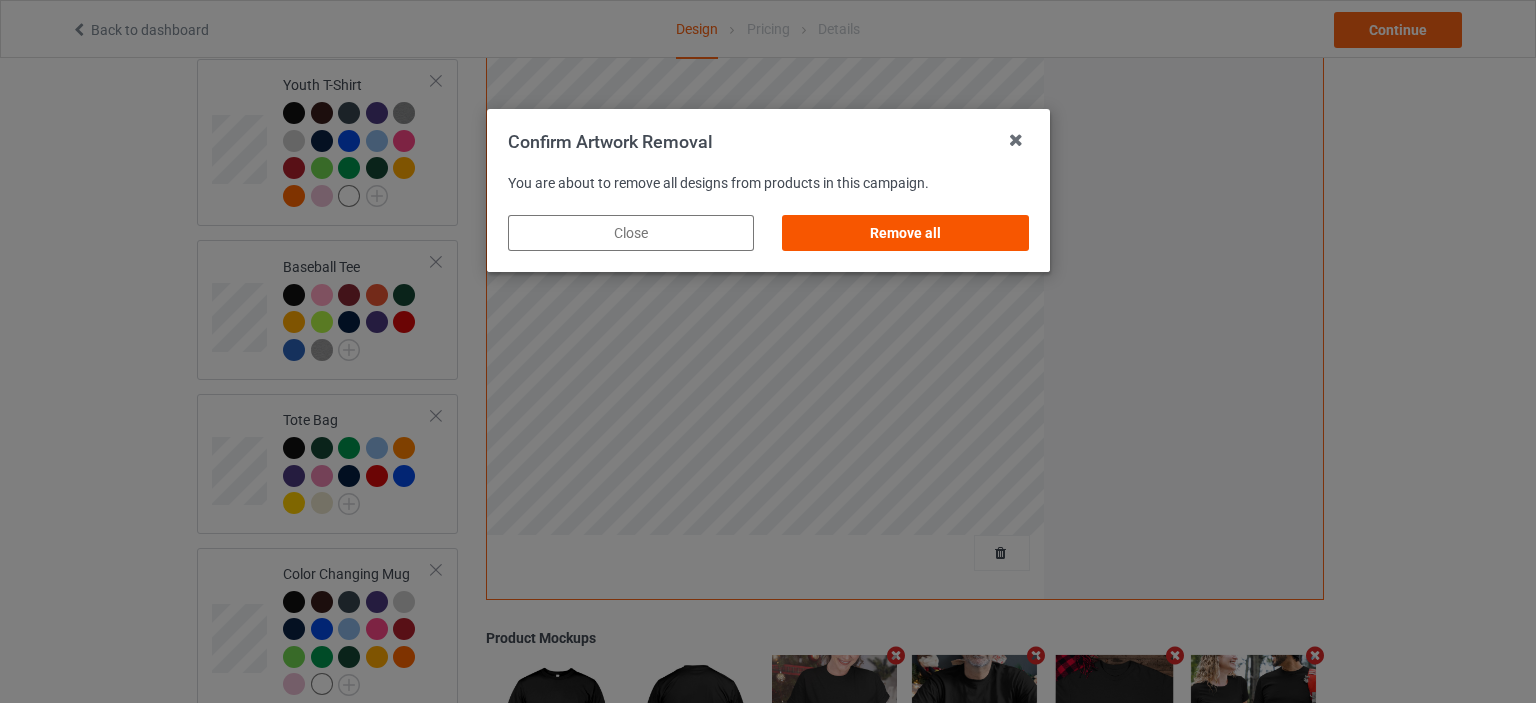 click on "Remove all" at bounding box center [905, 233] 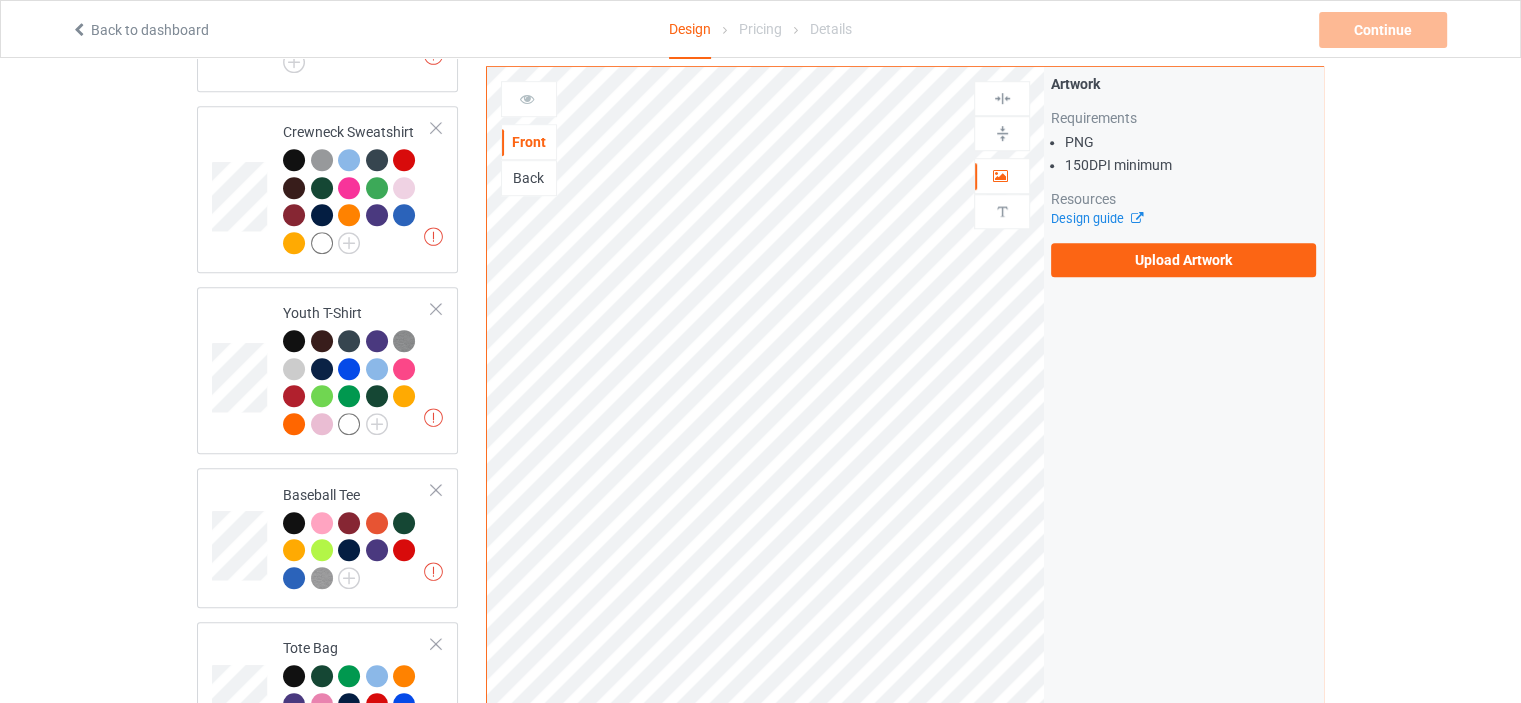 scroll, scrollTop: 1158, scrollLeft: 0, axis: vertical 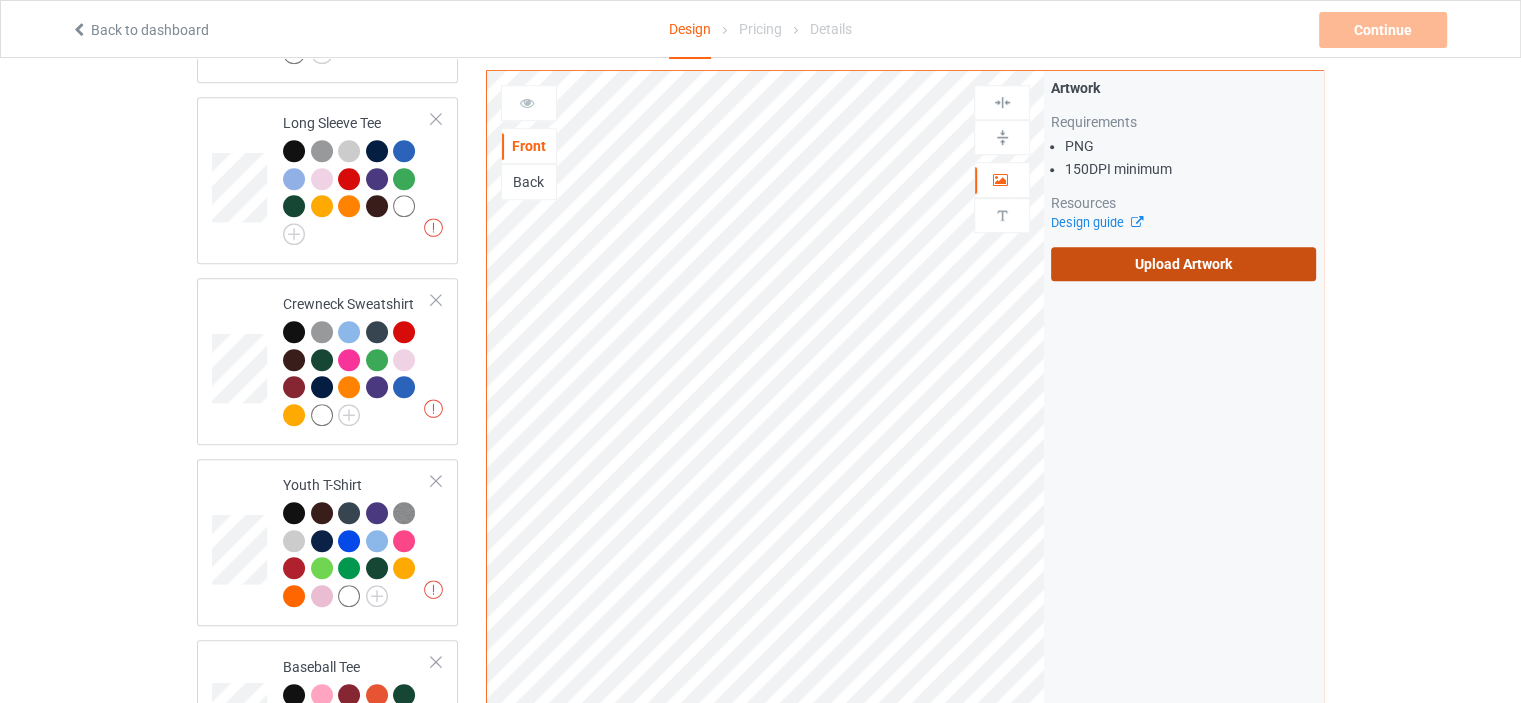 click on "Upload Artwork" at bounding box center (1183, 264) 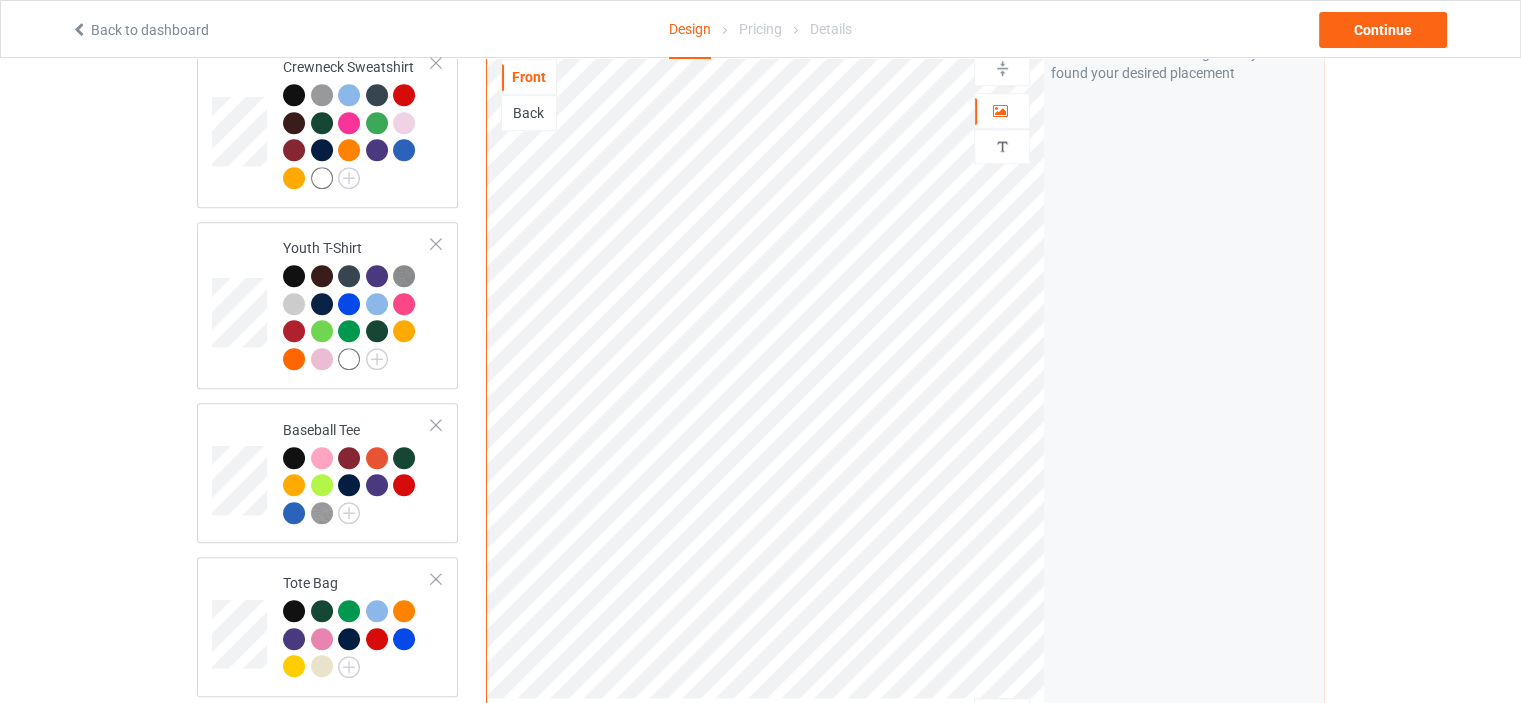 scroll, scrollTop: 1658, scrollLeft: 0, axis: vertical 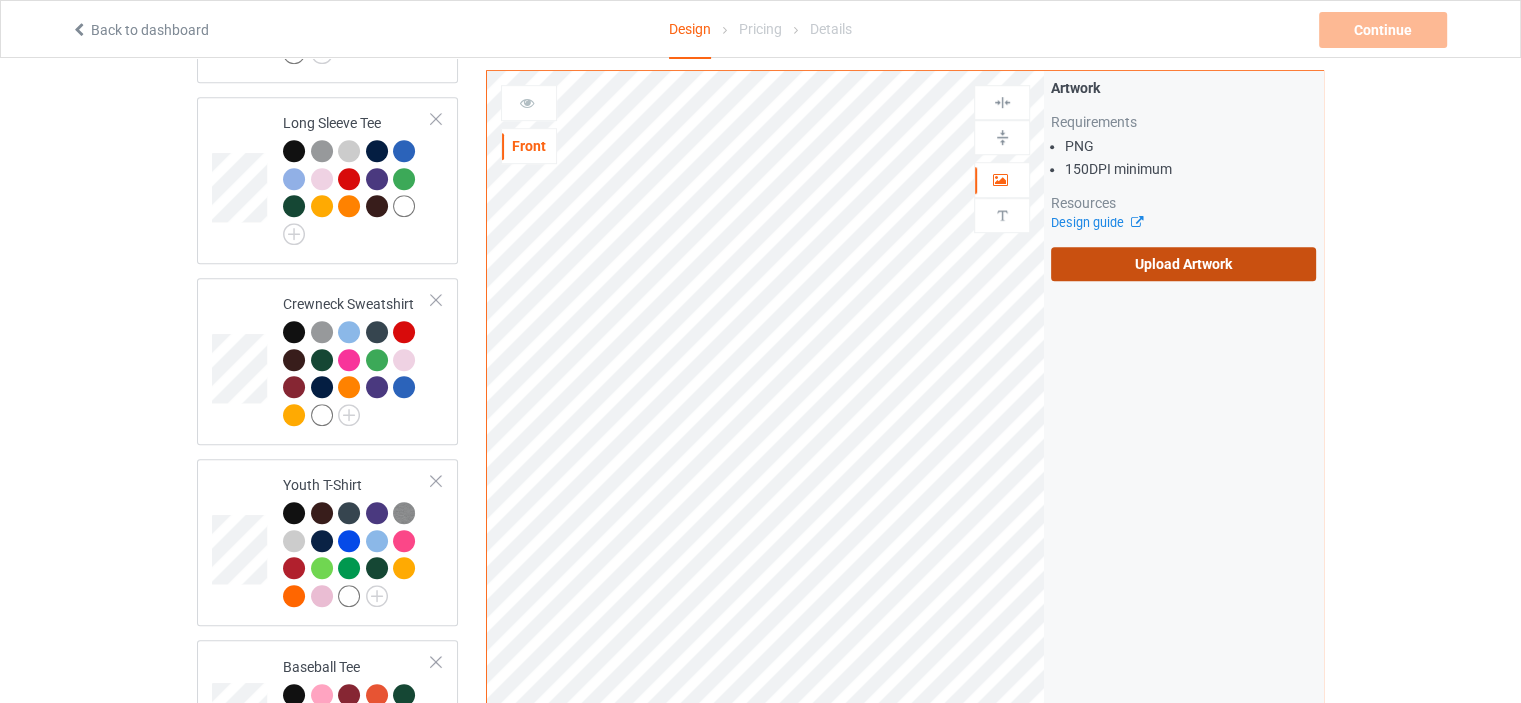 click on "Upload Artwork" at bounding box center (1183, 264) 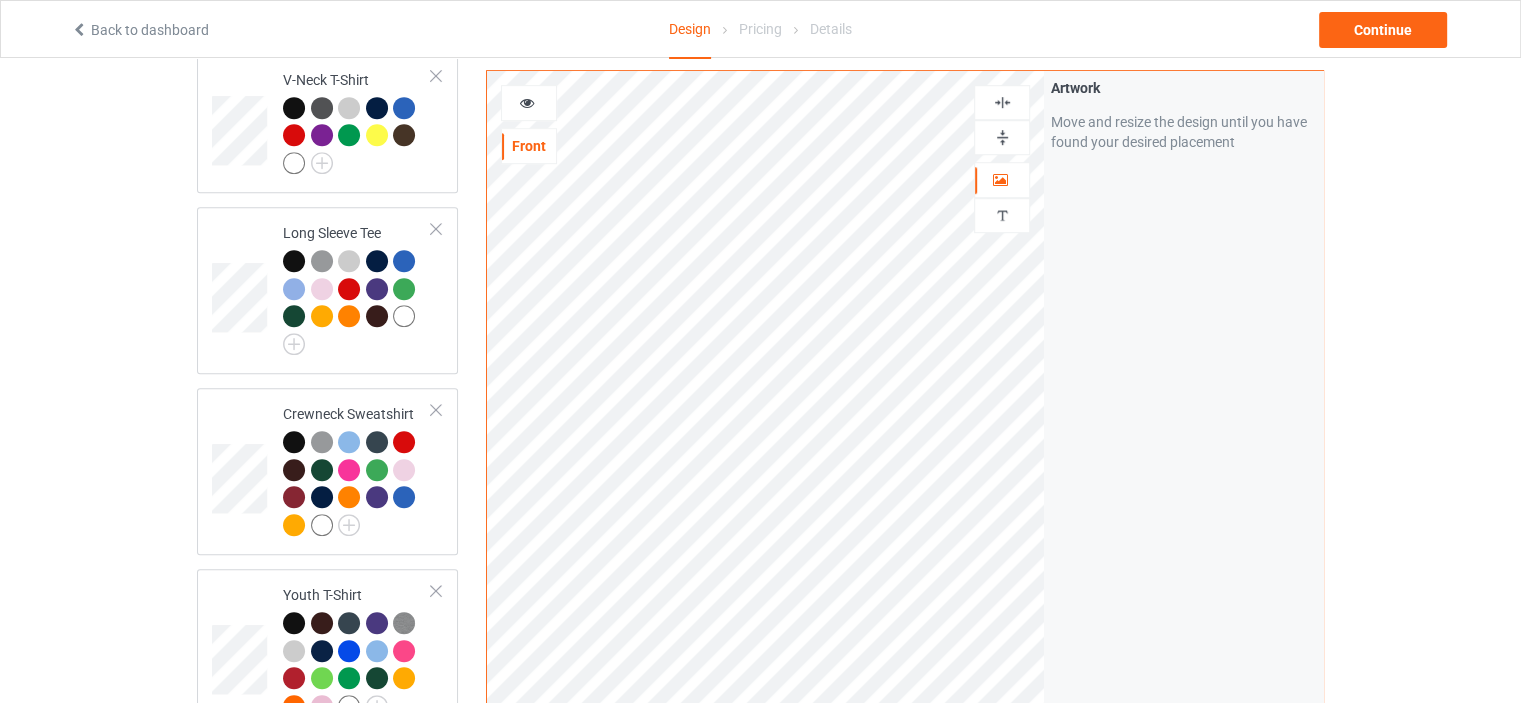 scroll, scrollTop: 958, scrollLeft: 0, axis: vertical 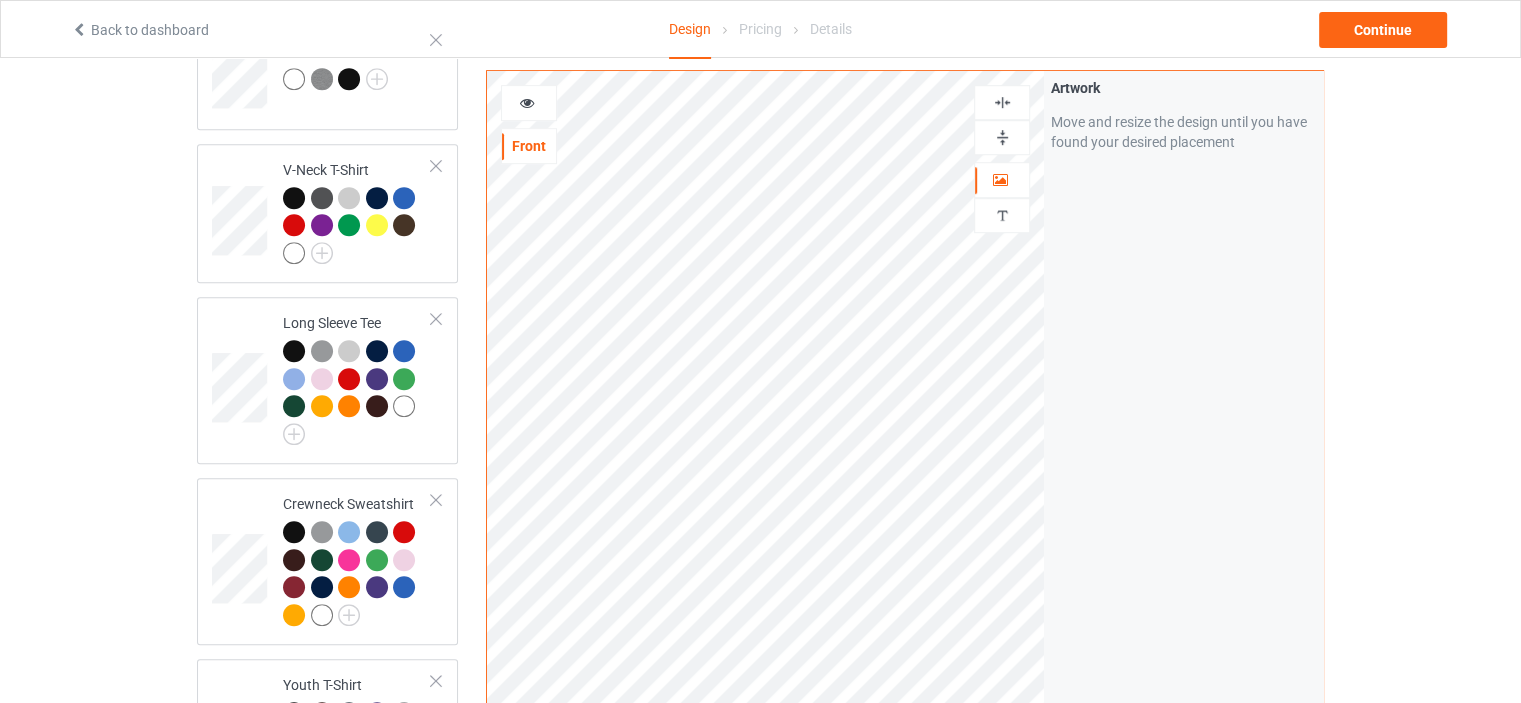 click at bounding box center (1002, 102) 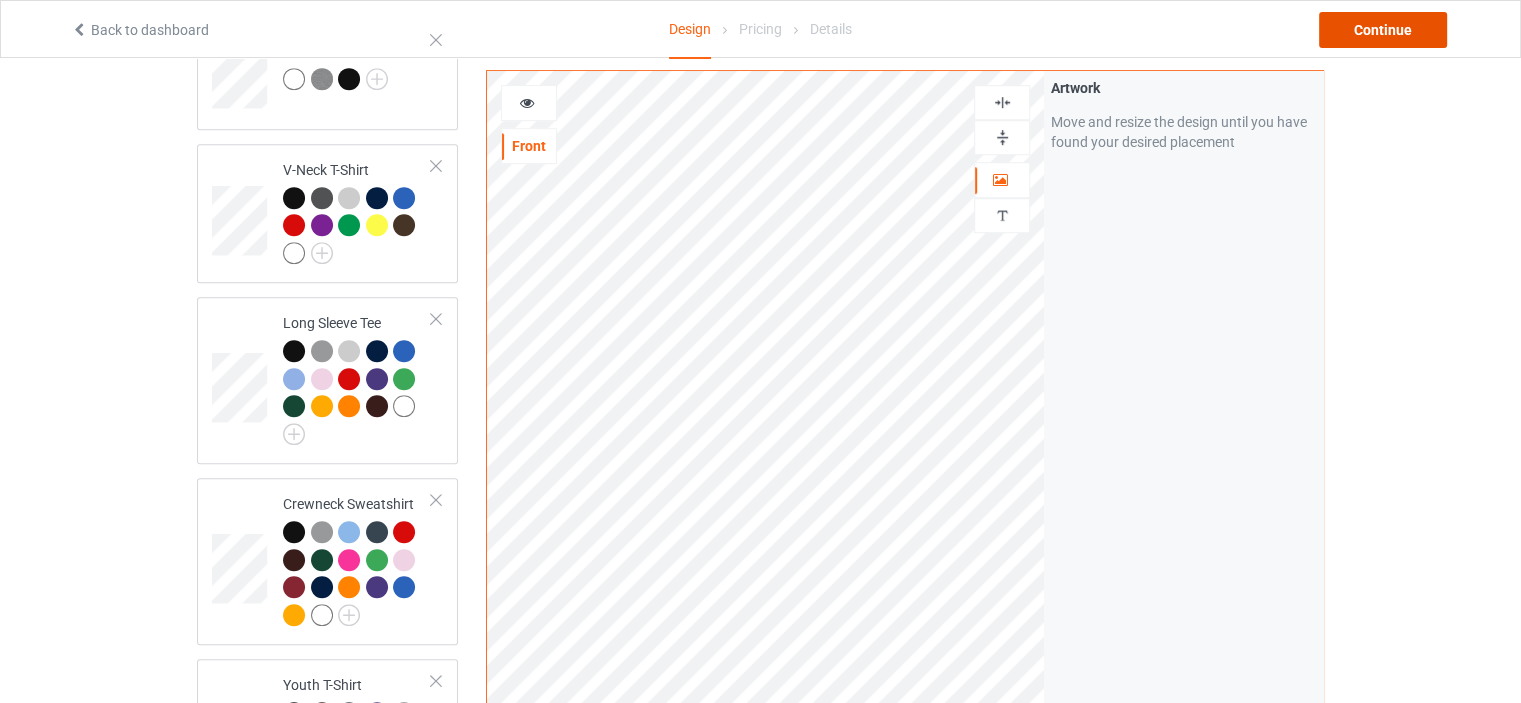 click on "Continue" at bounding box center [1383, 30] 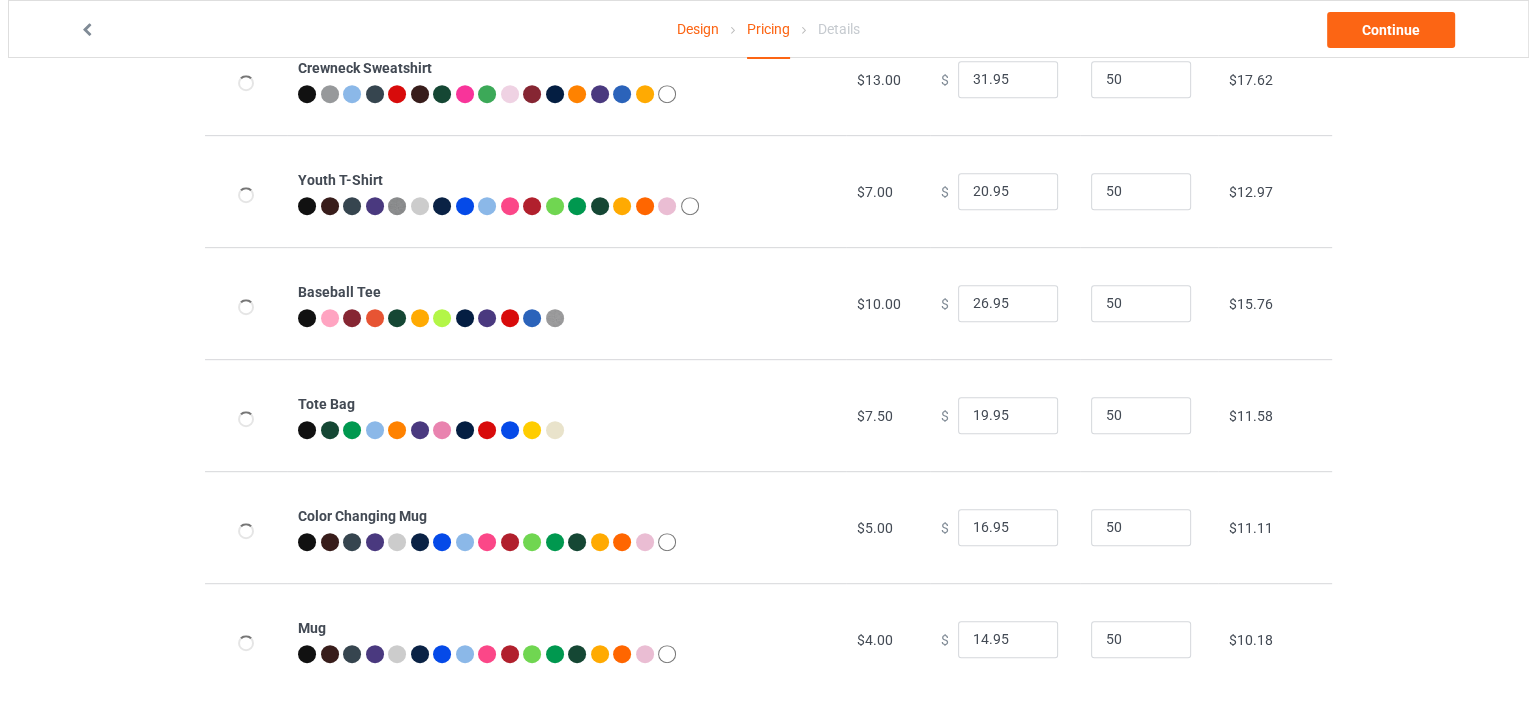 scroll, scrollTop: 0, scrollLeft: 0, axis: both 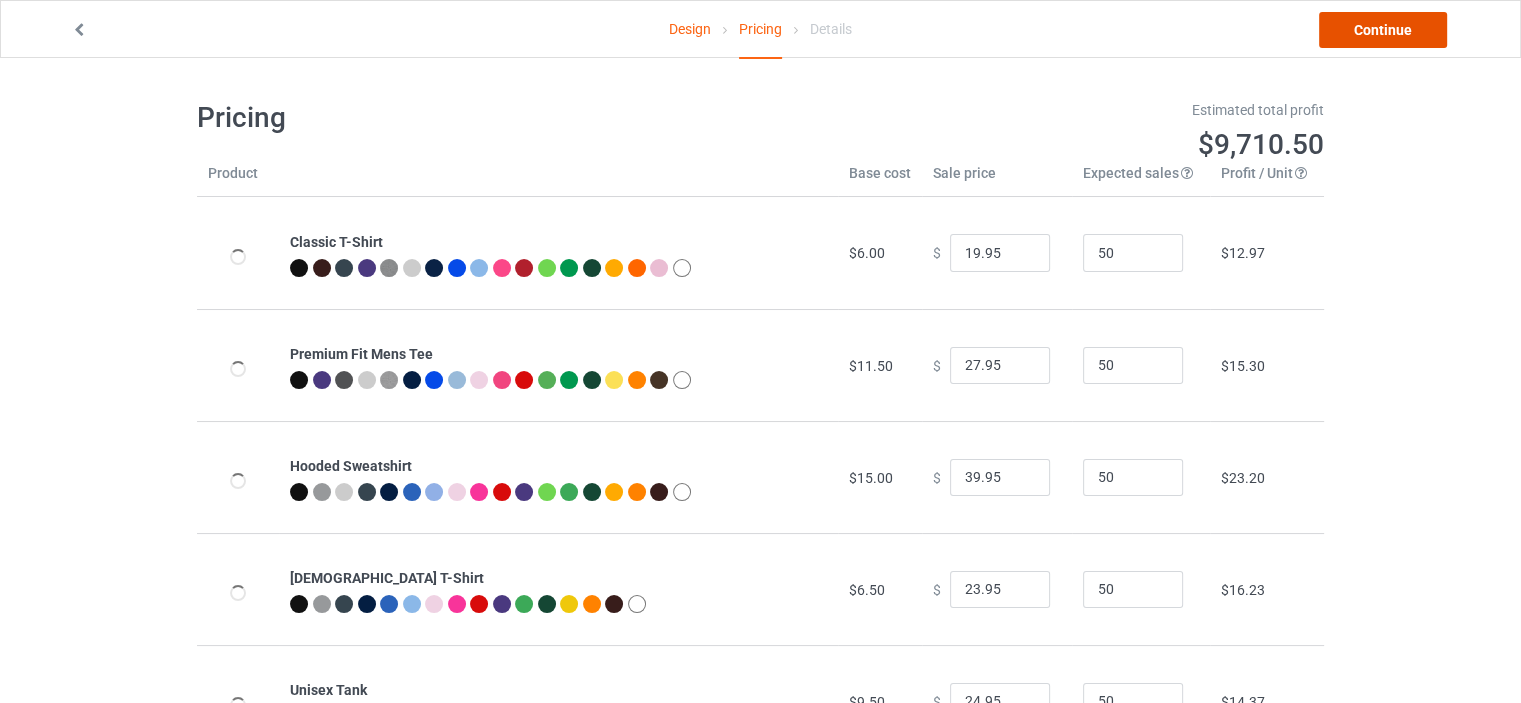 click on "Continue" at bounding box center [1383, 30] 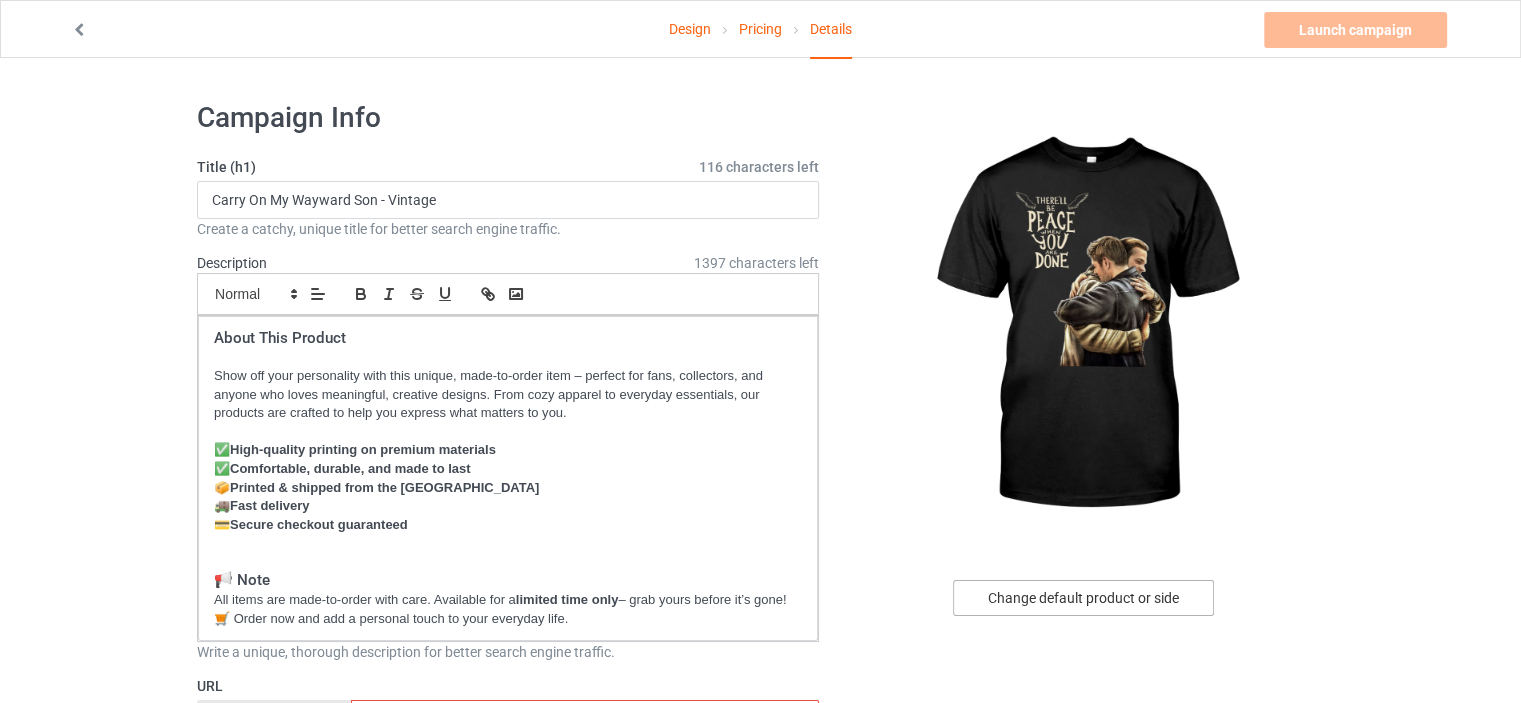 click on "Change default product or side" at bounding box center (1083, 598) 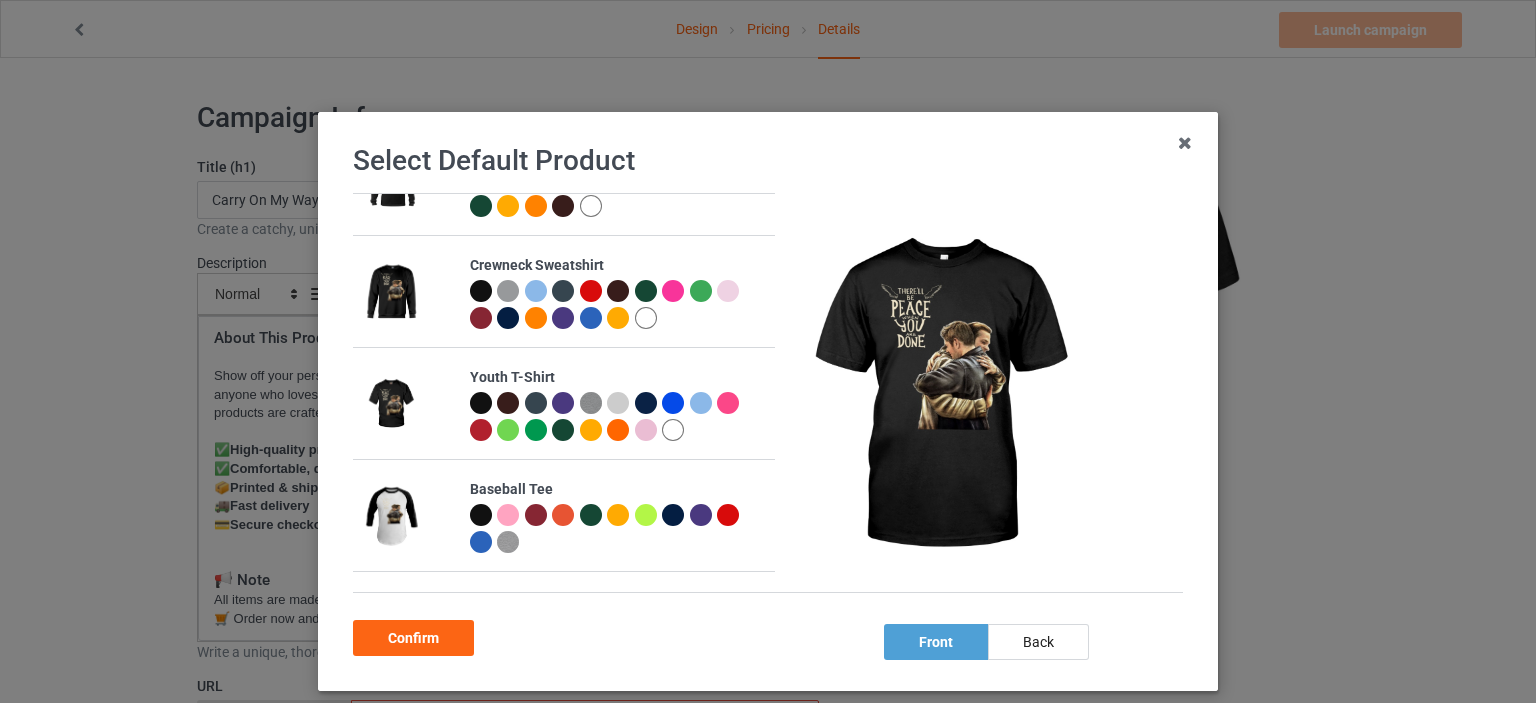scroll, scrollTop: 1000, scrollLeft: 0, axis: vertical 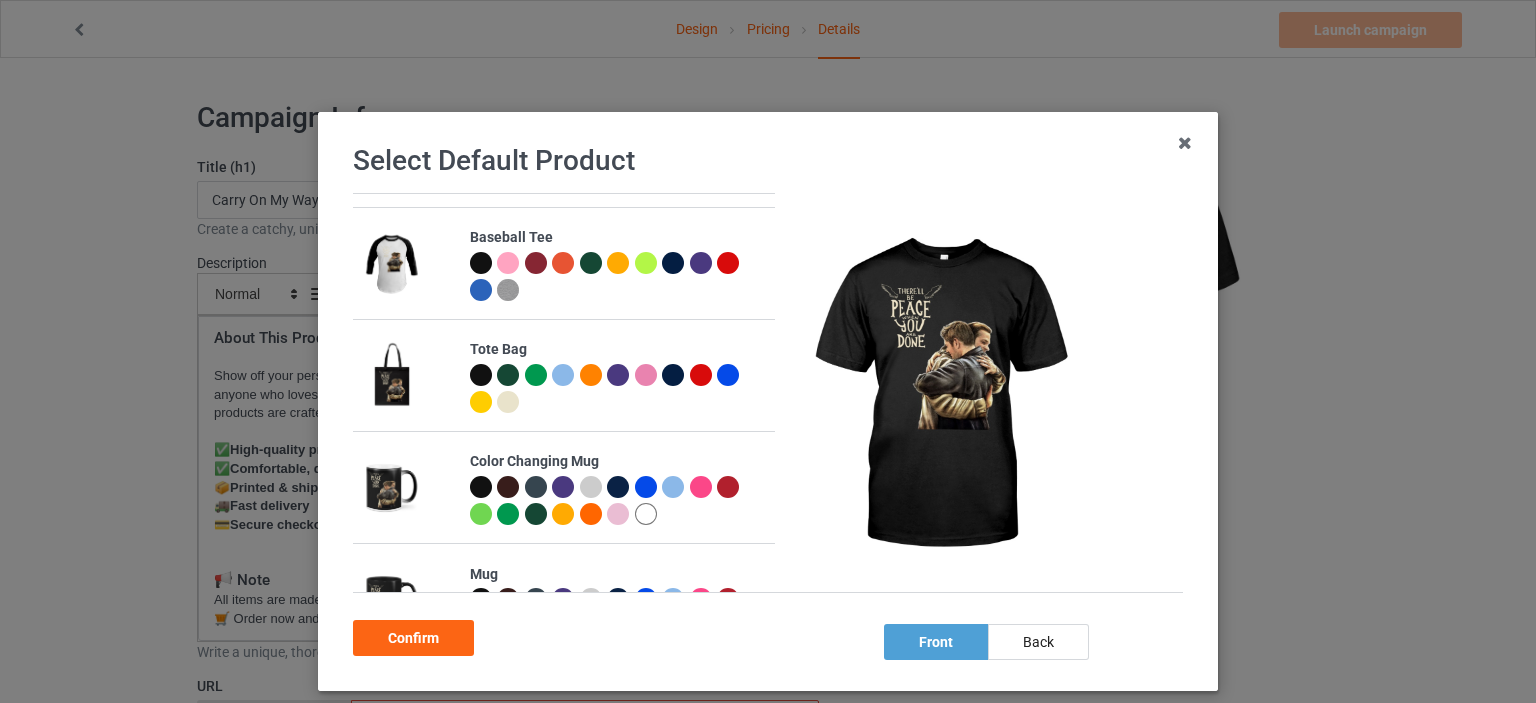 click at bounding box center [481, 487] 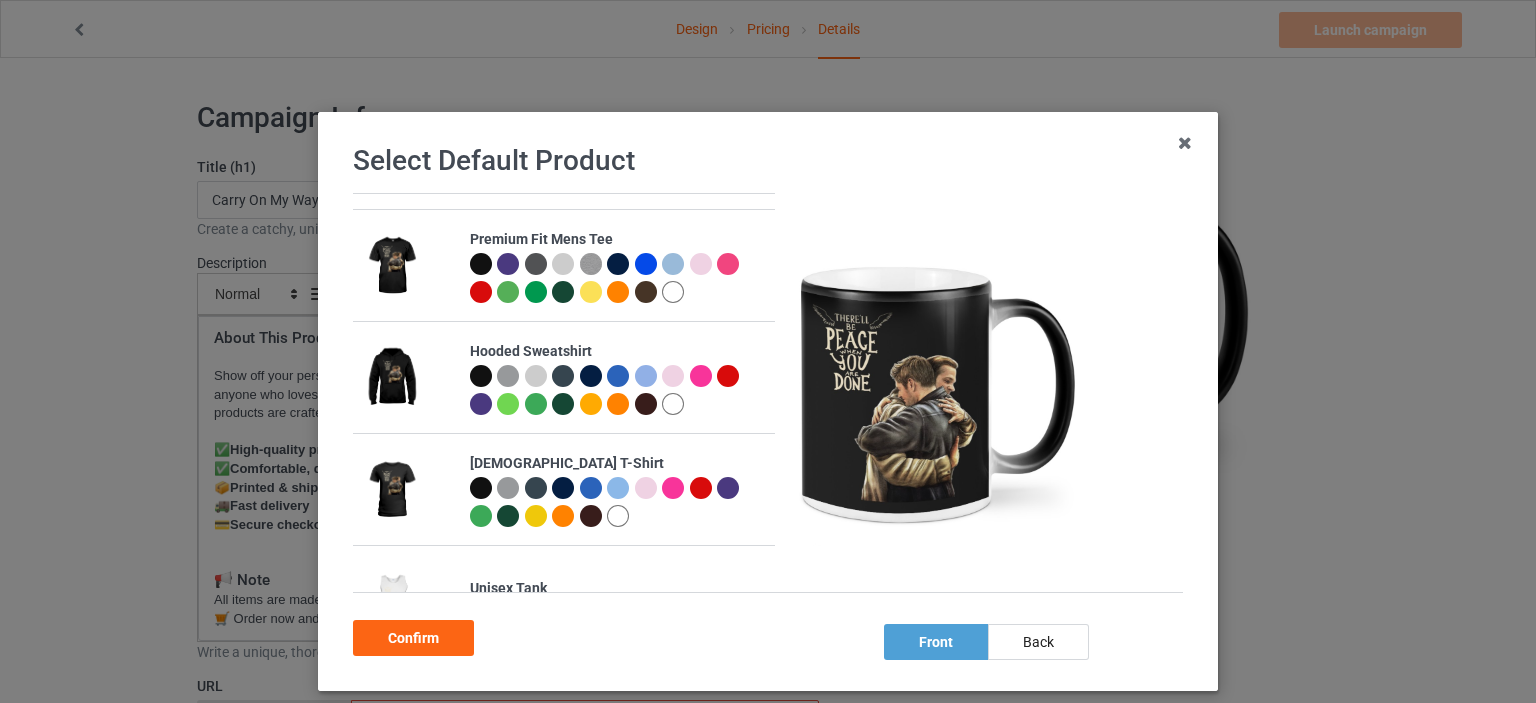 scroll, scrollTop: 0, scrollLeft: 0, axis: both 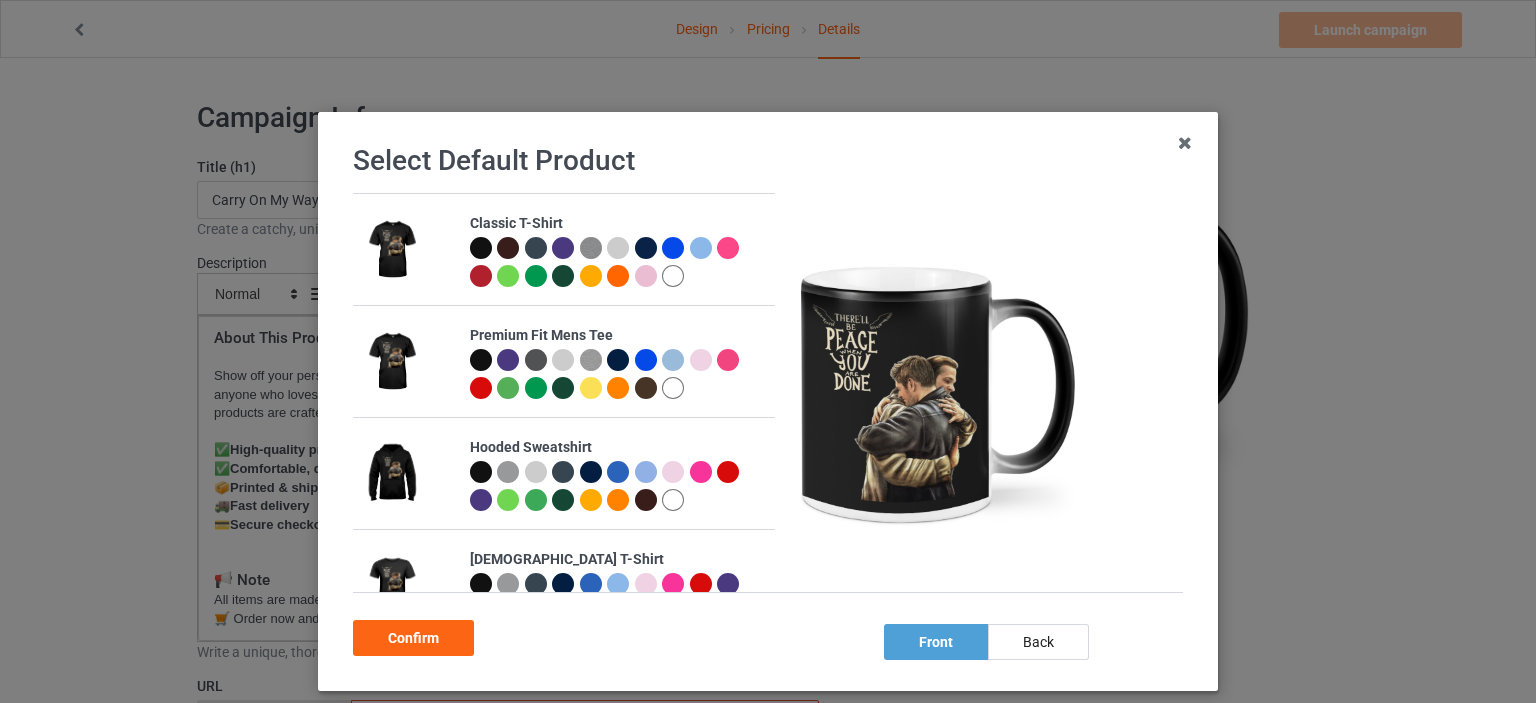 click at bounding box center [481, 248] 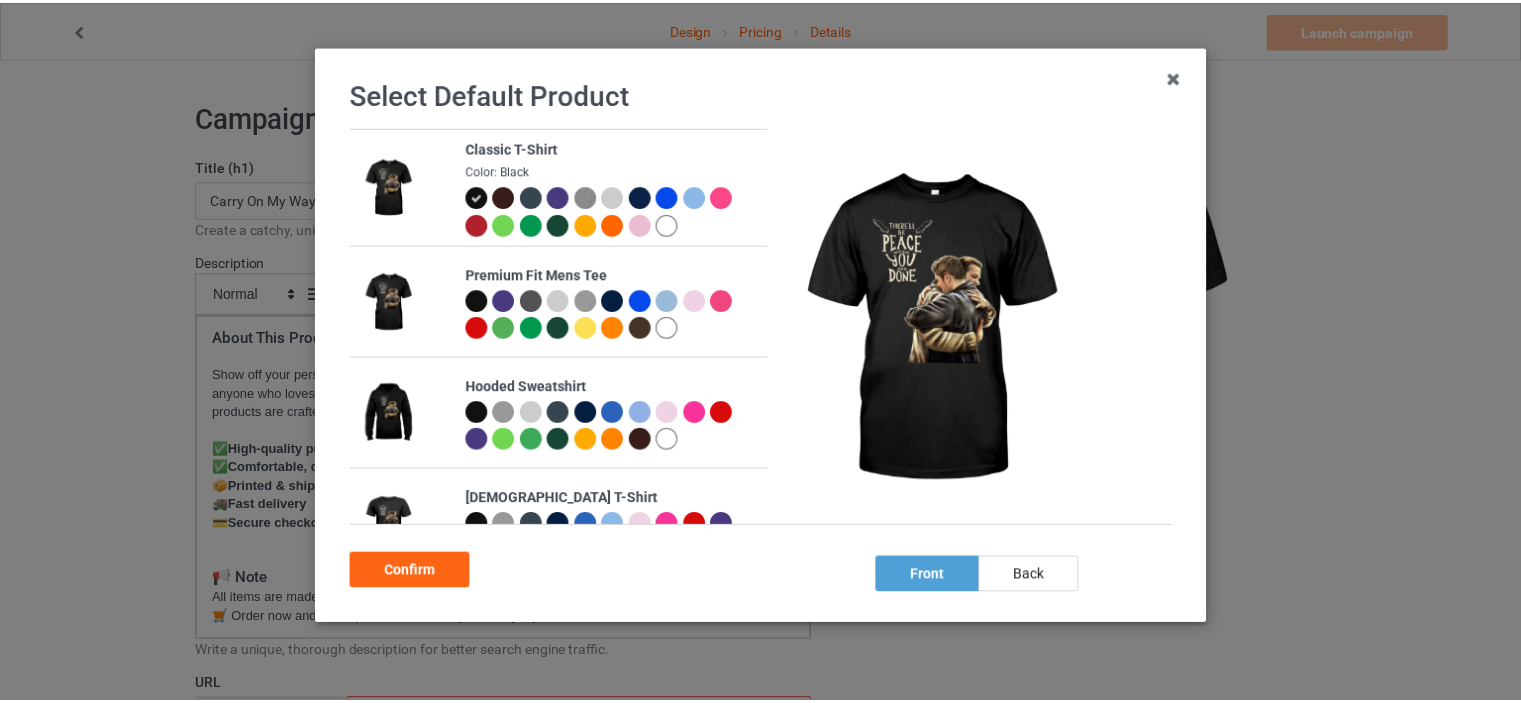 scroll, scrollTop: 100, scrollLeft: 0, axis: vertical 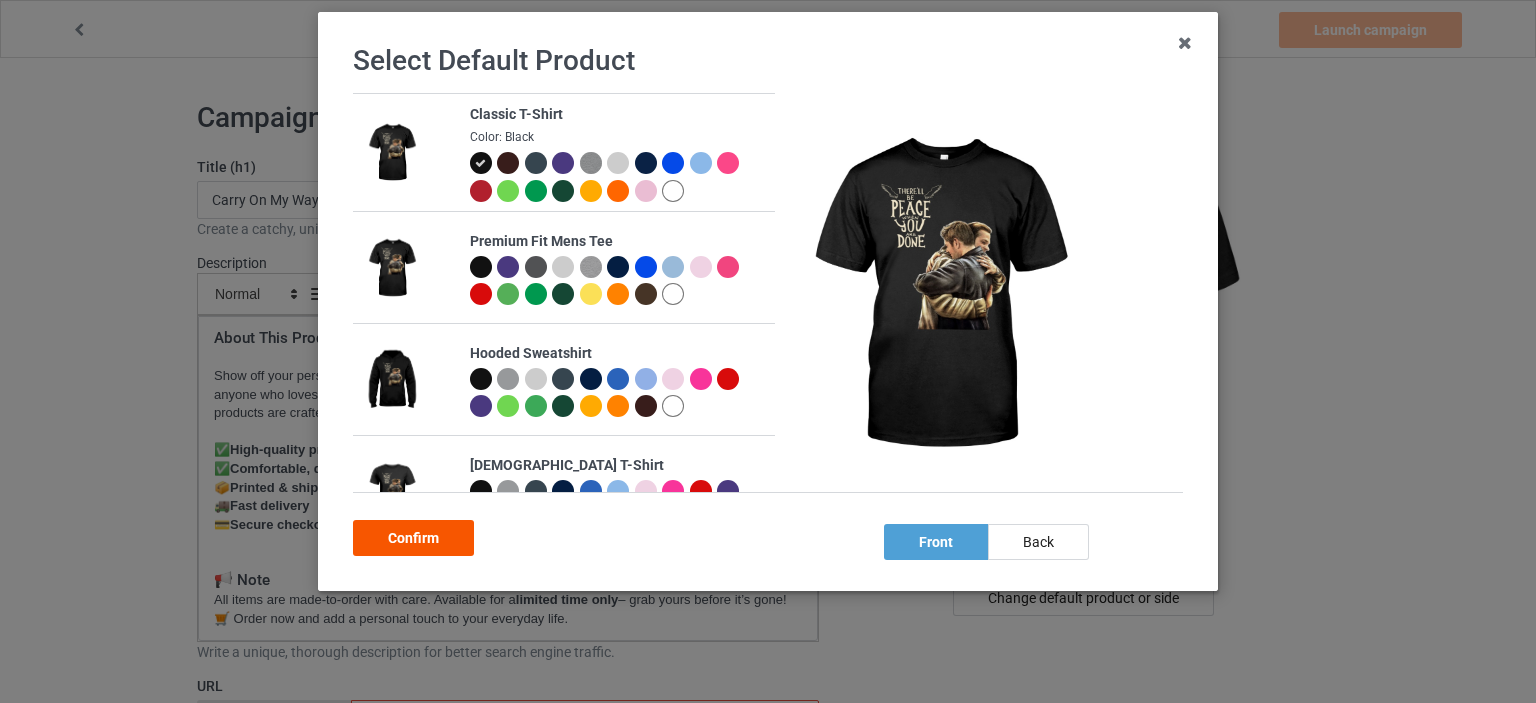 click on "Confirm" at bounding box center (413, 538) 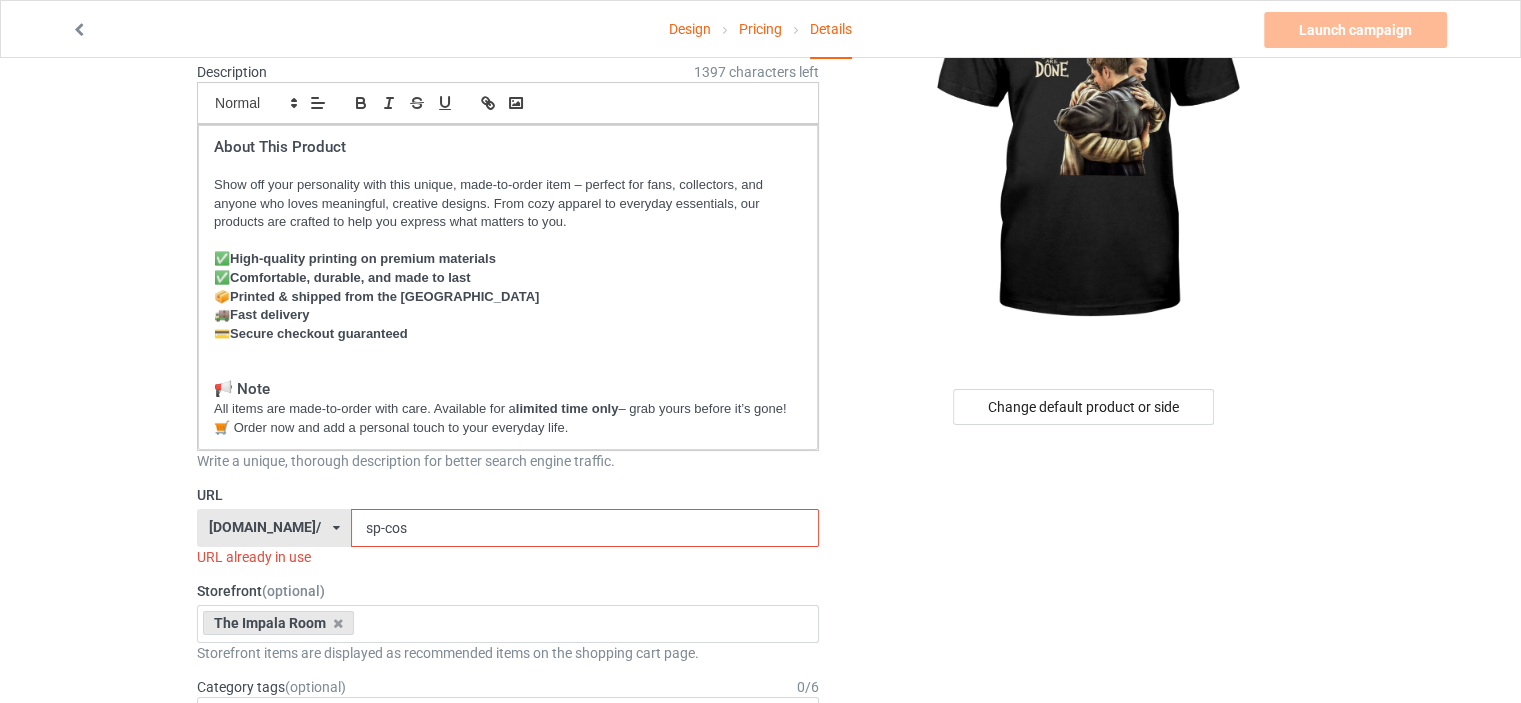 scroll, scrollTop: 400, scrollLeft: 0, axis: vertical 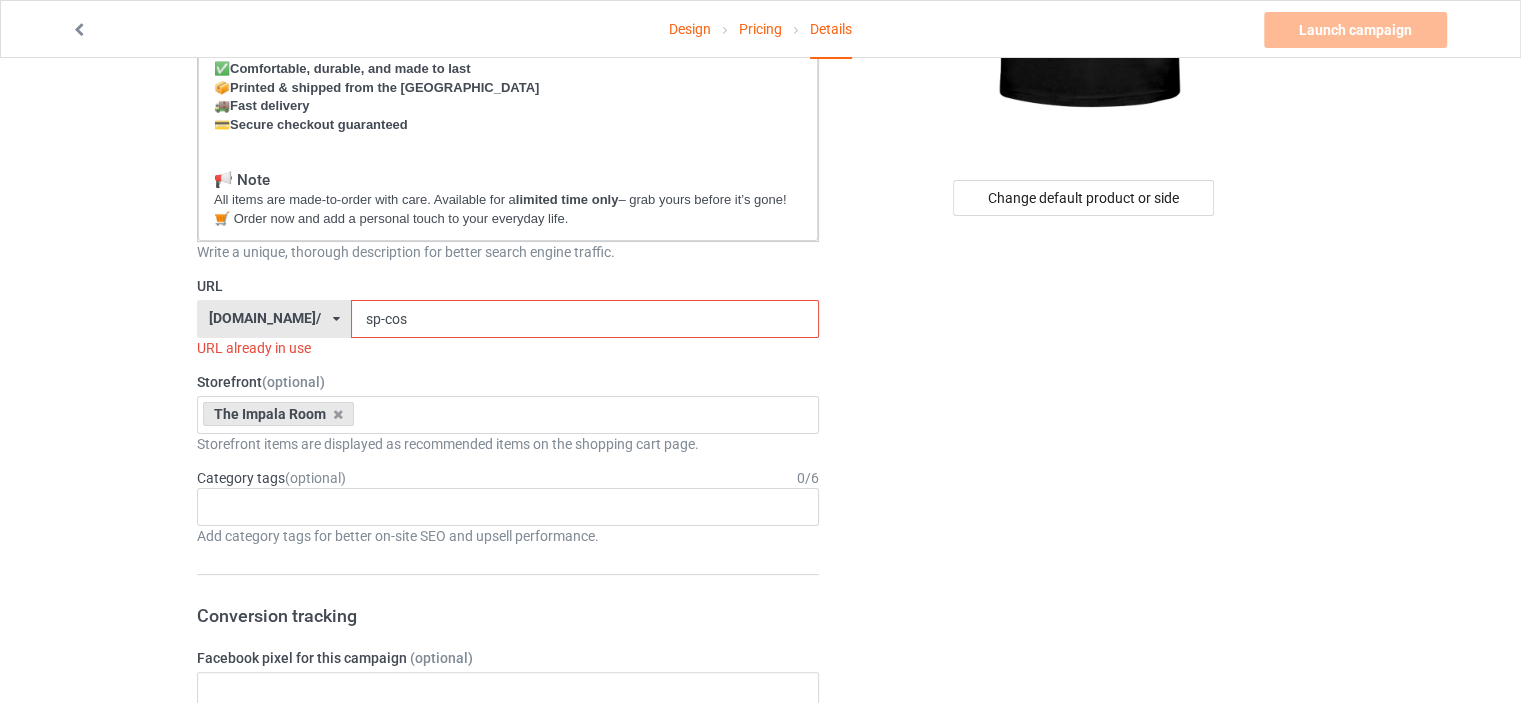 click on "sp-cos" at bounding box center [584, 319] 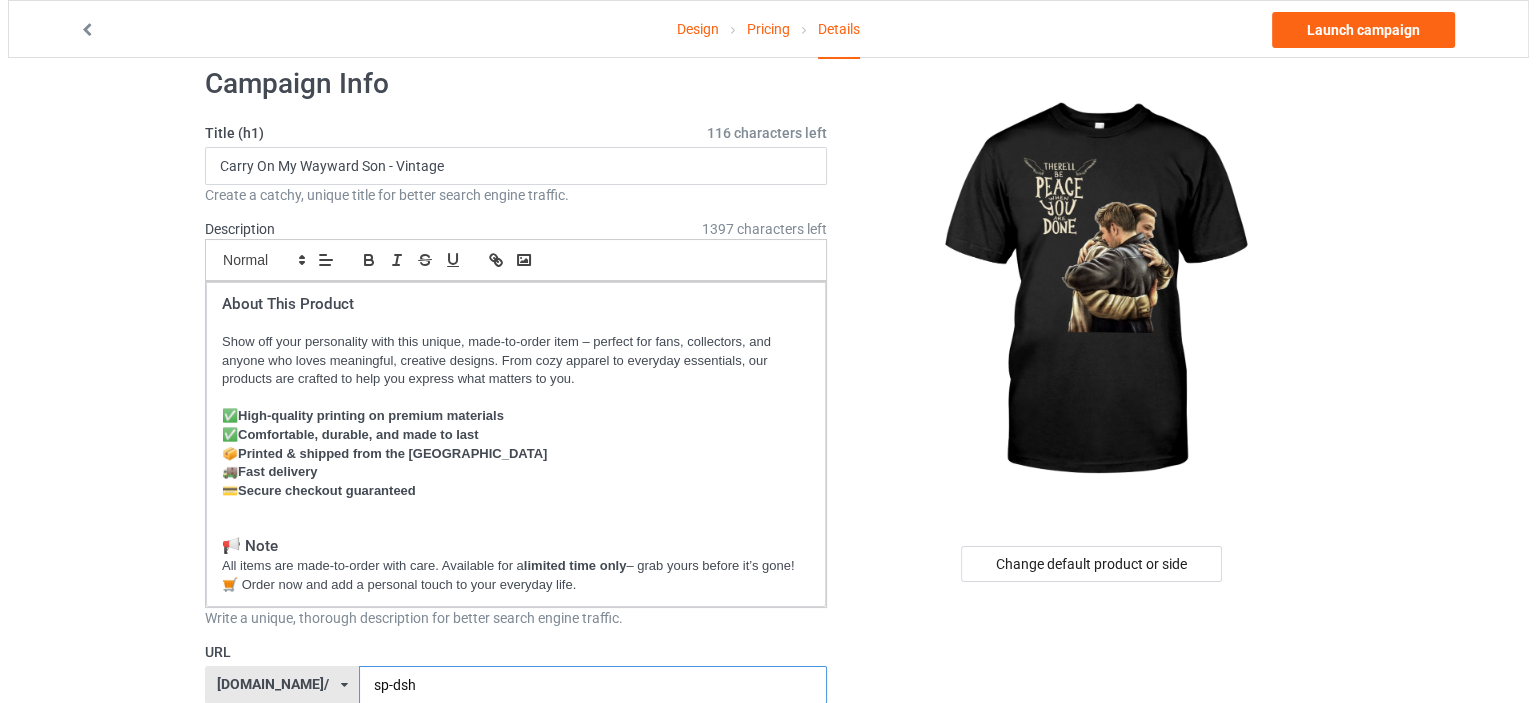 scroll, scrollTop: 0, scrollLeft: 0, axis: both 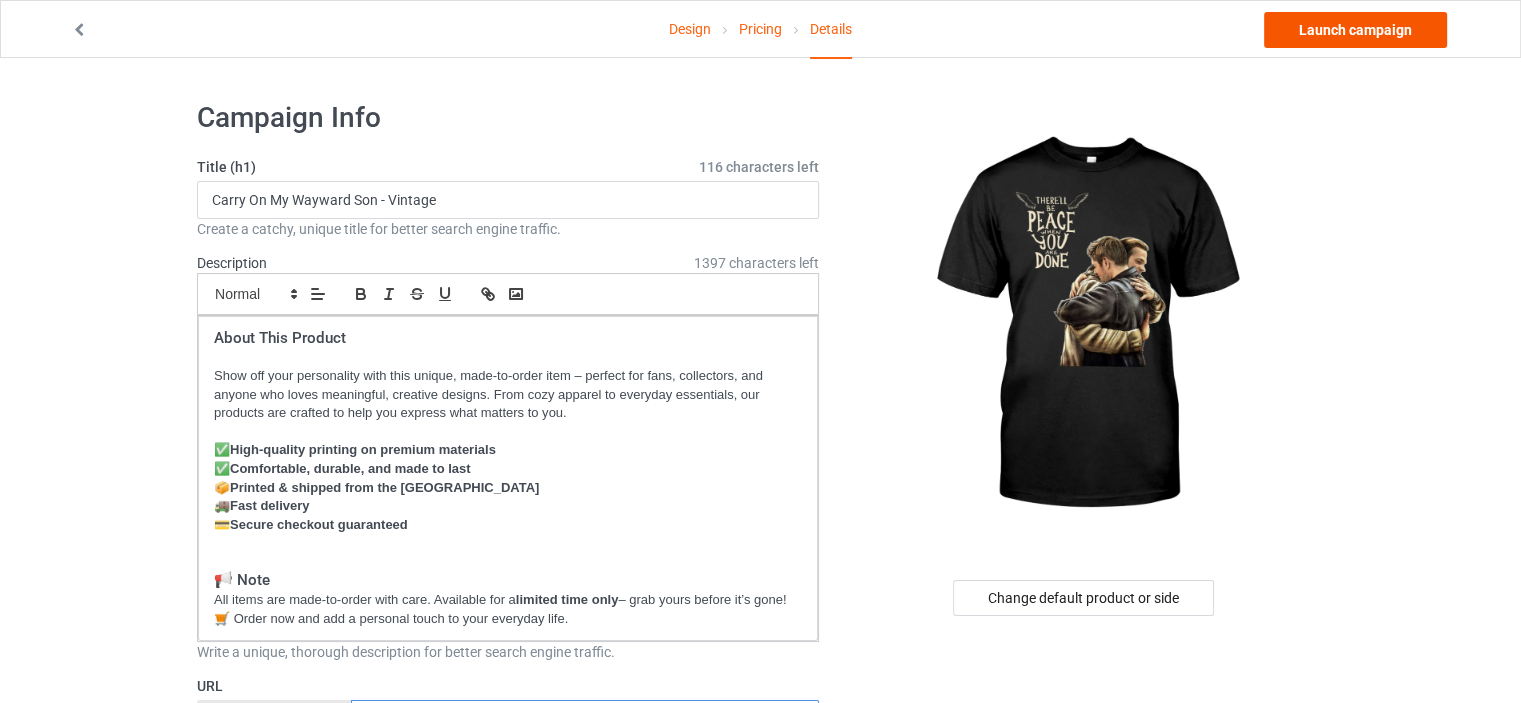 type on "sp-dsh" 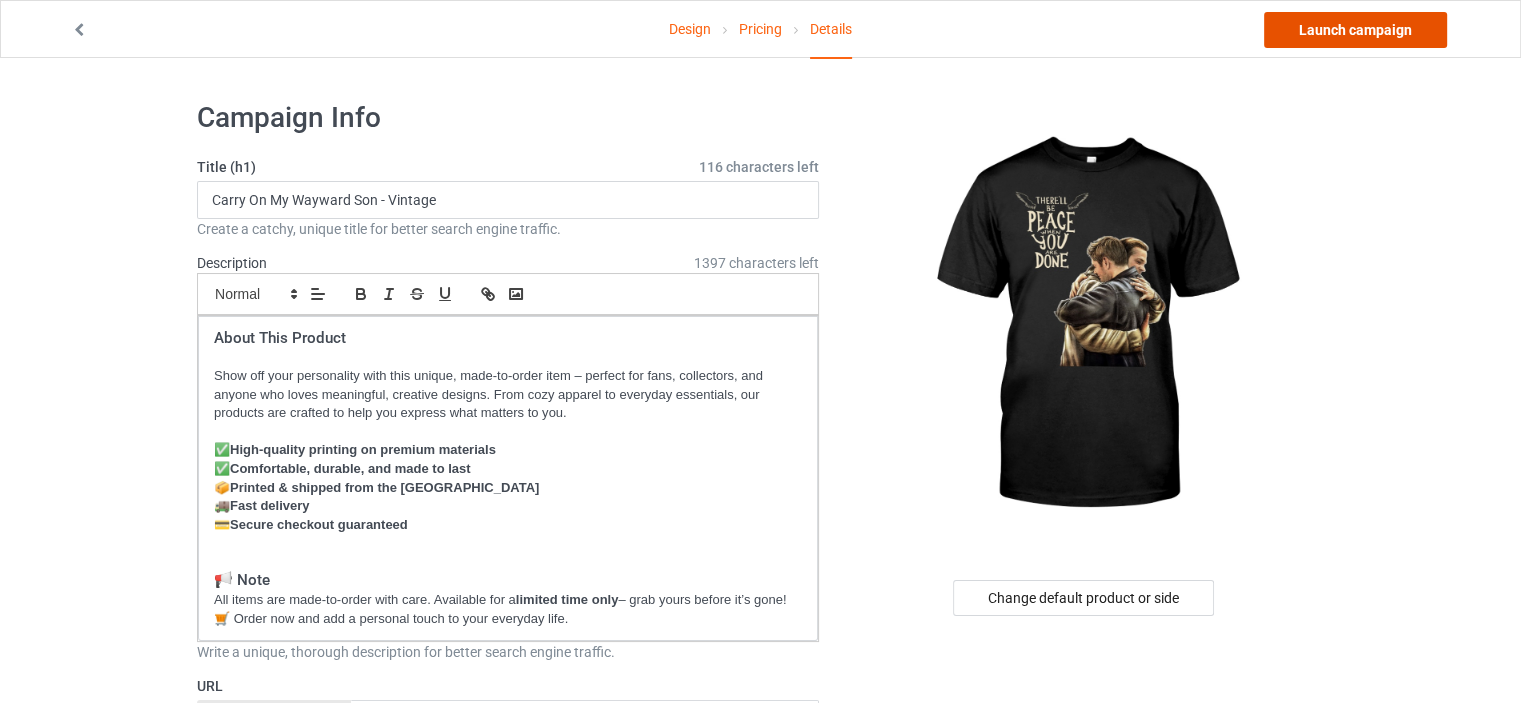 click on "Launch campaign" at bounding box center (1355, 30) 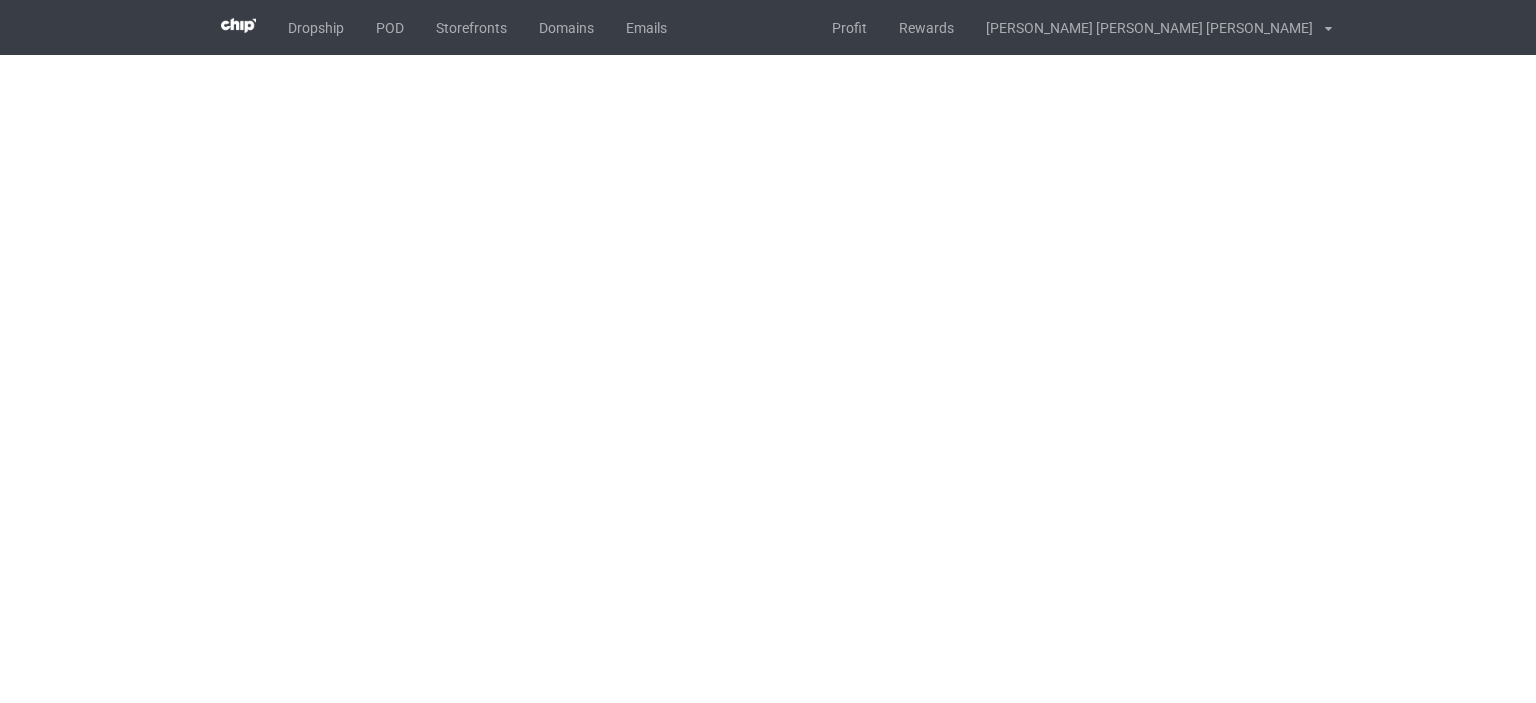 scroll, scrollTop: 0, scrollLeft: 0, axis: both 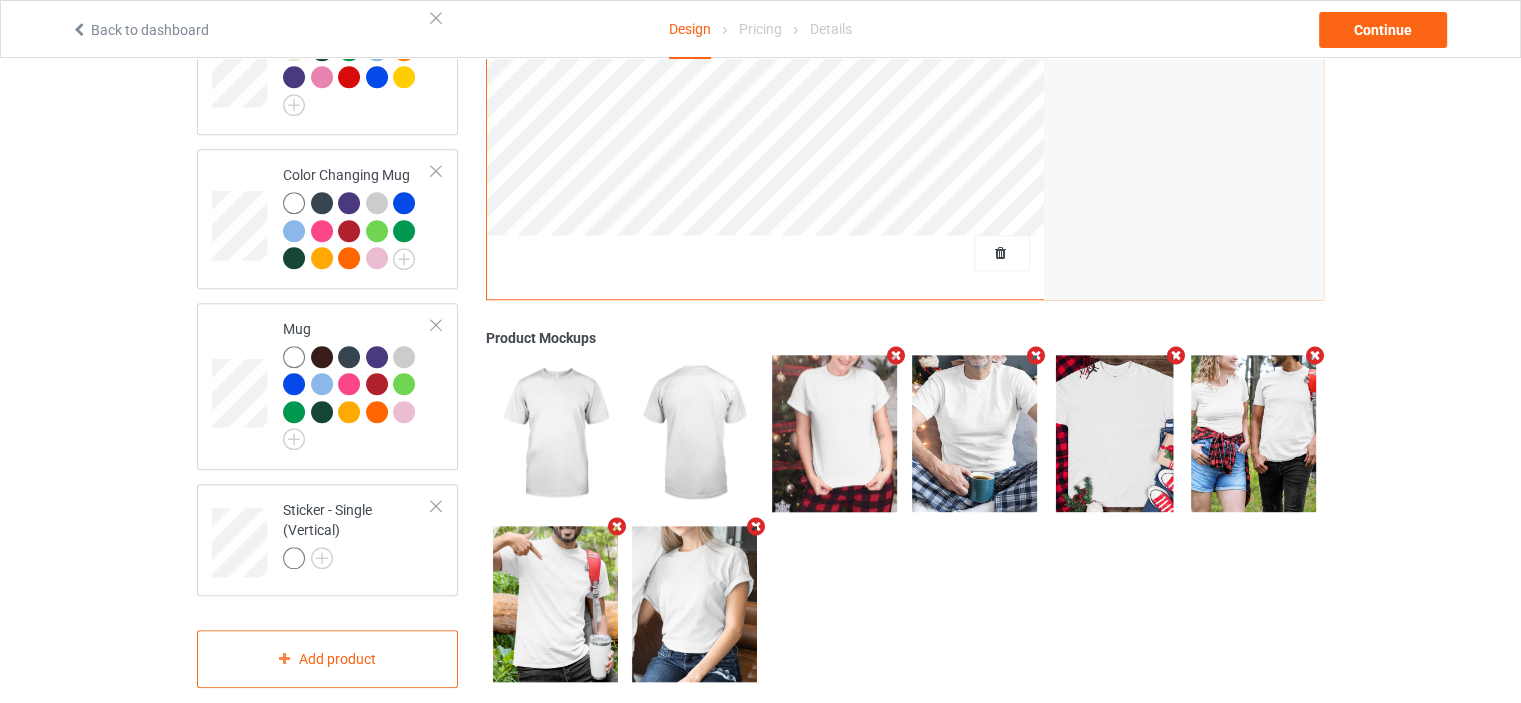 click at bounding box center [1002, 253] 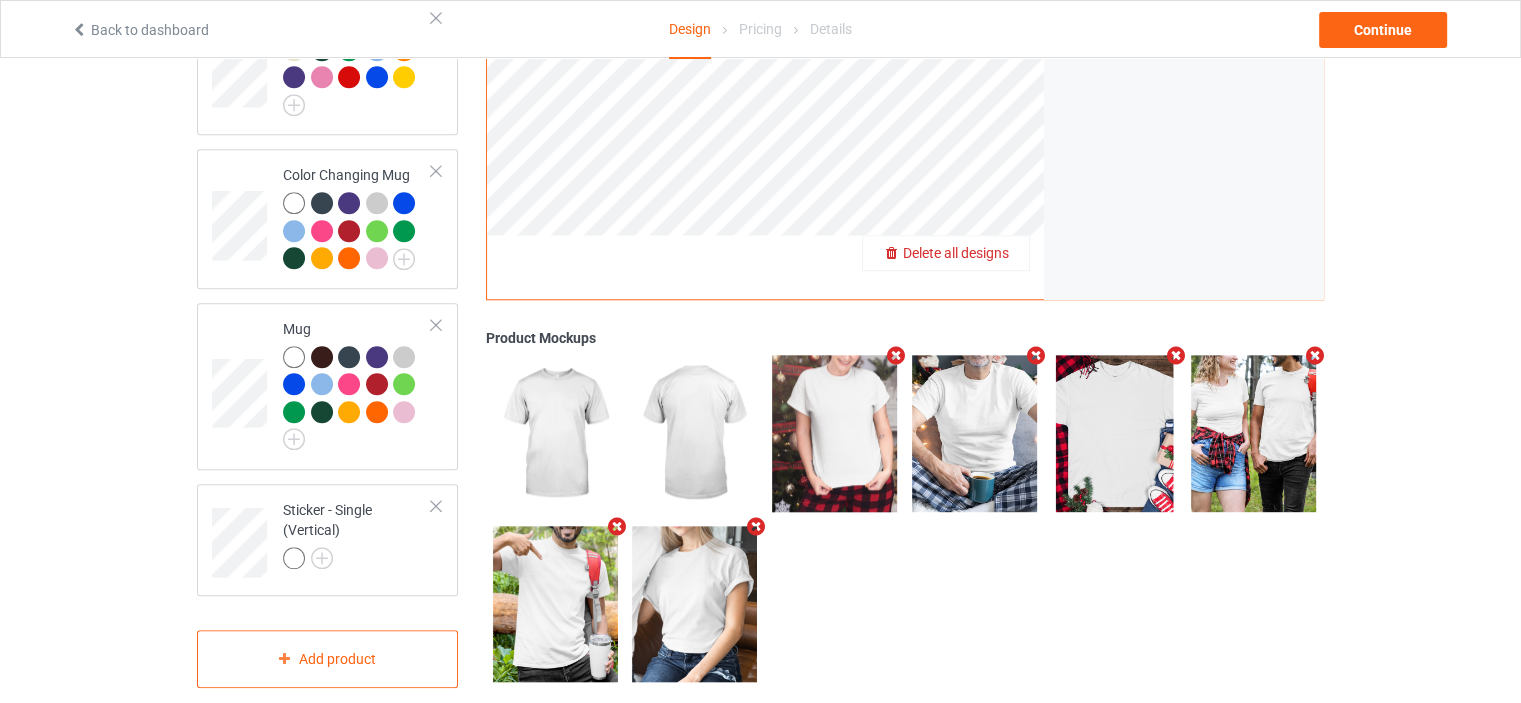 click on "Delete all designs" at bounding box center (956, 253) 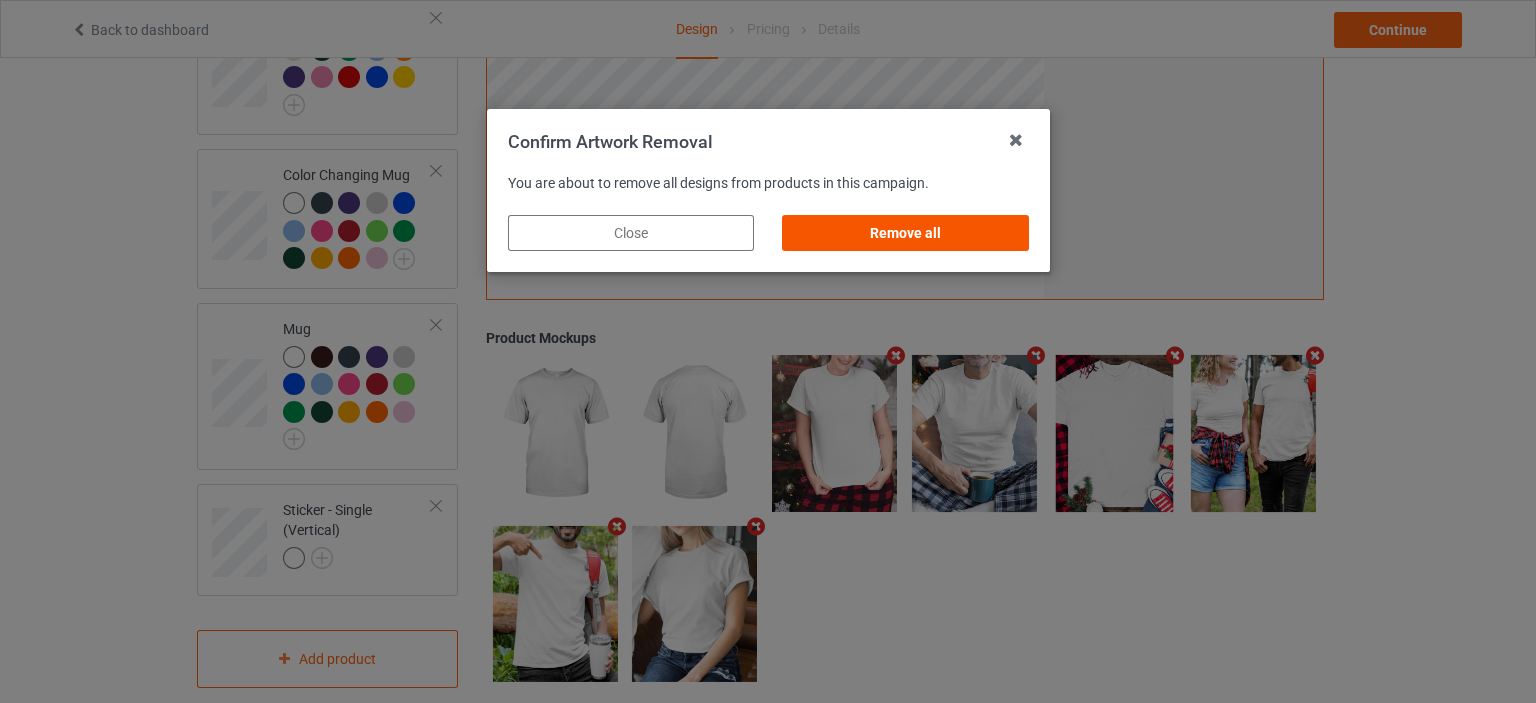 click on "Remove all" at bounding box center (905, 233) 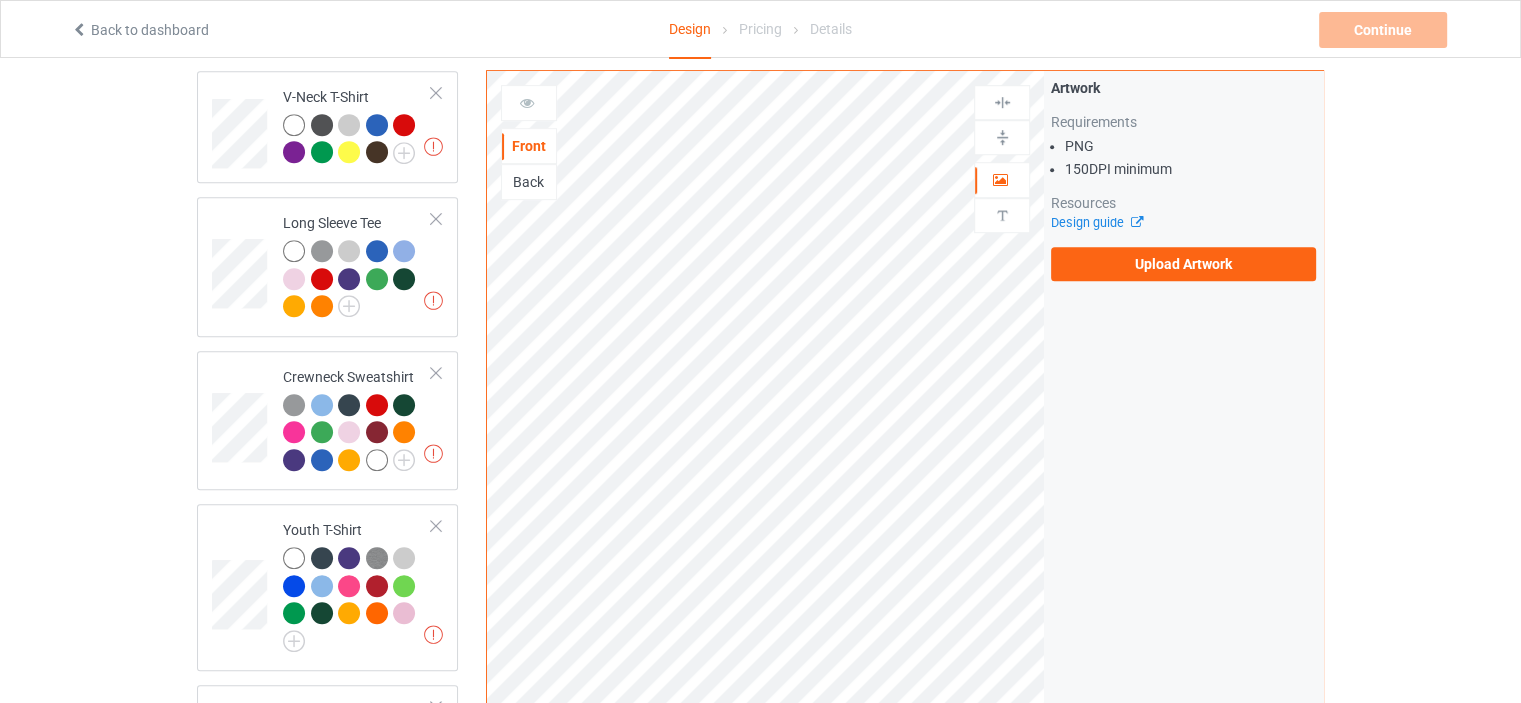 scroll, scrollTop: 791, scrollLeft: 0, axis: vertical 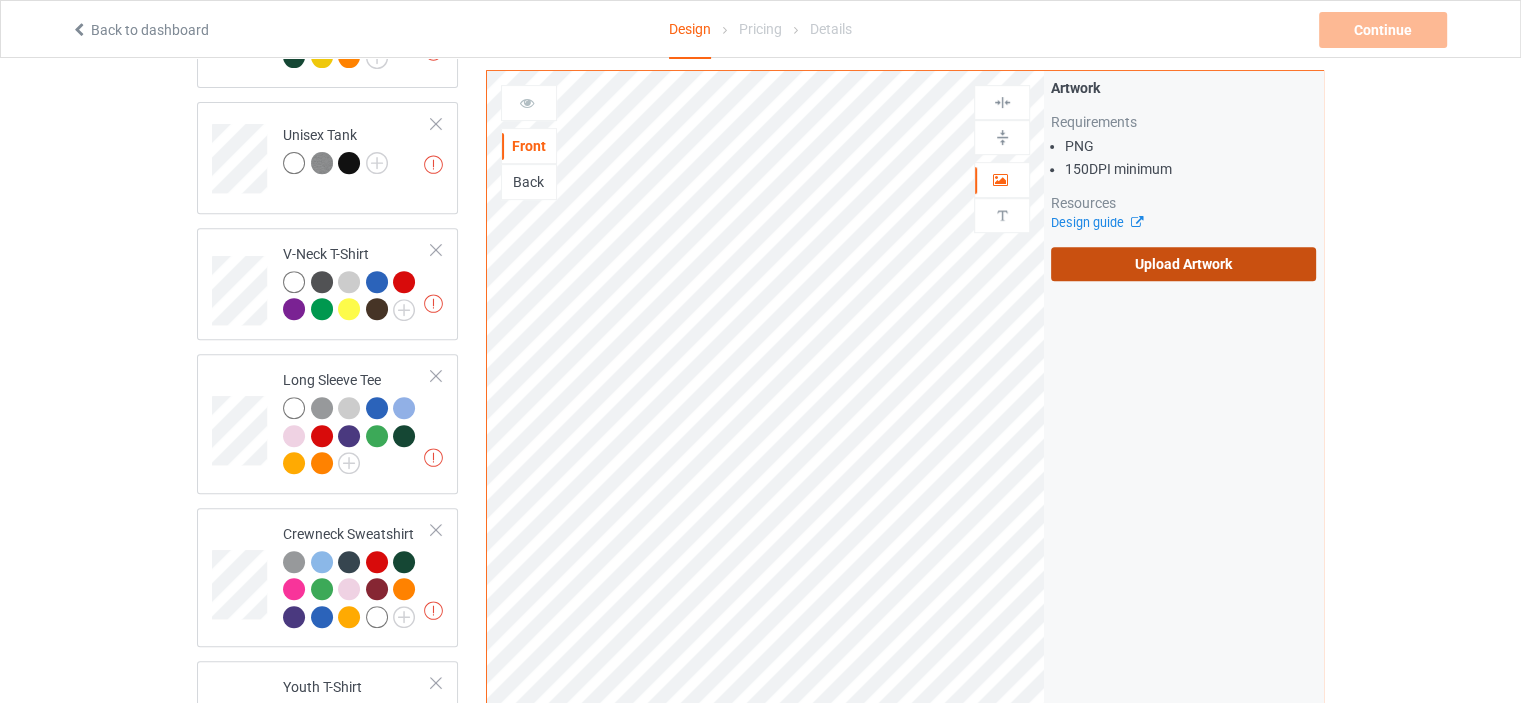 click on "Upload Artwork" at bounding box center [1183, 264] 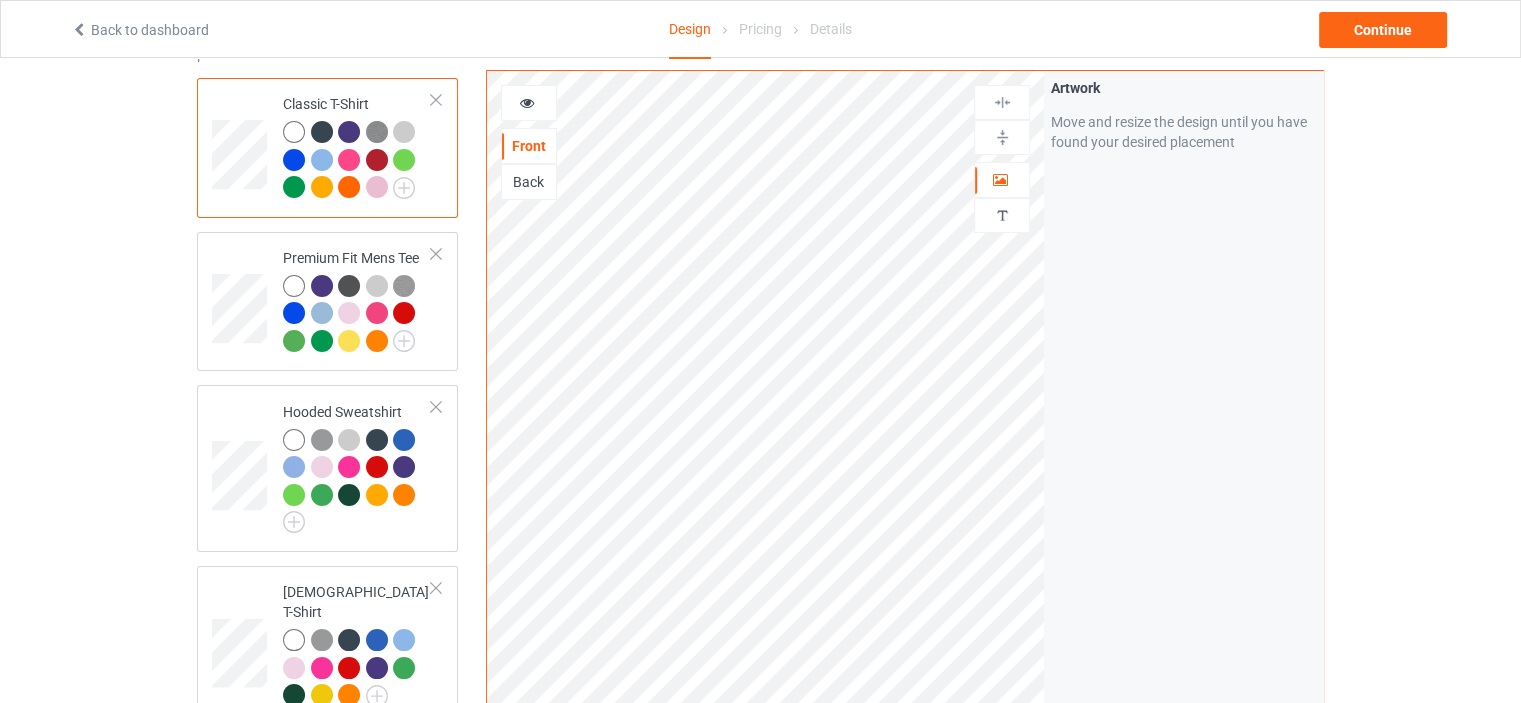 scroll, scrollTop: 0, scrollLeft: 0, axis: both 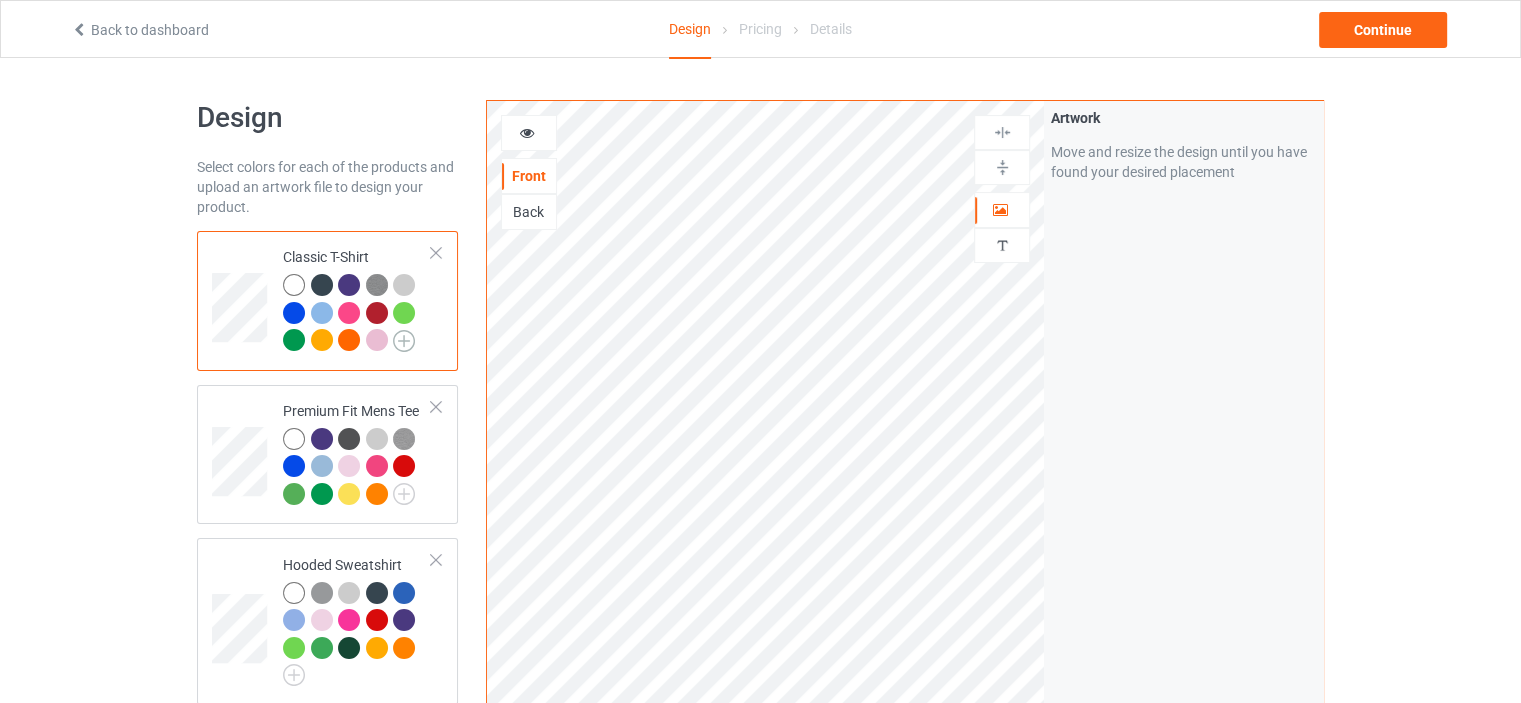 click at bounding box center (404, 341) 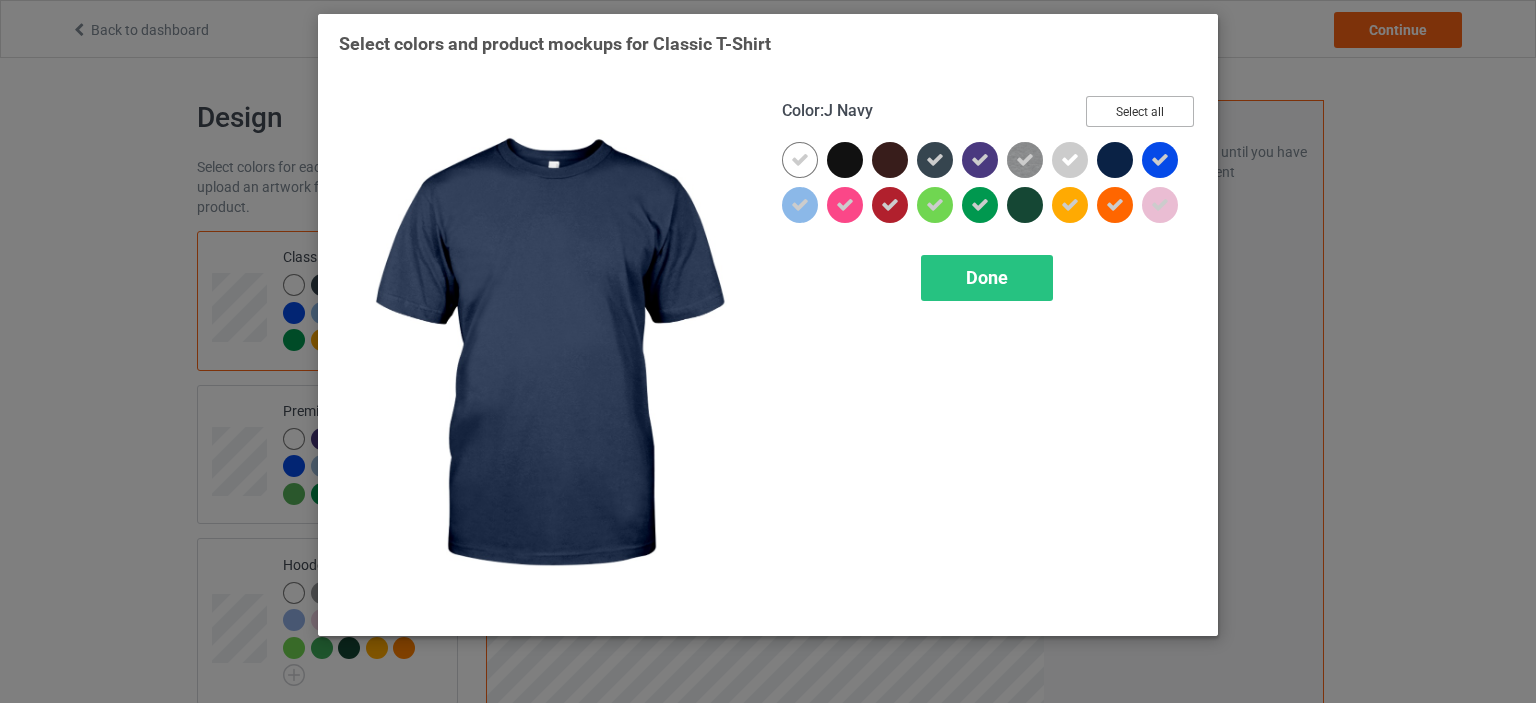 click on "Select all" at bounding box center (1140, 111) 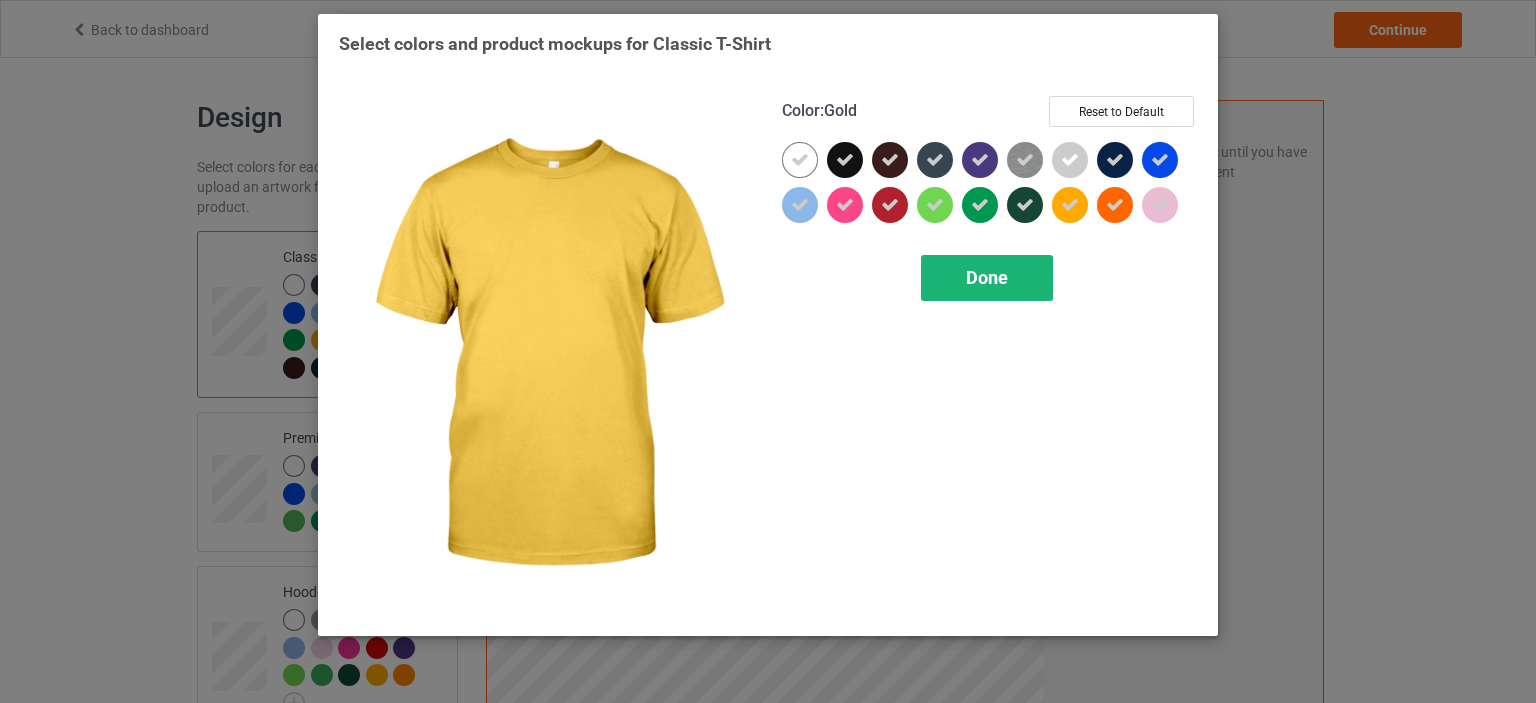 click on "Done" at bounding box center [987, 278] 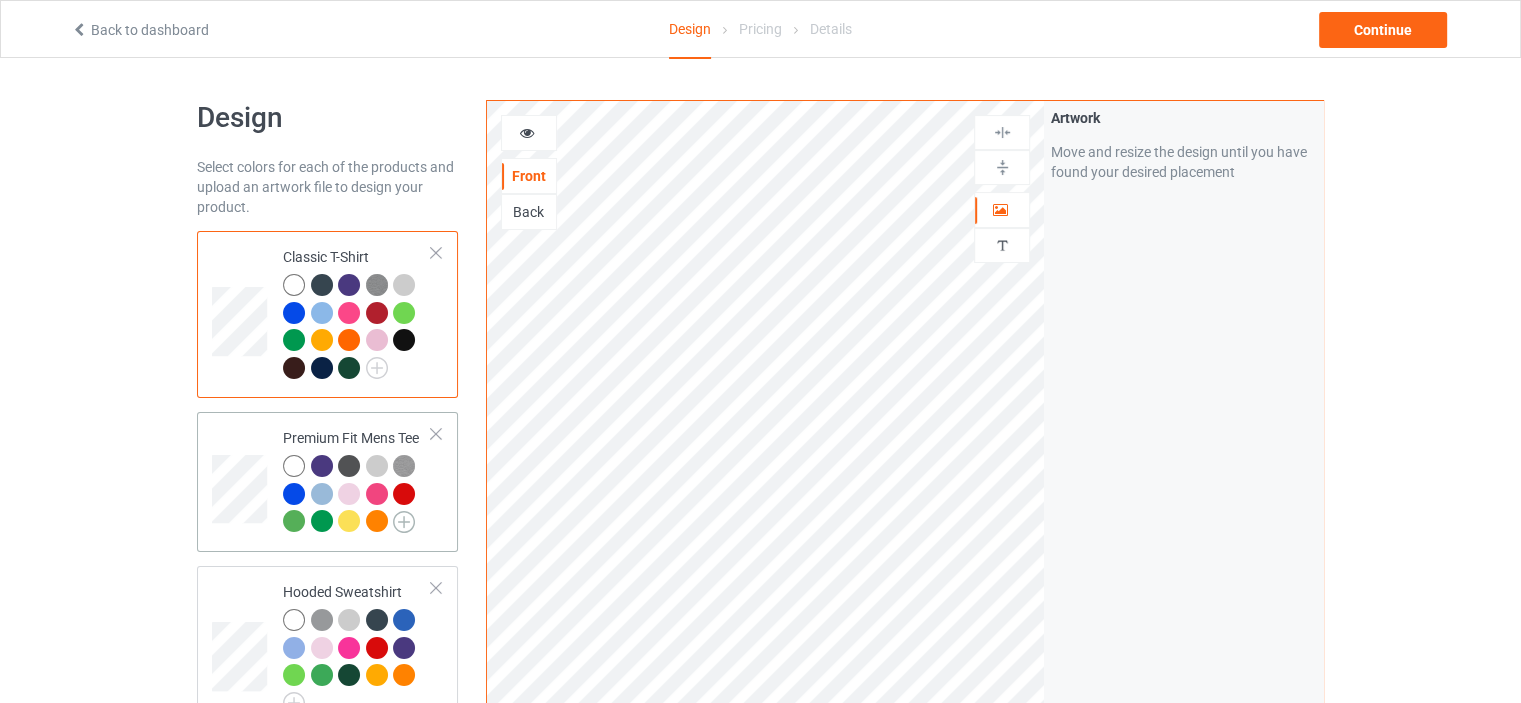 click at bounding box center (404, 522) 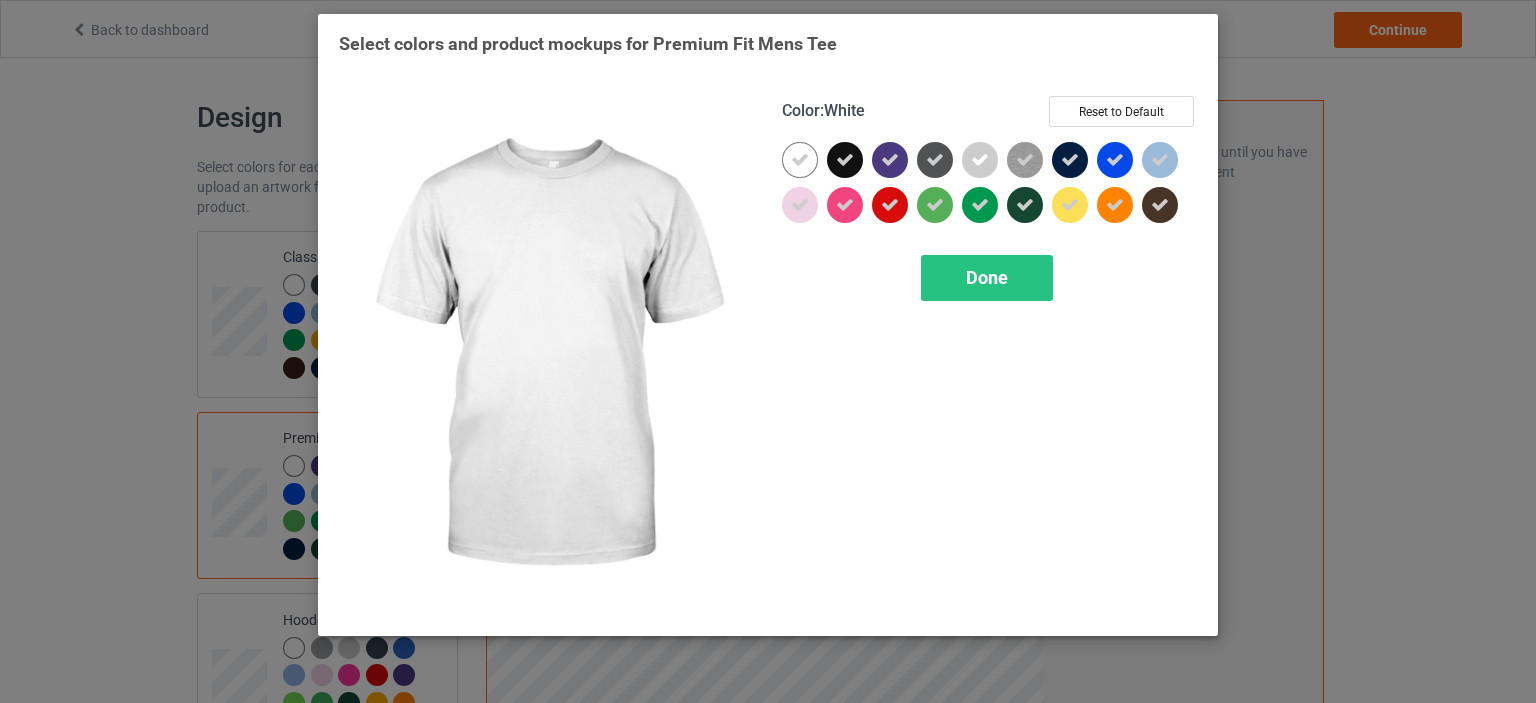 click at bounding box center [800, 160] 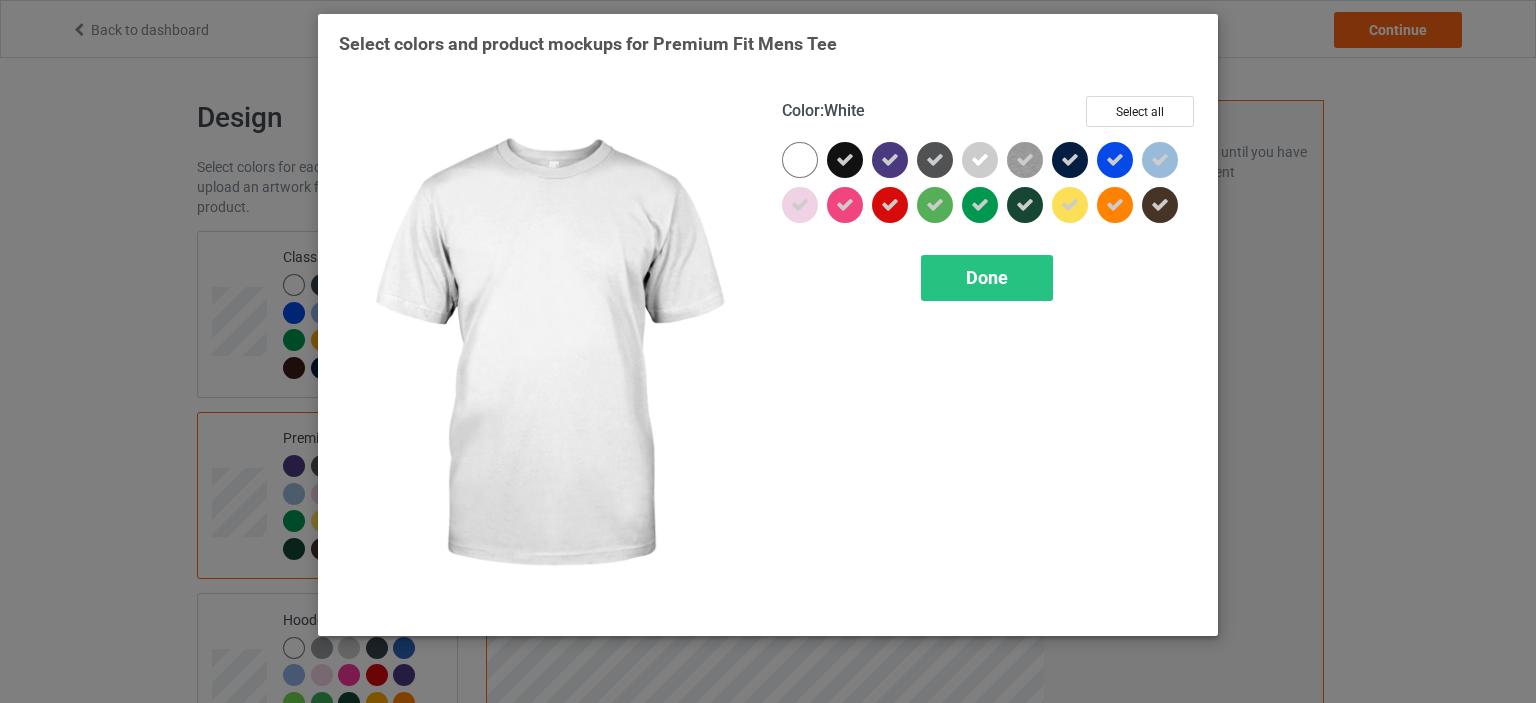 click at bounding box center [800, 160] 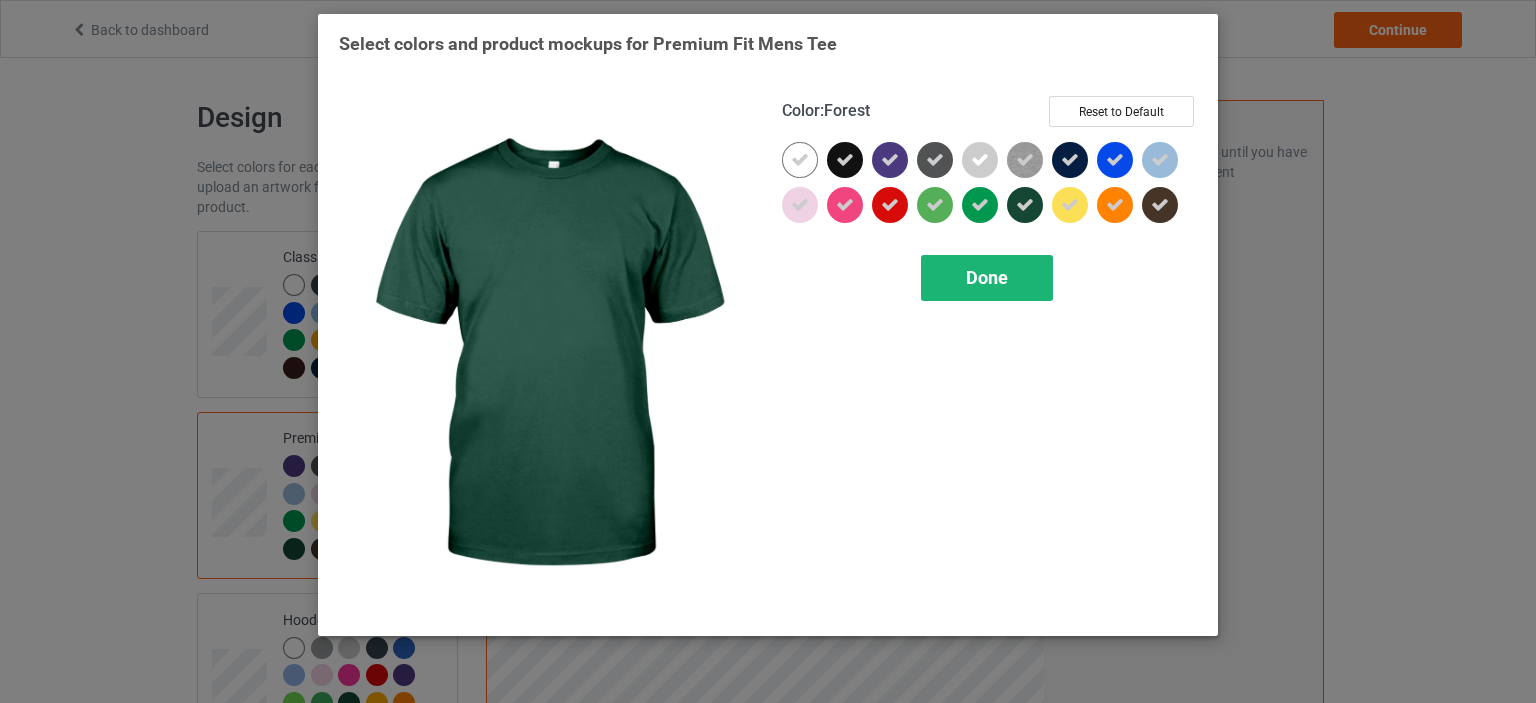 click on "Done" at bounding box center [987, 278] 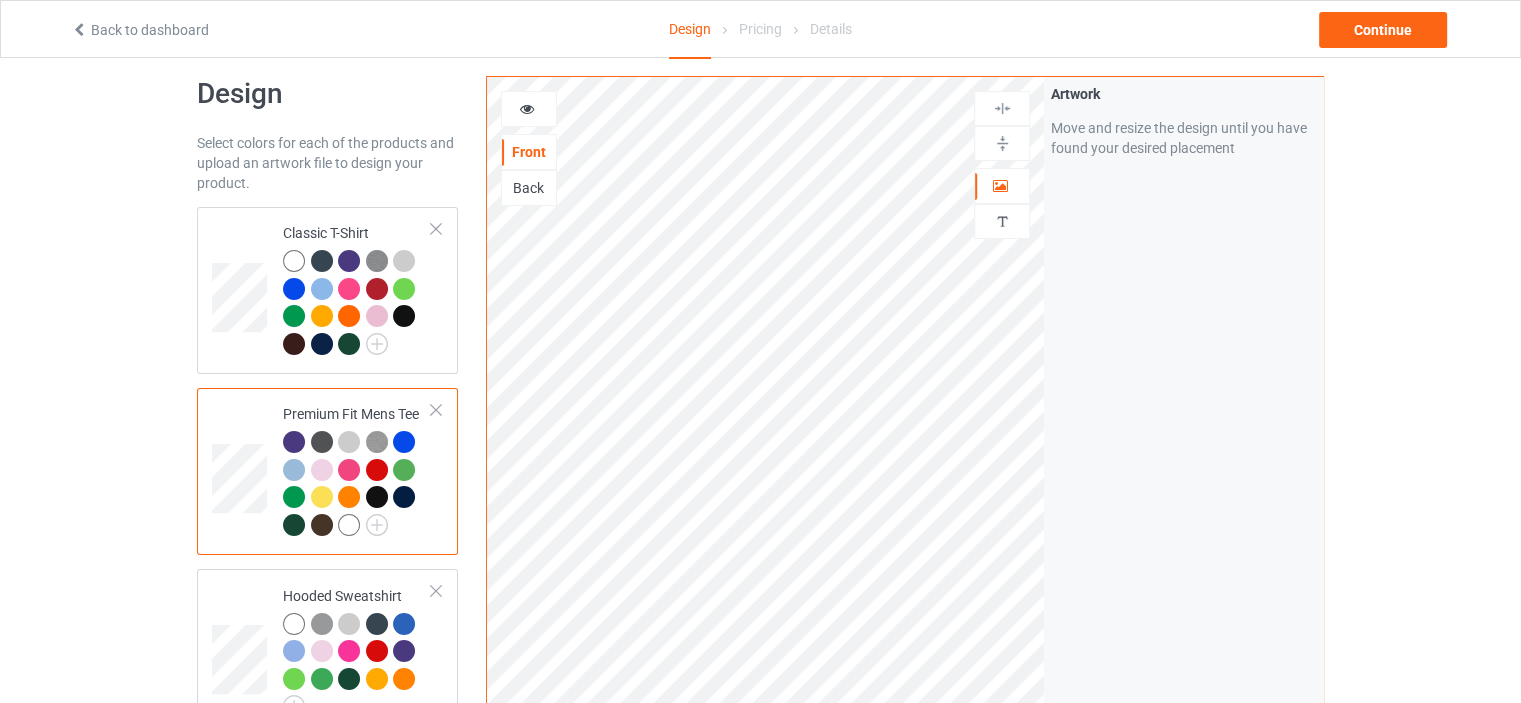 scroll, scrollTop: 200, scrollLeft: 0, axis: vertical 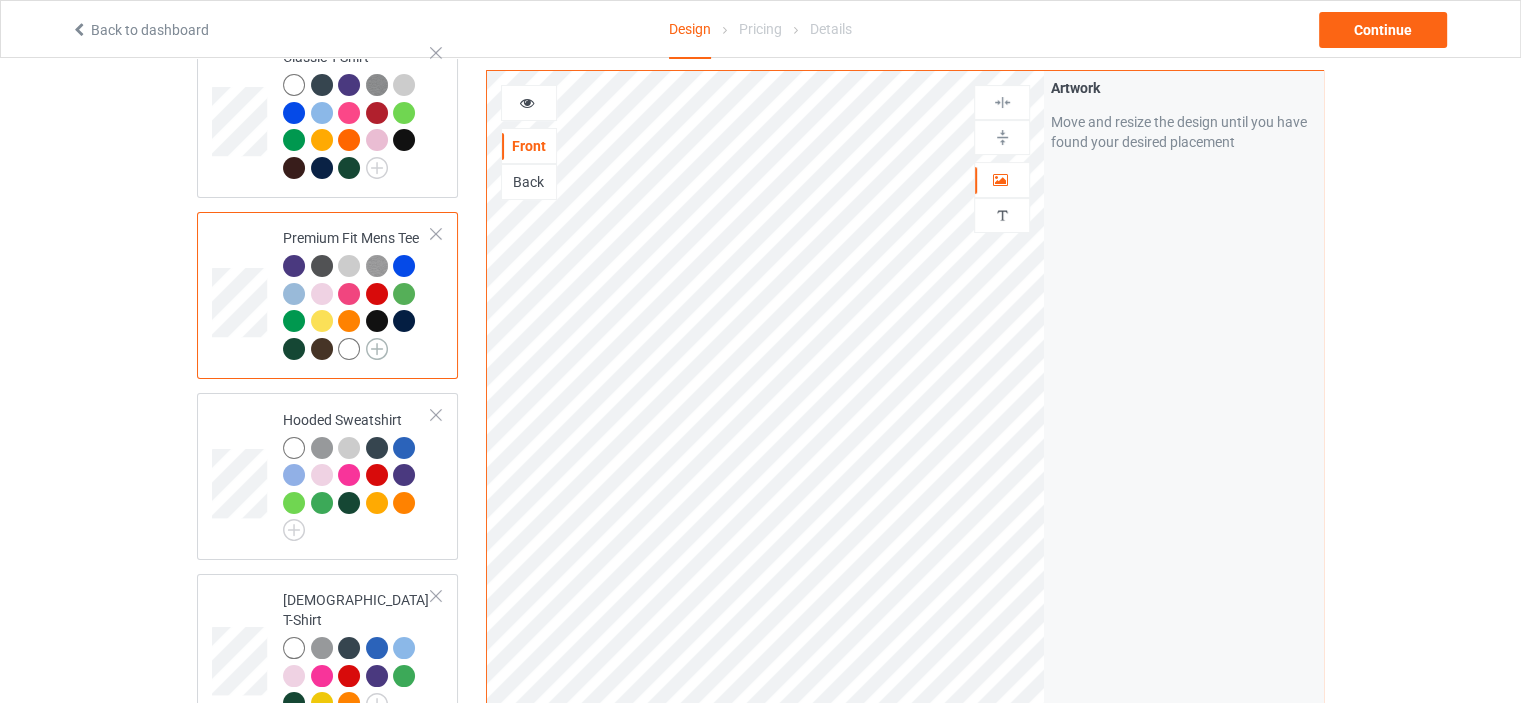 click at bounding box center [377, 349] 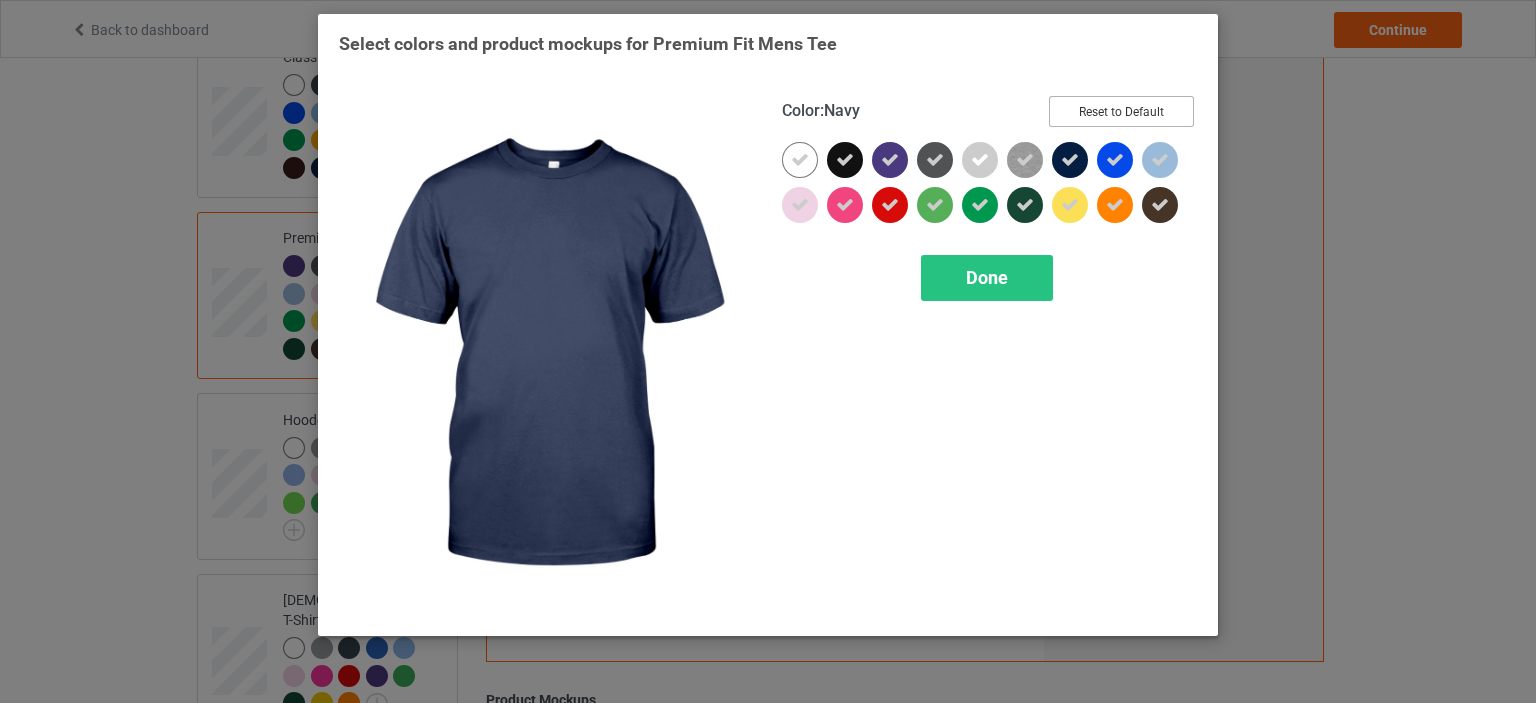 click on "Reset to Default" at bounding box center (1121, 111) 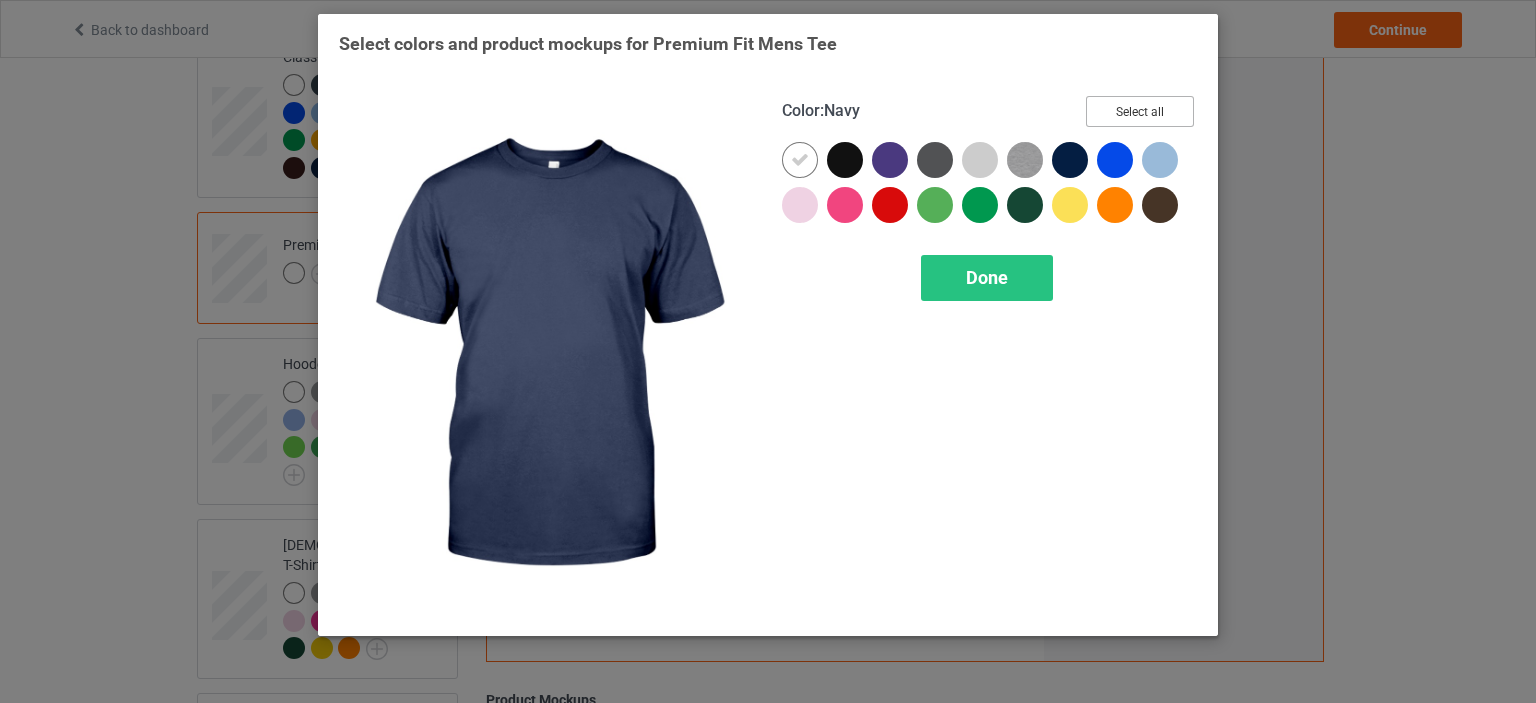click on "Select all" at bounding box center [1140, 111] 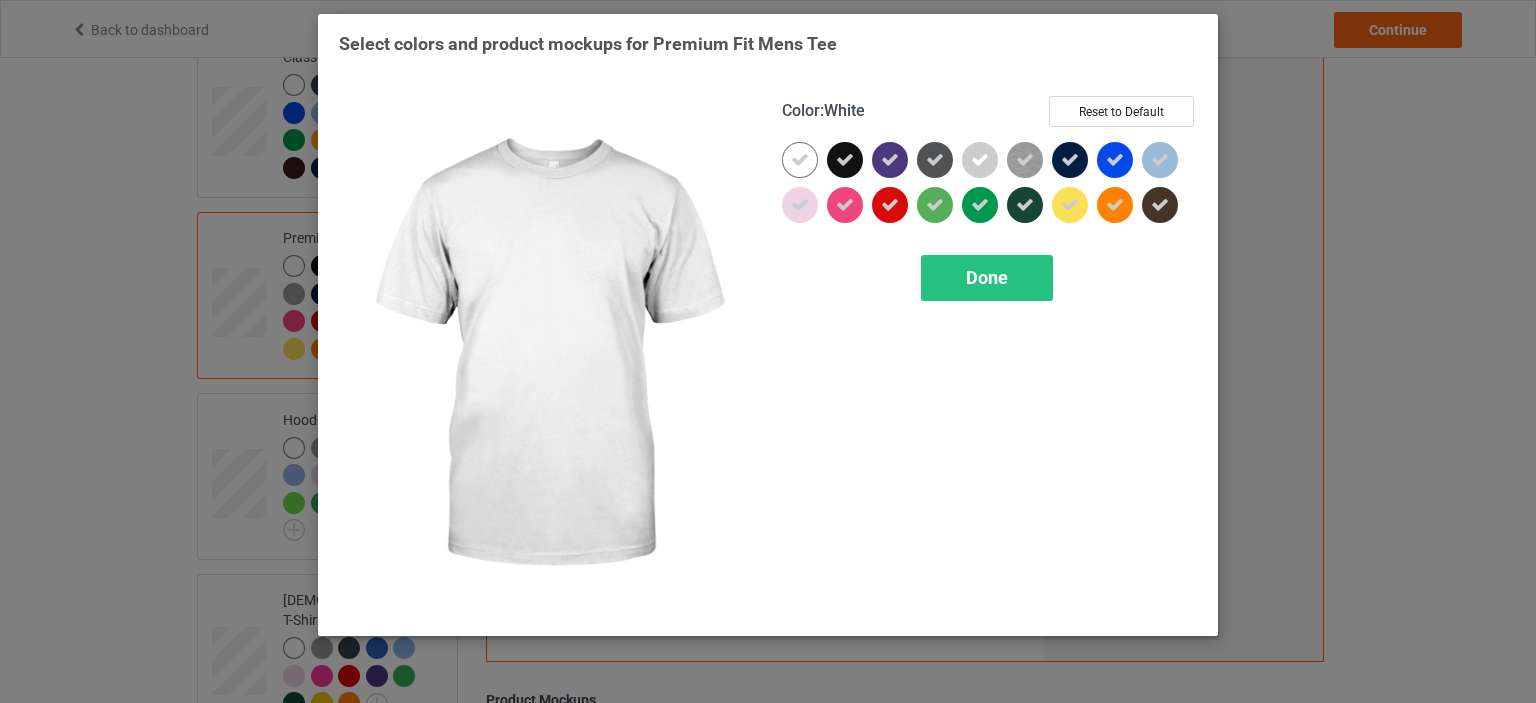 click at bounding box center (800, 160) 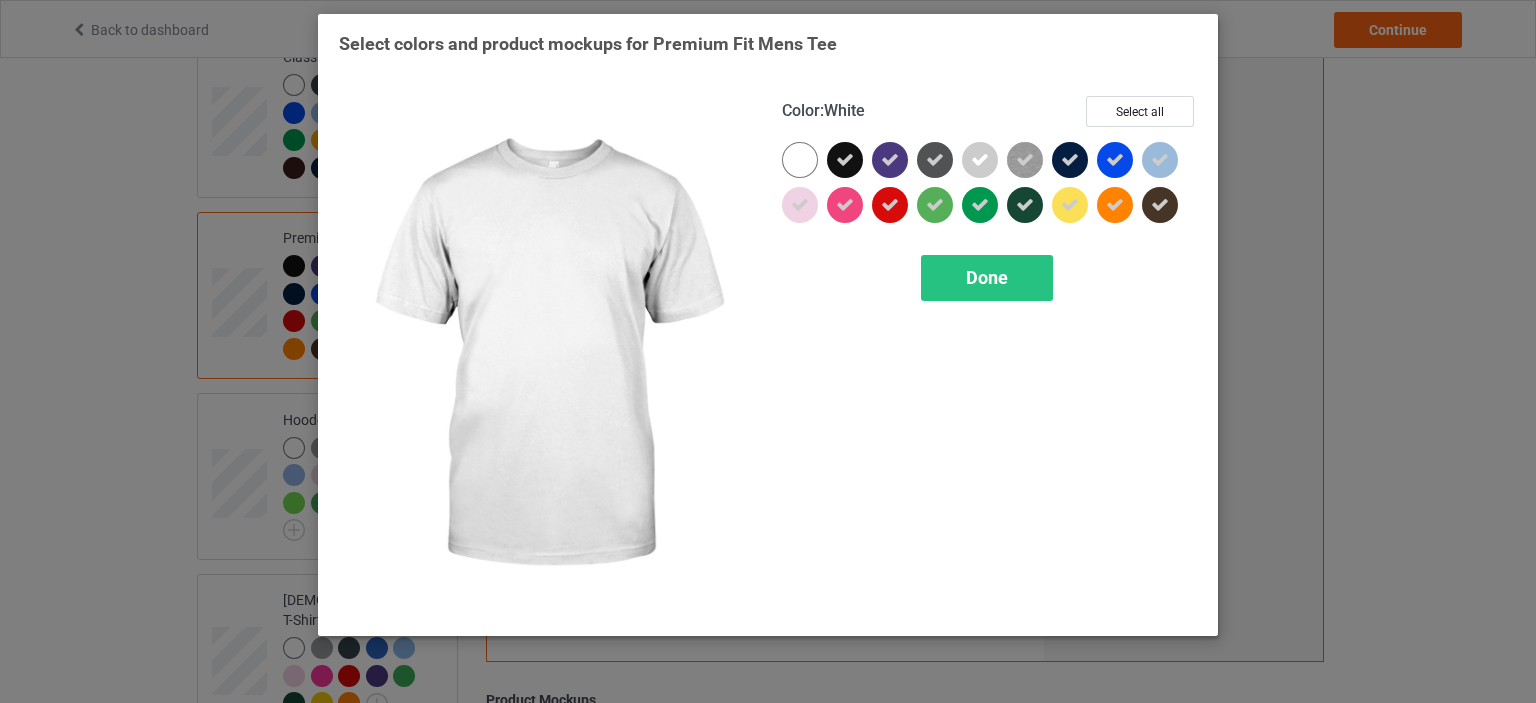 click at bounding box center (800, 160) 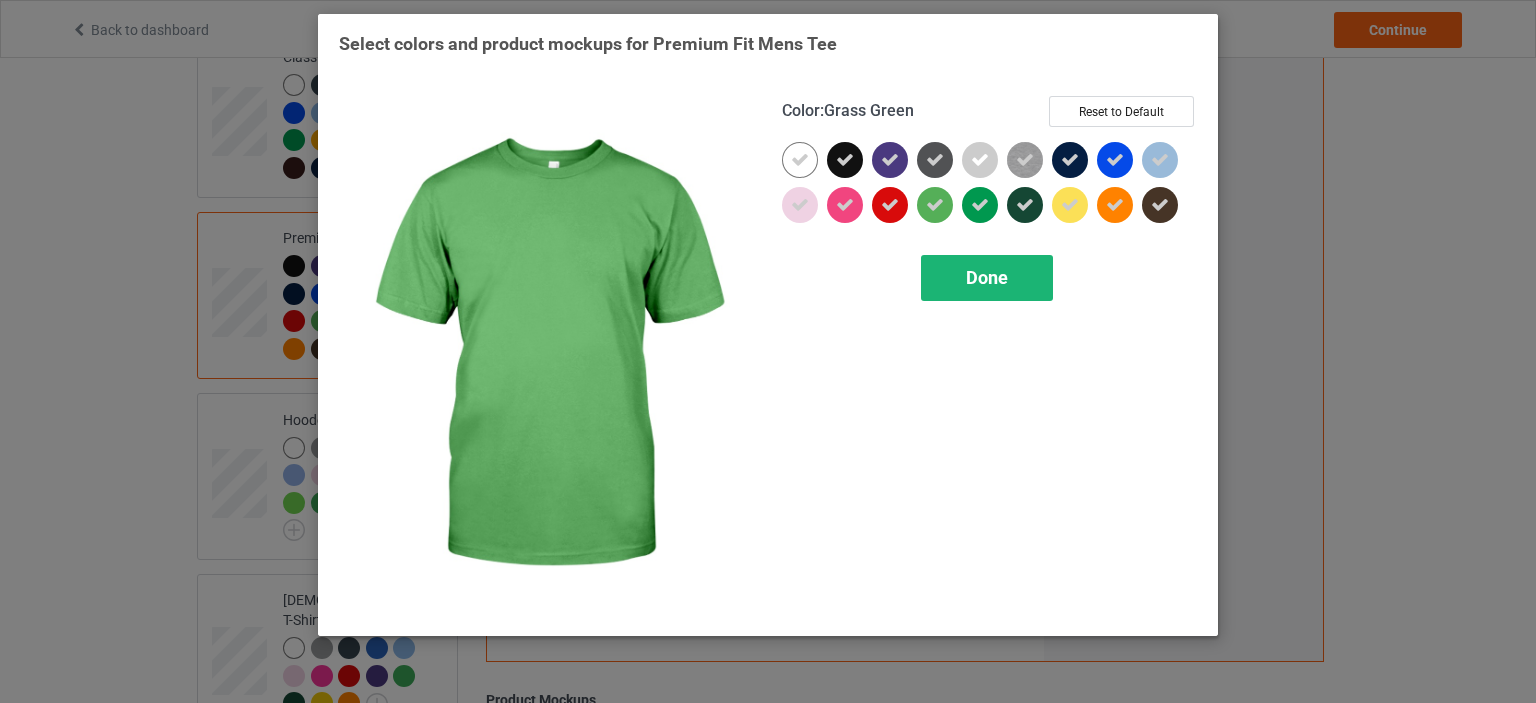 click on "Done" at bounding box center (987, 277) 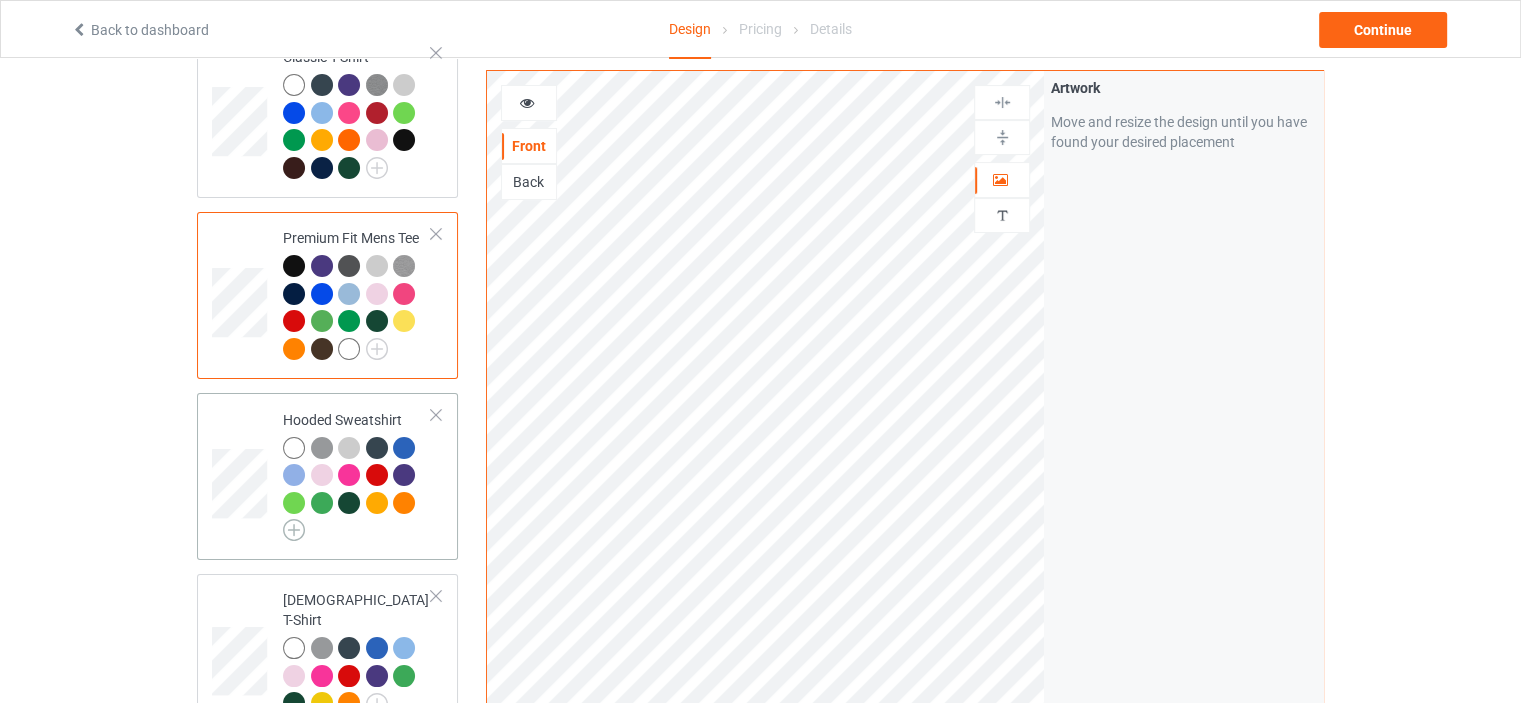 click at bounding box center [294, 530] 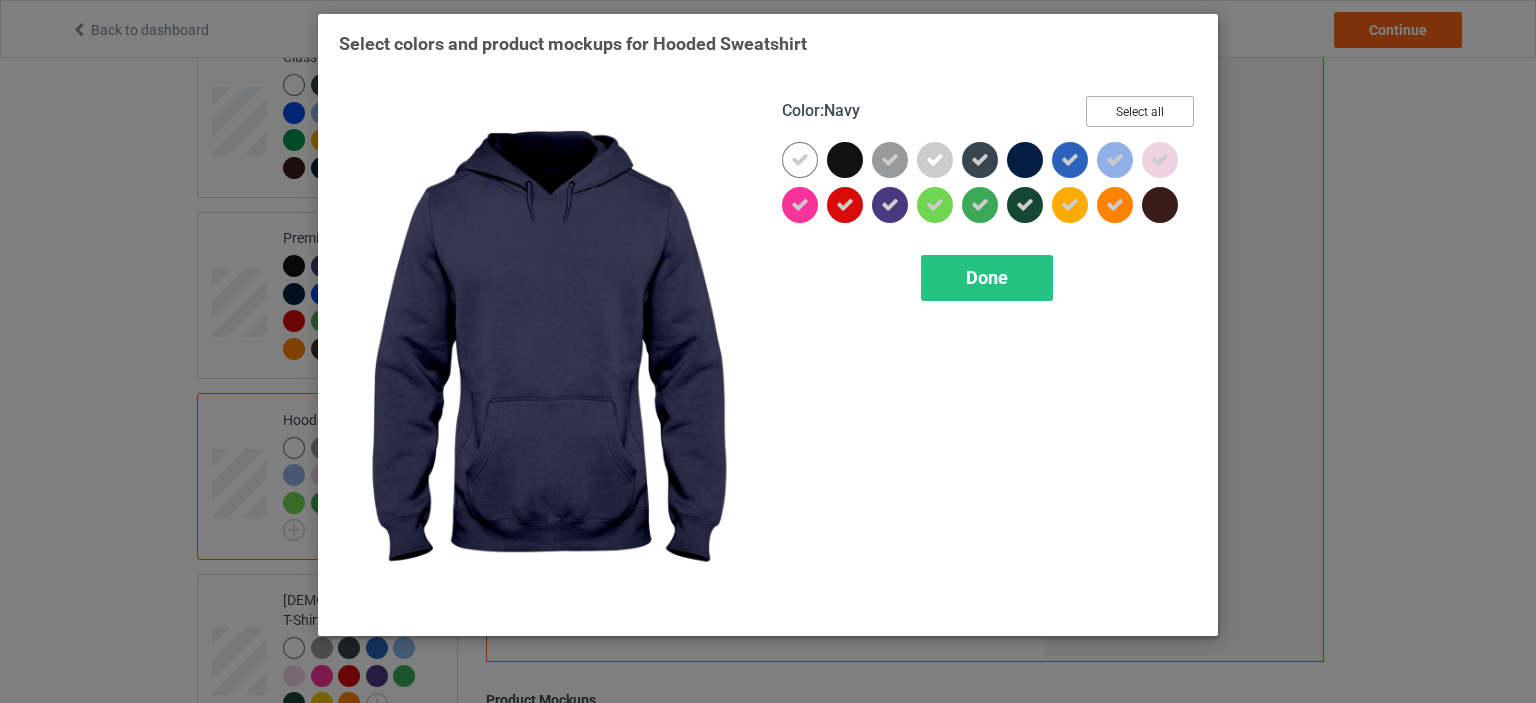click on "Select all" at bounding box center (1140, 111) 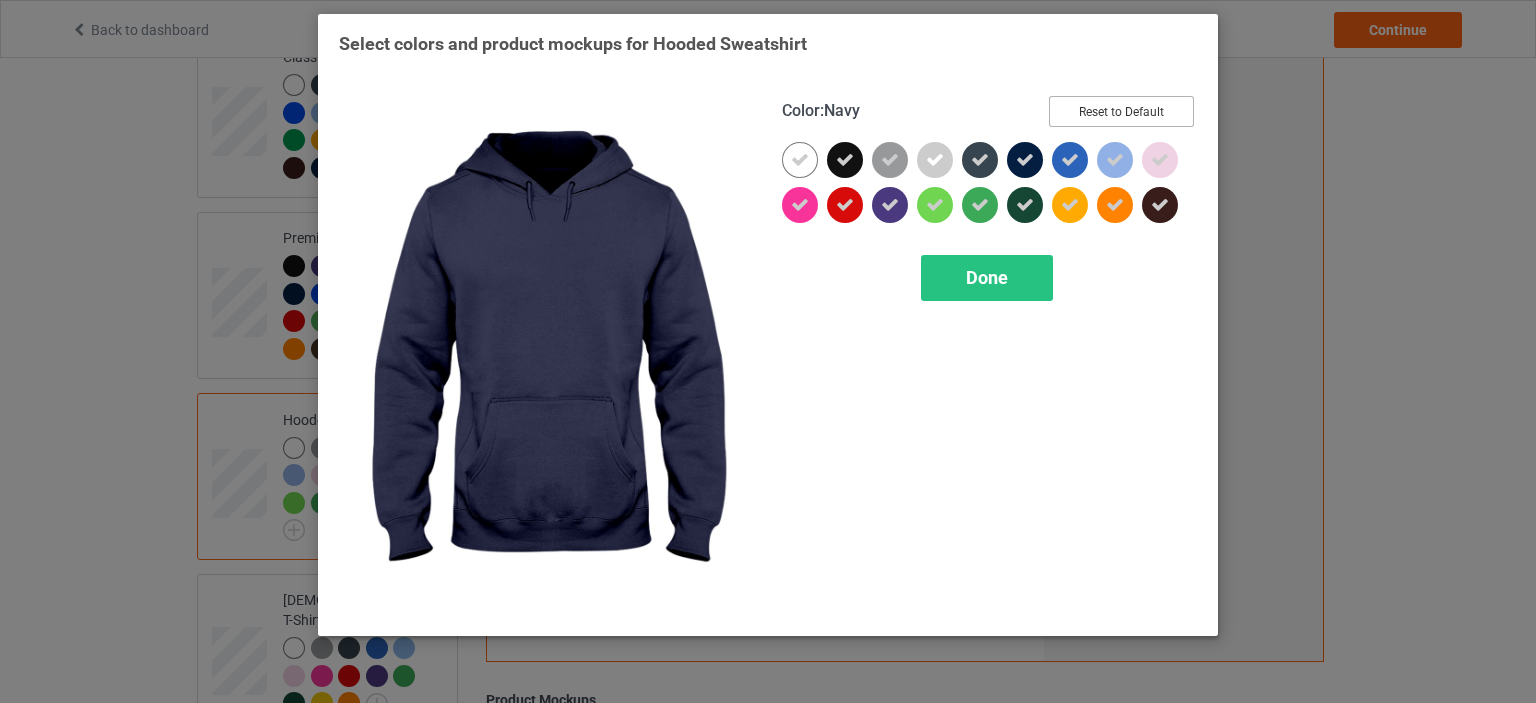 click on "Reset to Default" at bounding box center (1121, 111) 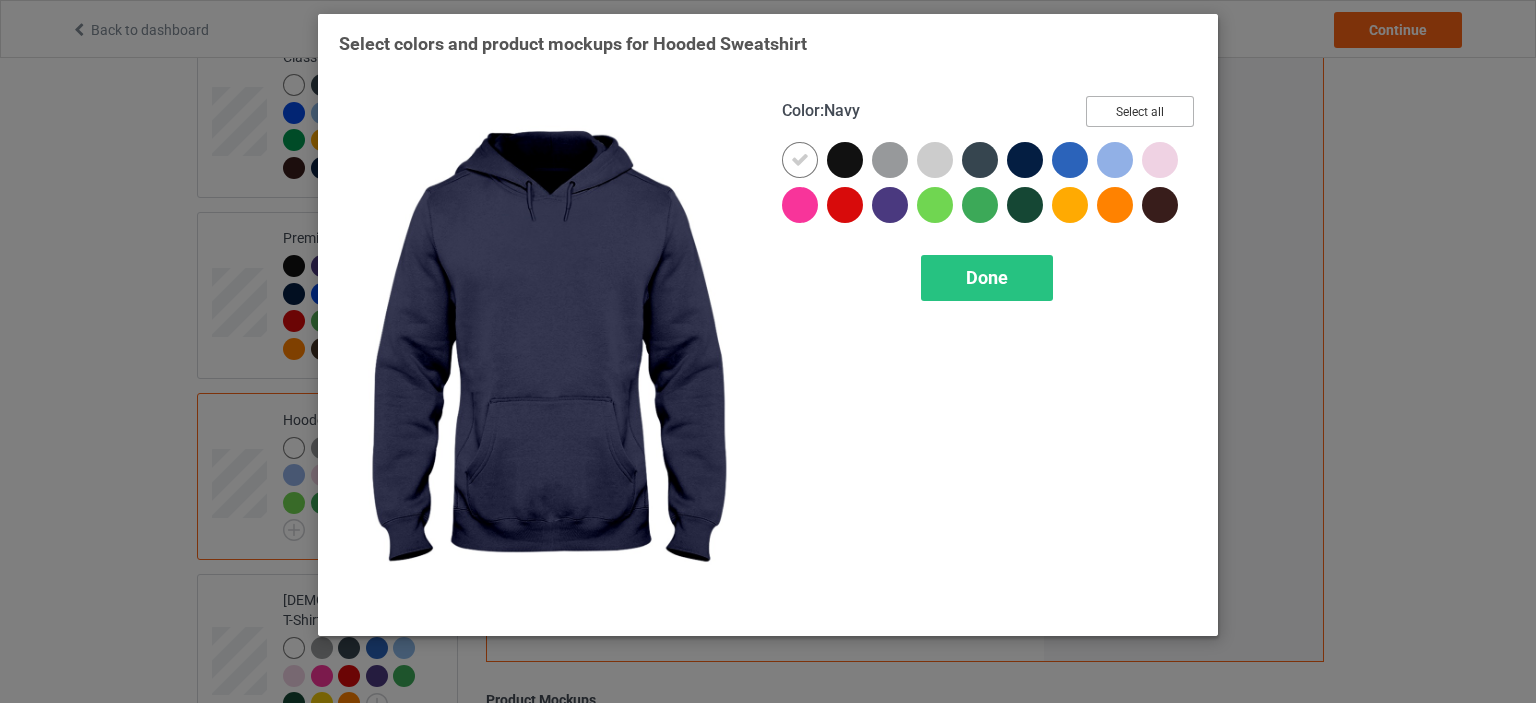 click on "Select all" at bounding box center [1140, 111] 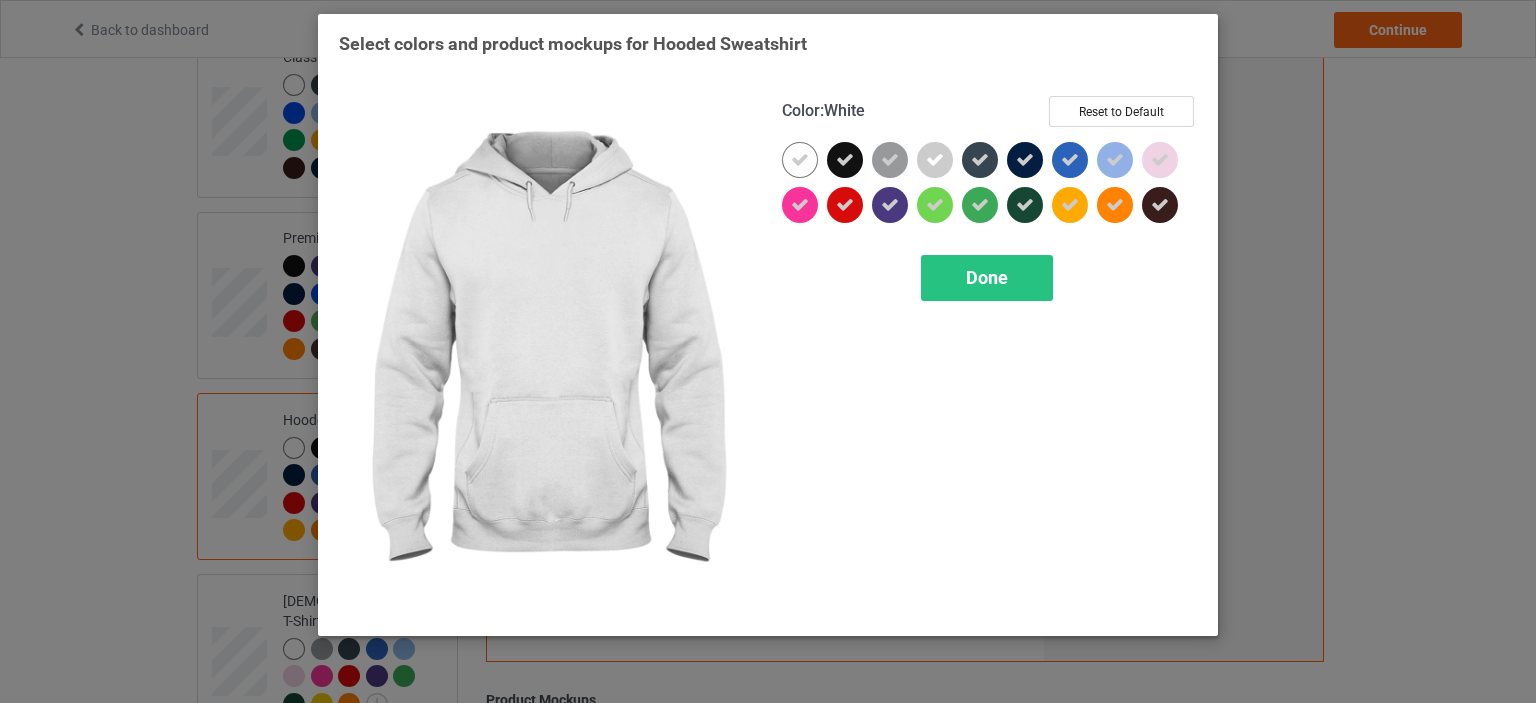 click at bounding box center (800, 160) 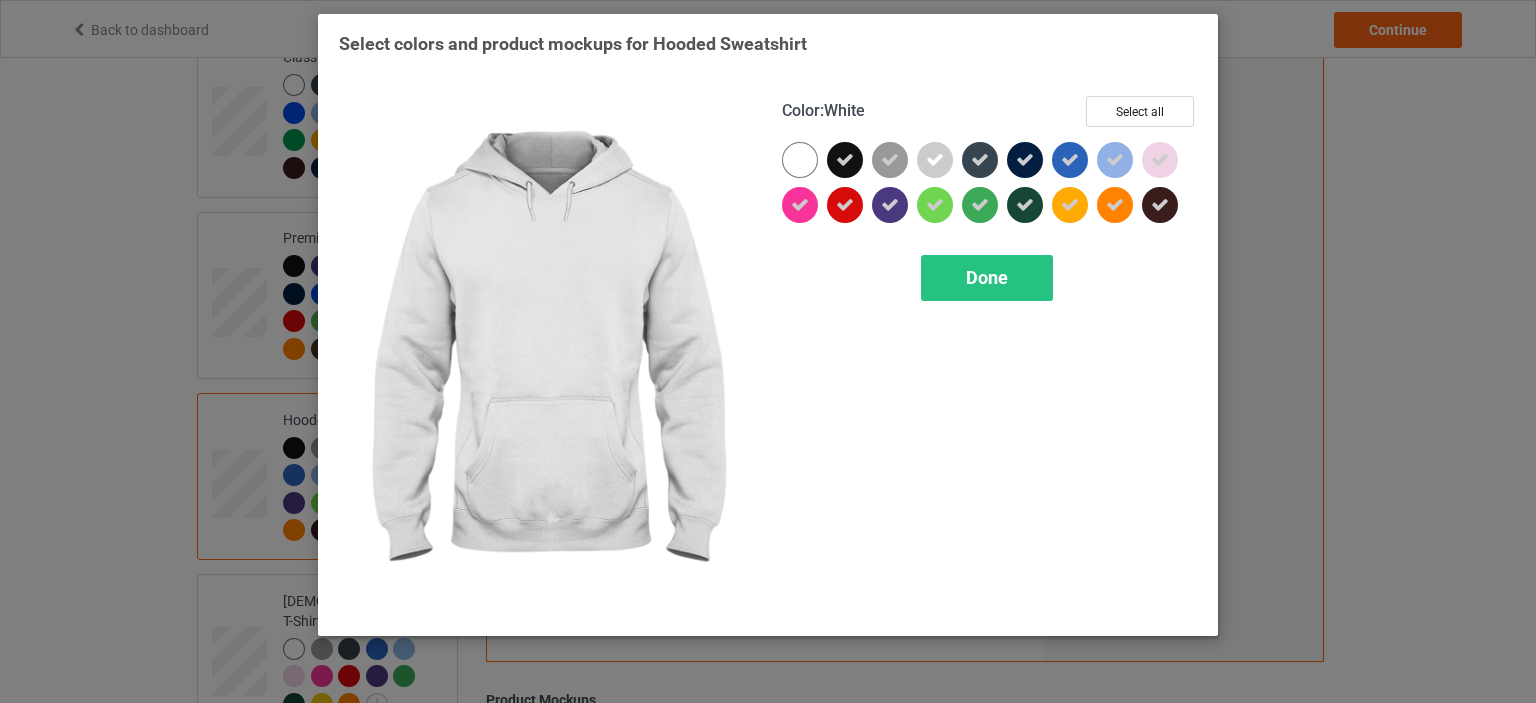 click at bounding box center [800, 160] 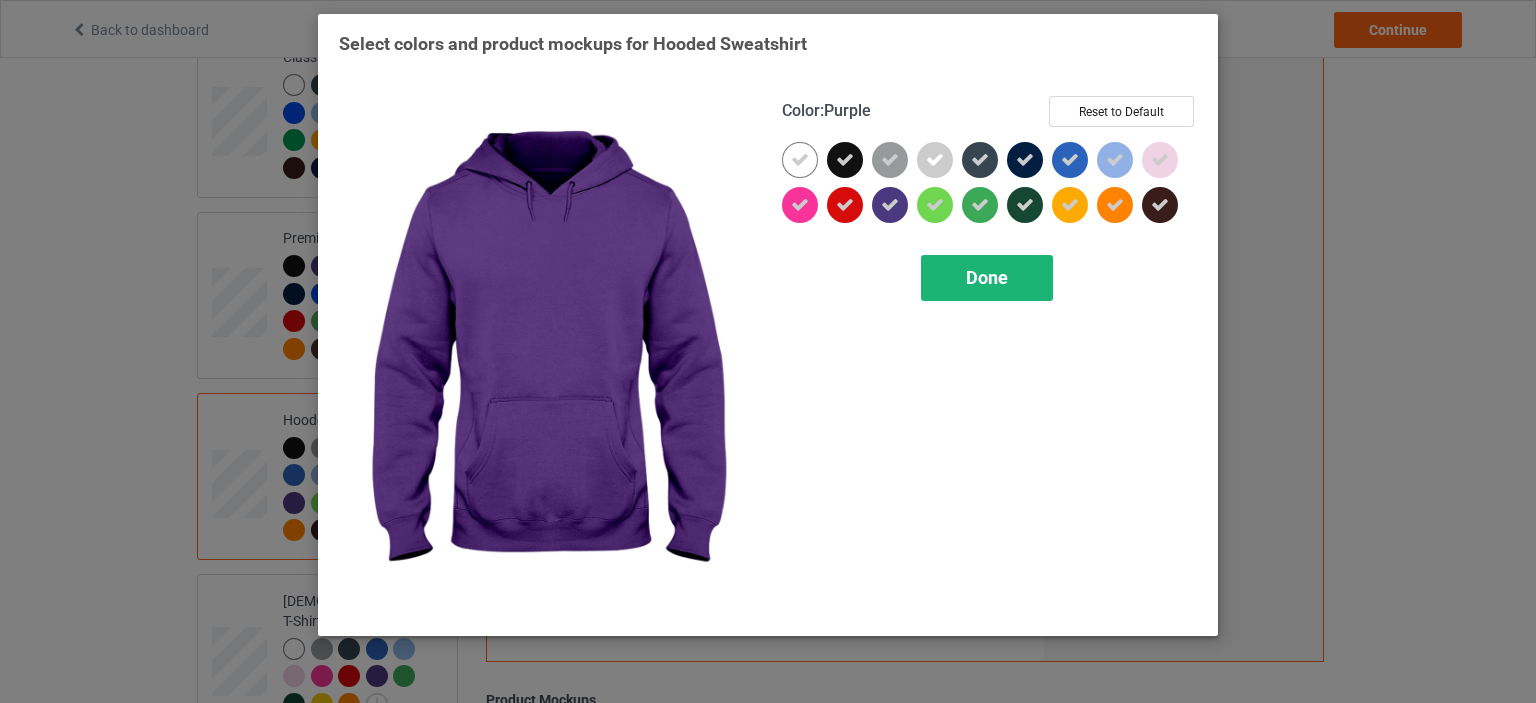 click on "Done" at bounding box center (987, 277) 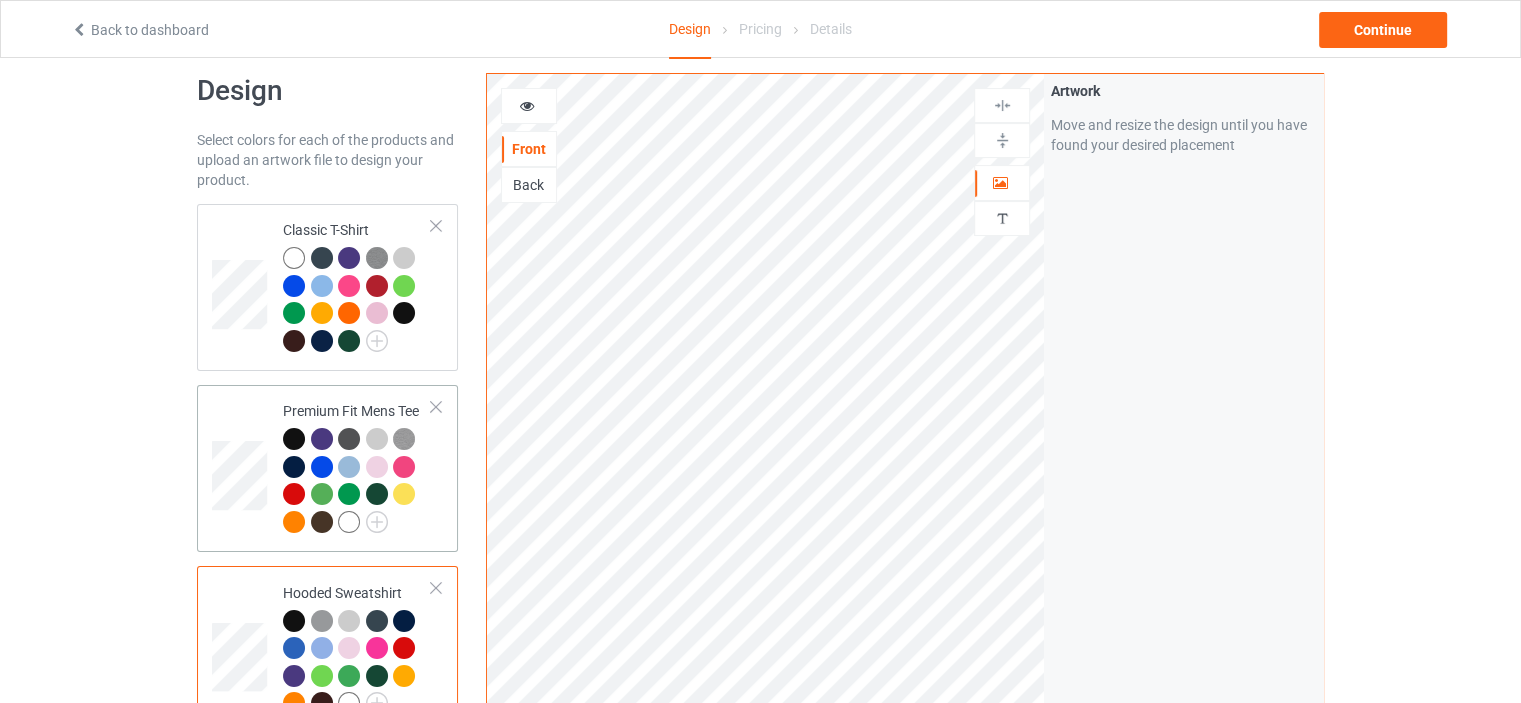 scroll, scrollTop: 0, scrollLeft: 0, axis: both 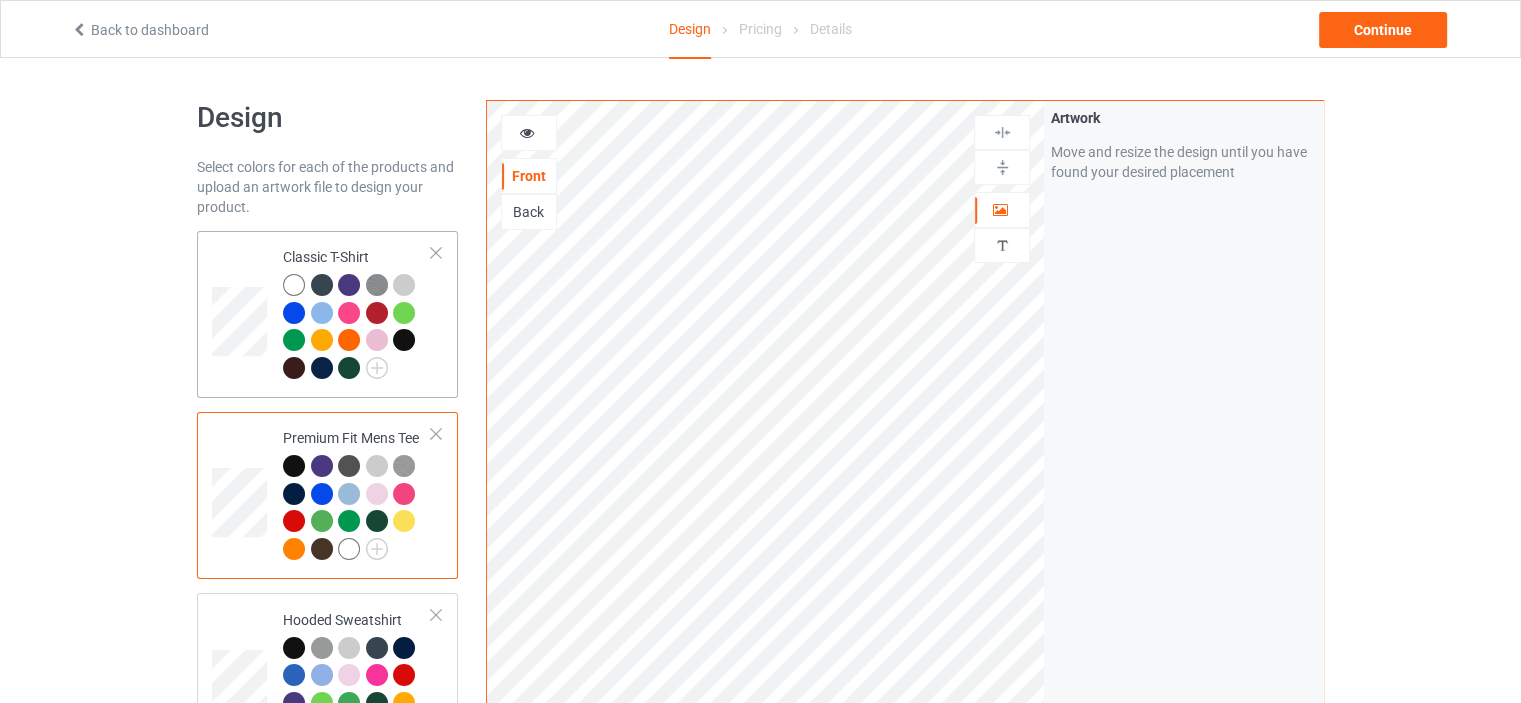click at bounding box center [294, 285] 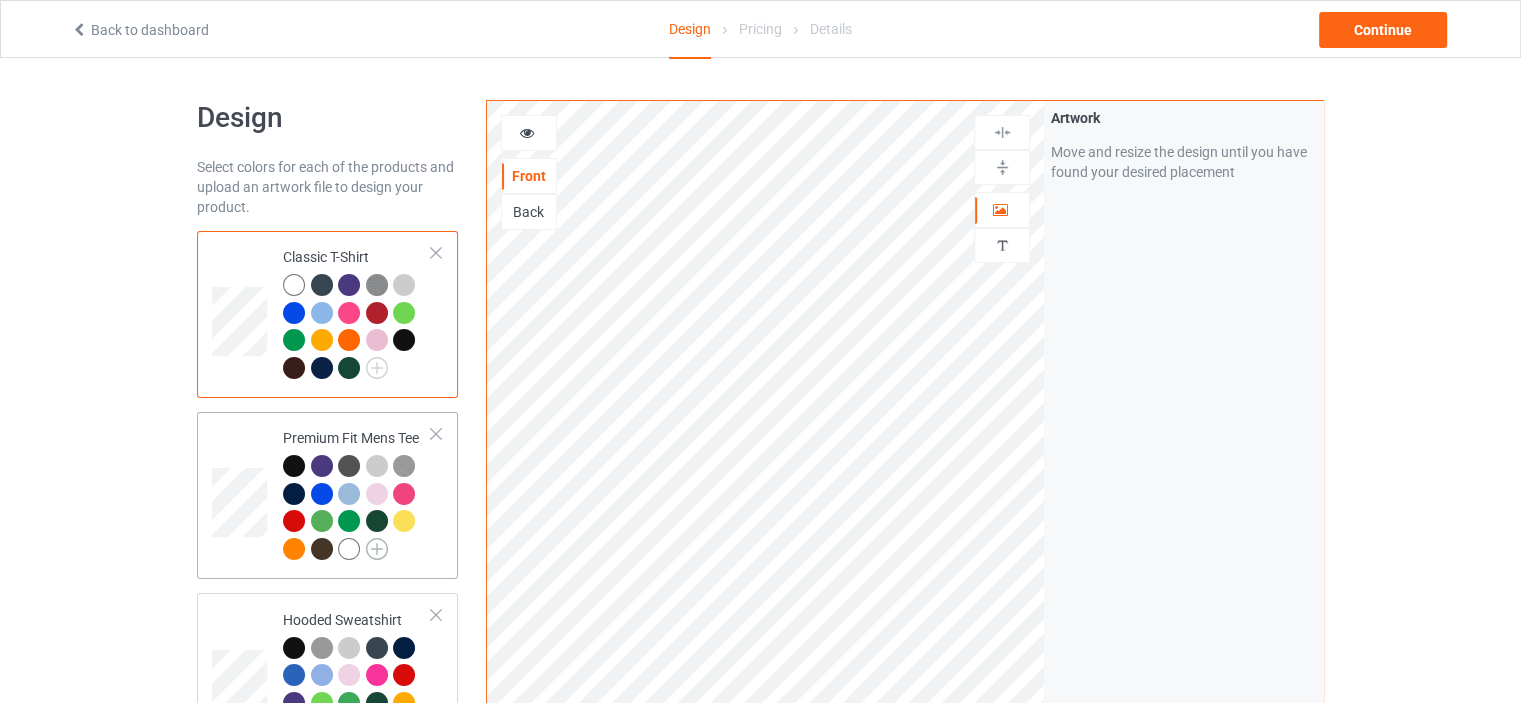 click at bounding box center [377, 549] 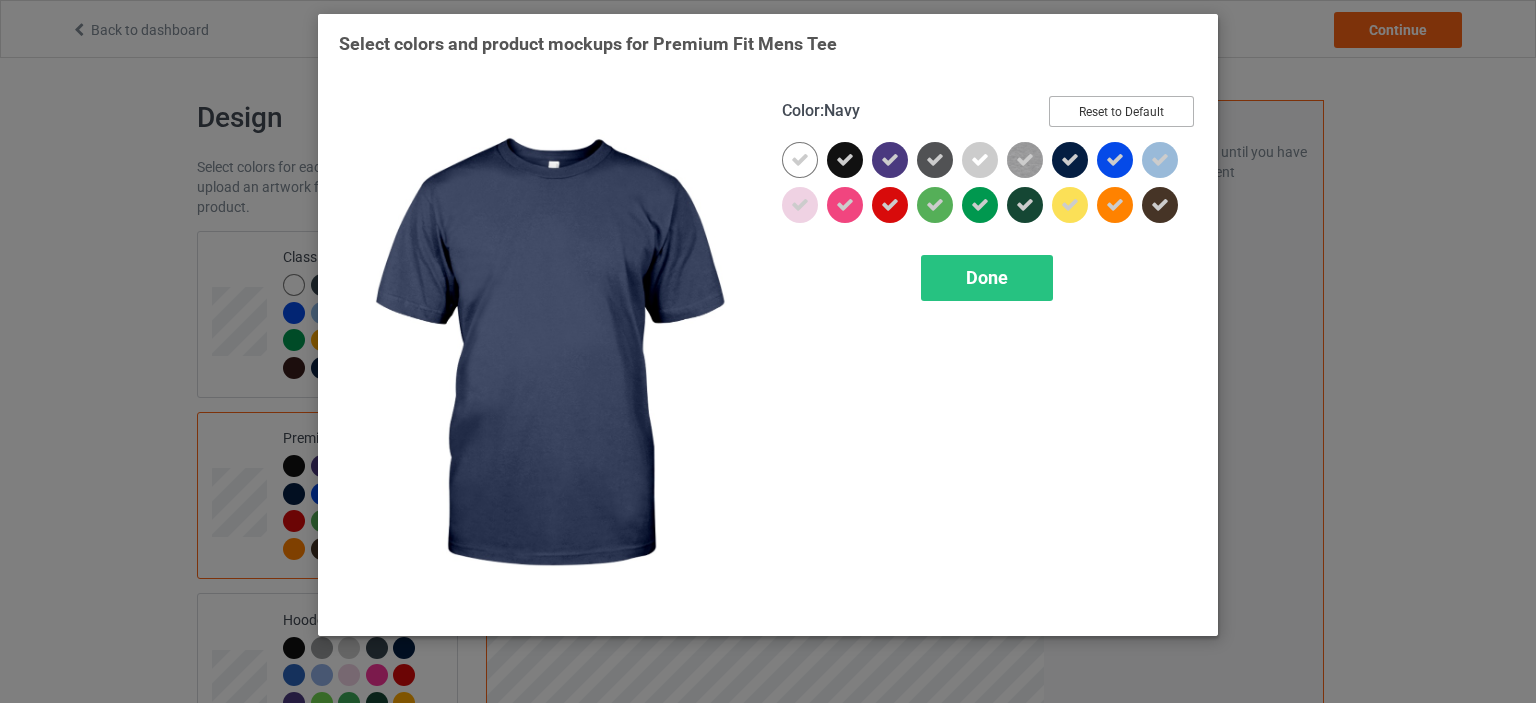 click on "Reset to Default" at bounding box center (1121, 111) 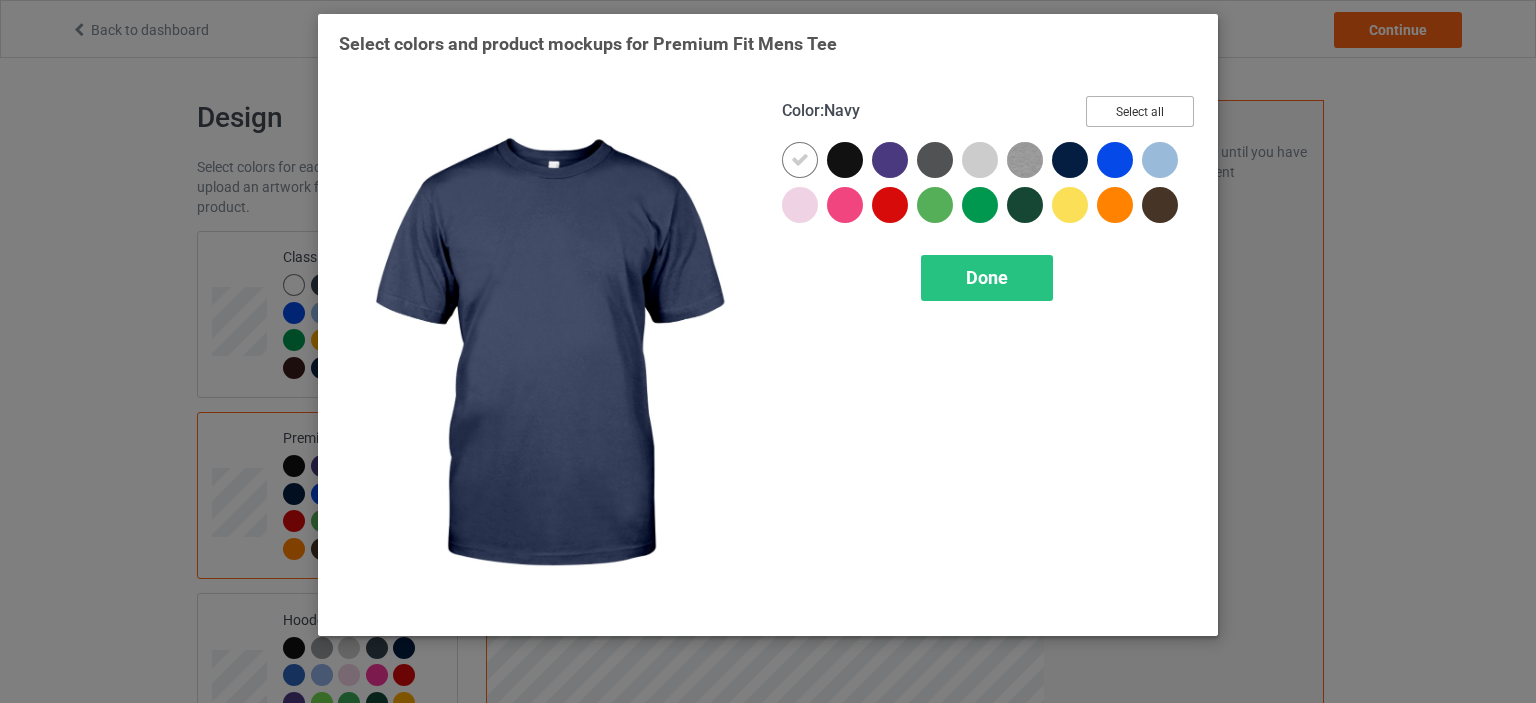 click on "Select all" at bounding box center (1140, 111) 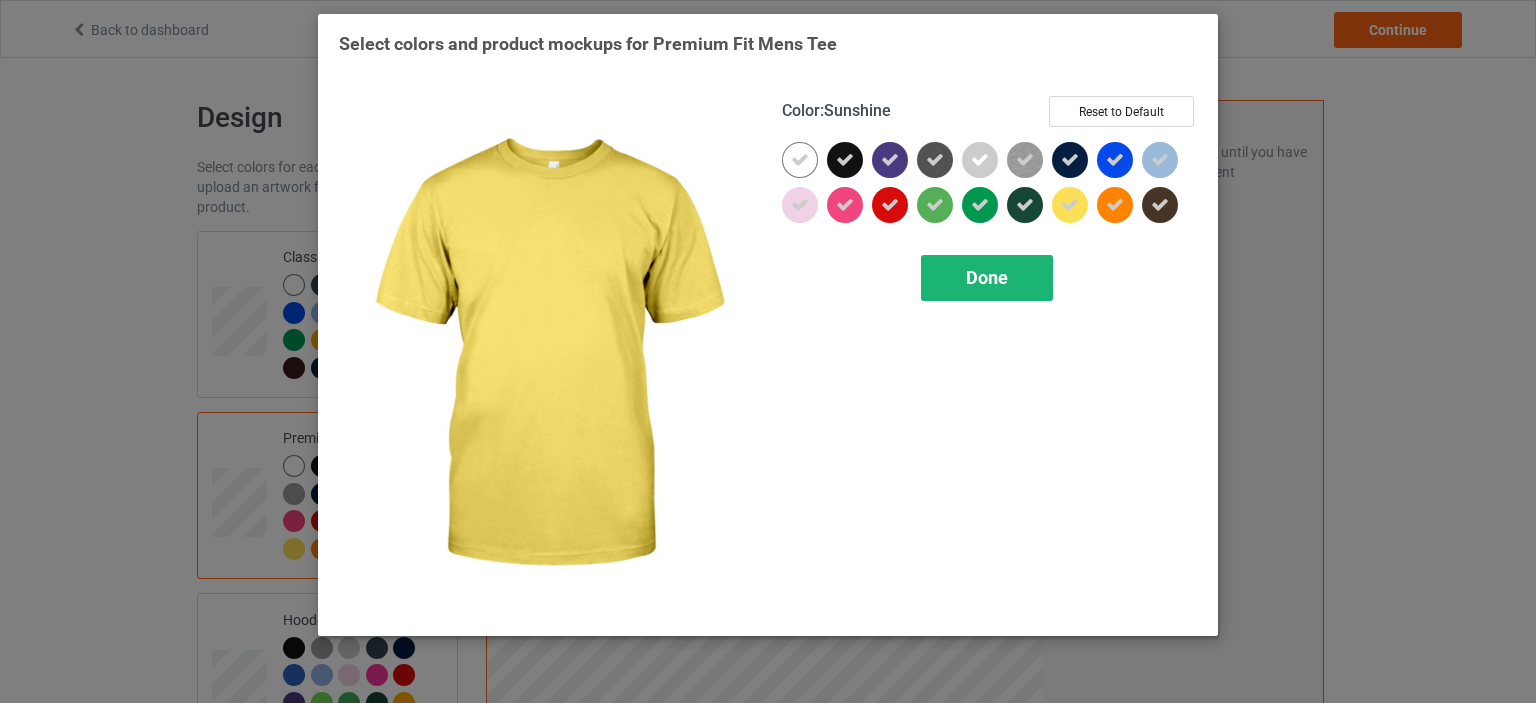 click on "Done" at bounding box center [987, 277] 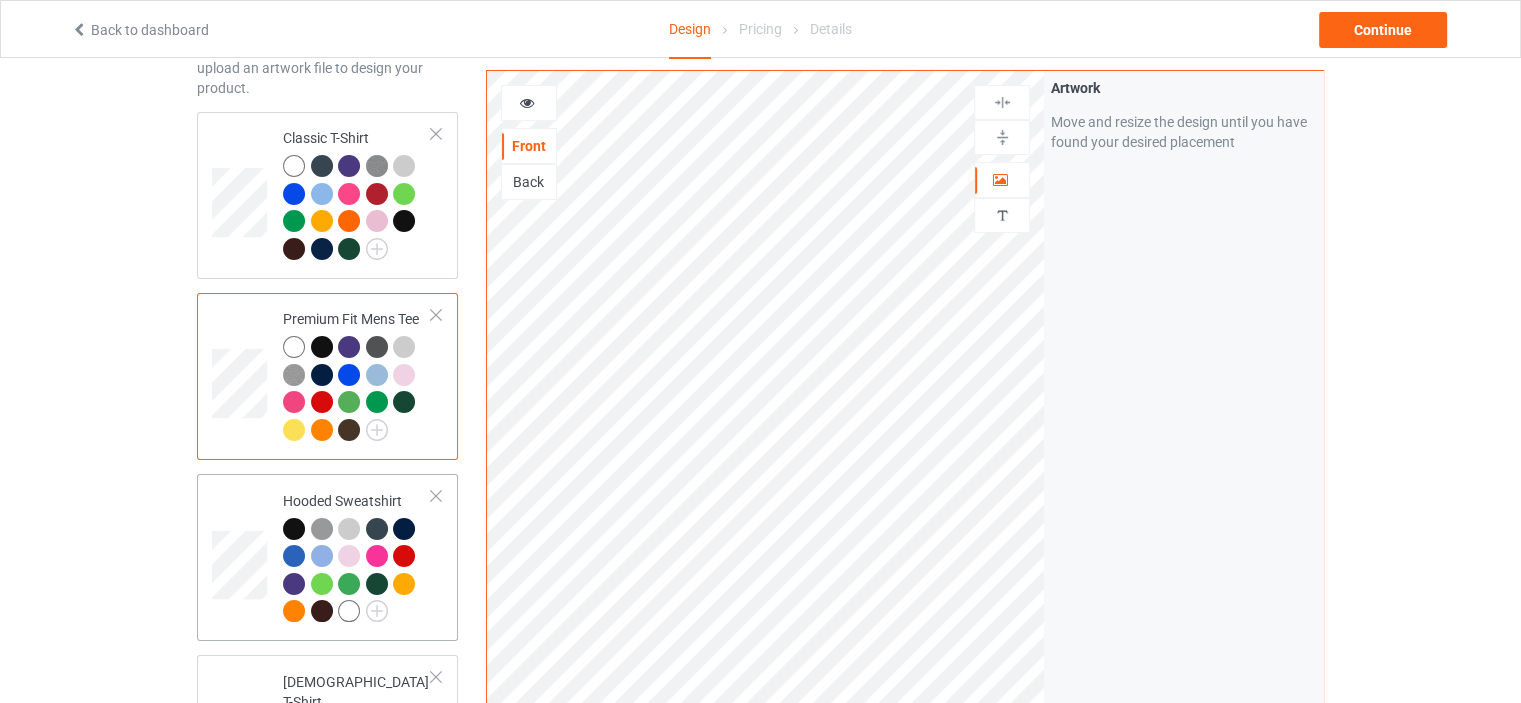 scroll, scrollTop: 200, scrollLeft: 0, axis: vertical 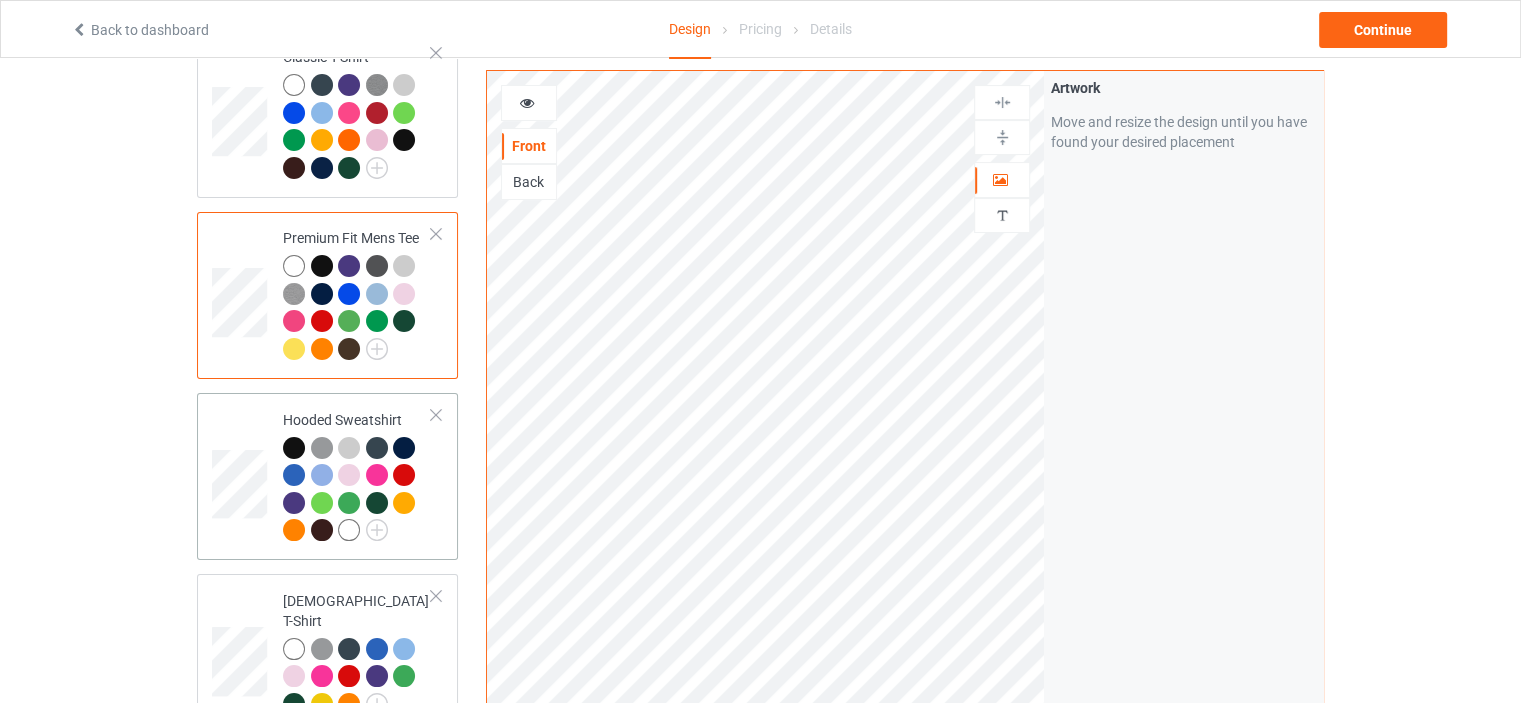 click at bounding box center (357, 492) 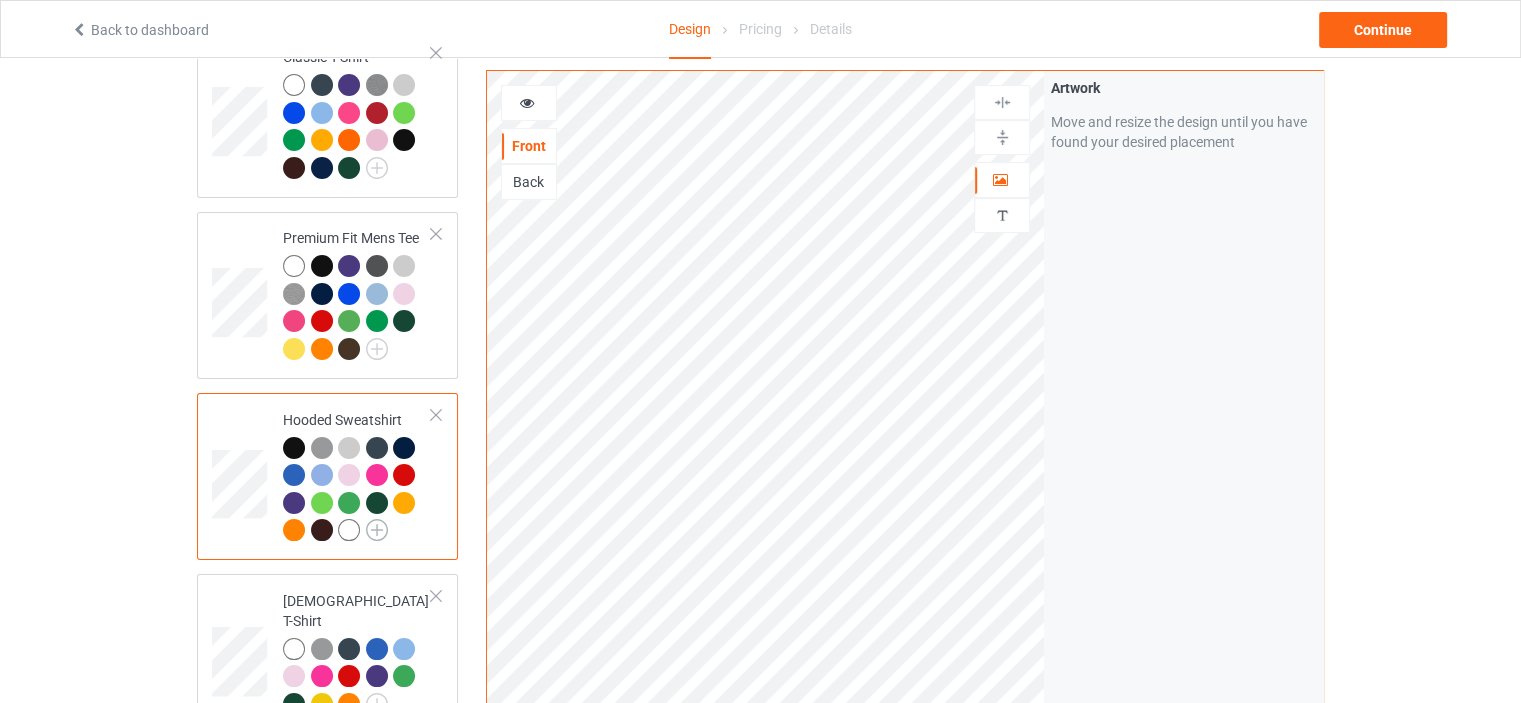 click at bounding box center [377, 530] 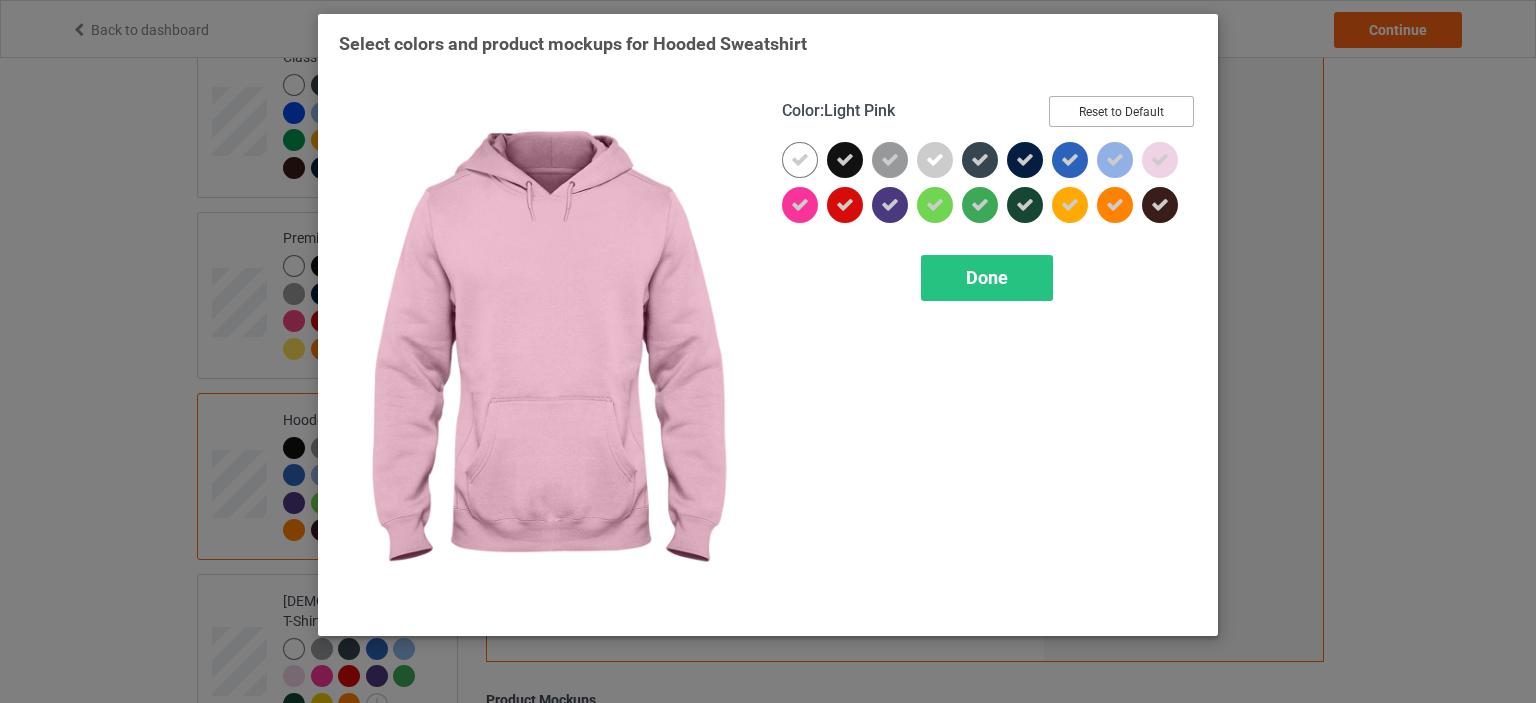 click on "Reset to Default" at bounding box center [1121, 111] 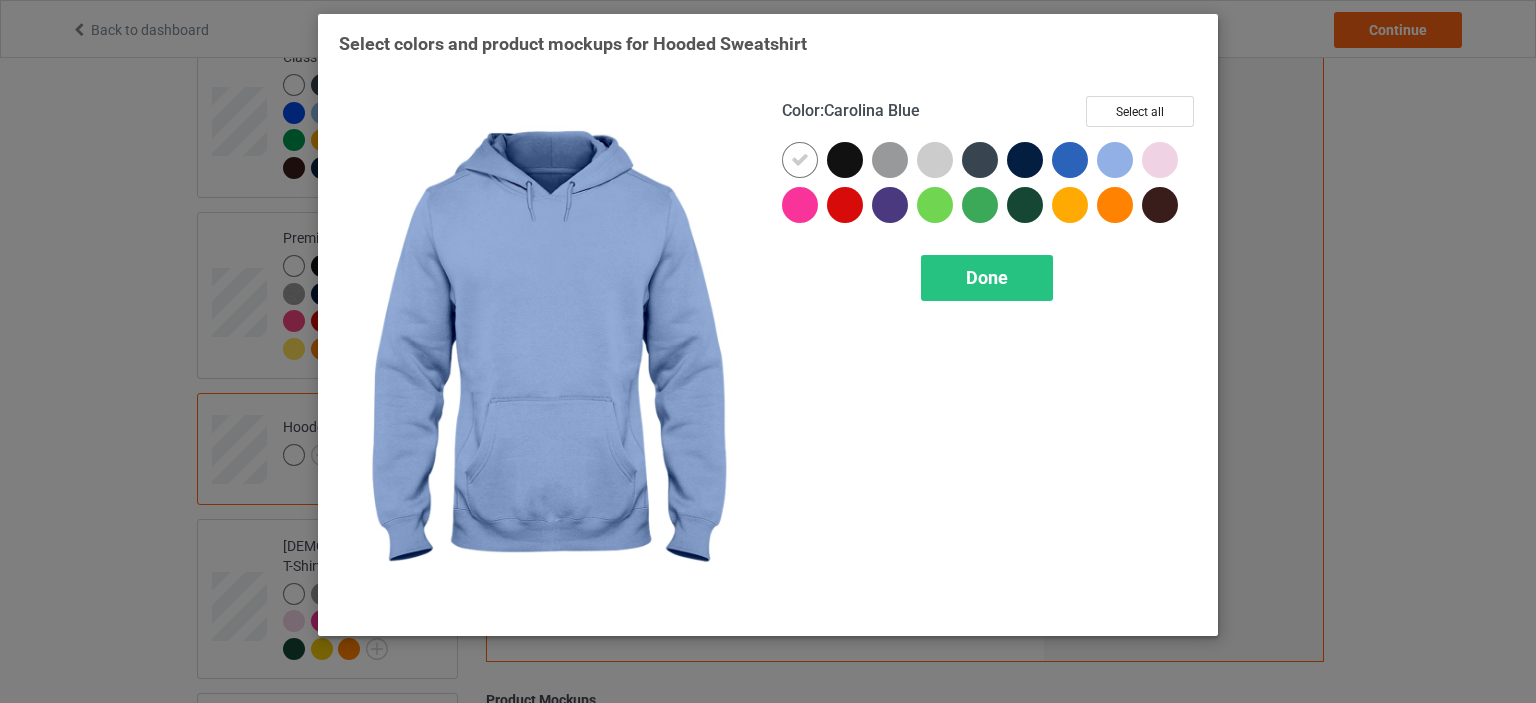 click at bounding box center (1115, 160) 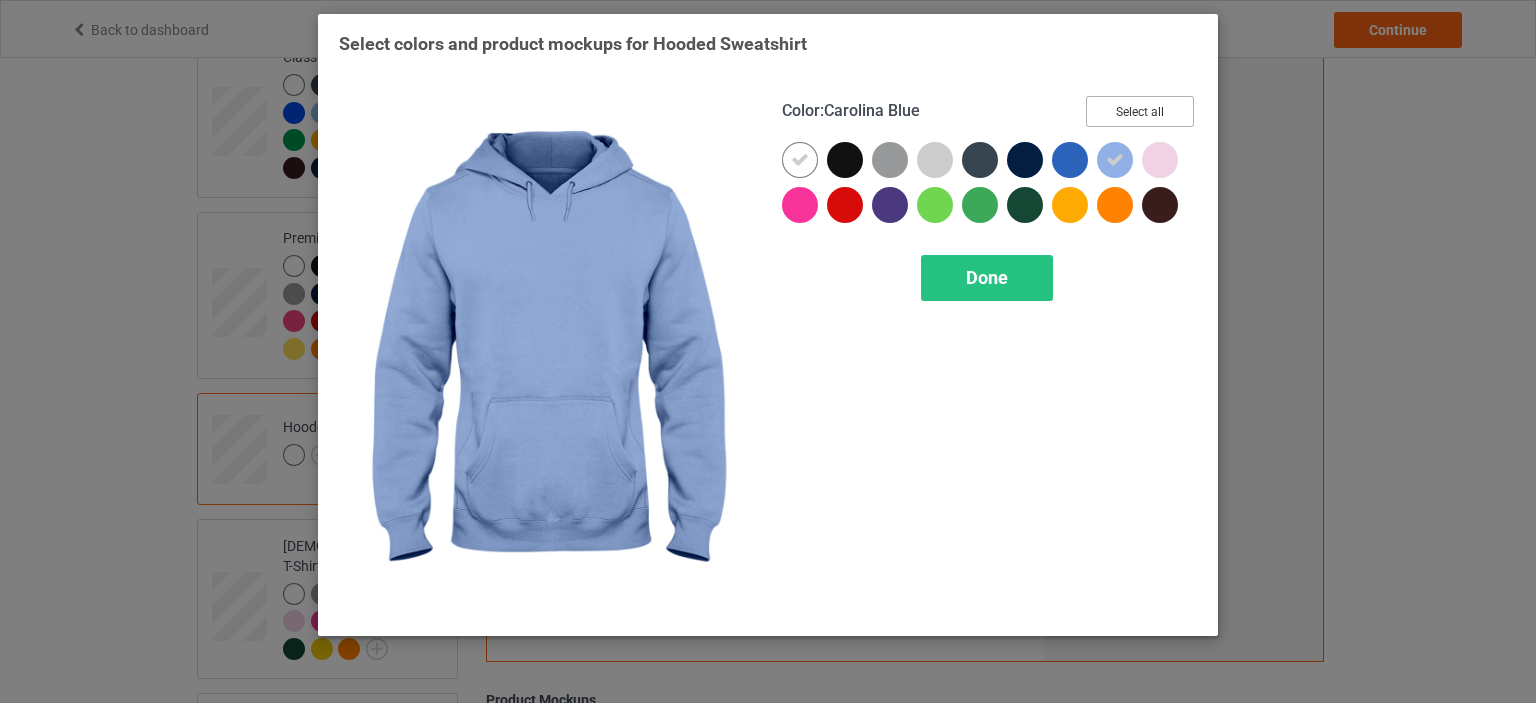 click on "Select all" at bounding box center [1140, 111] 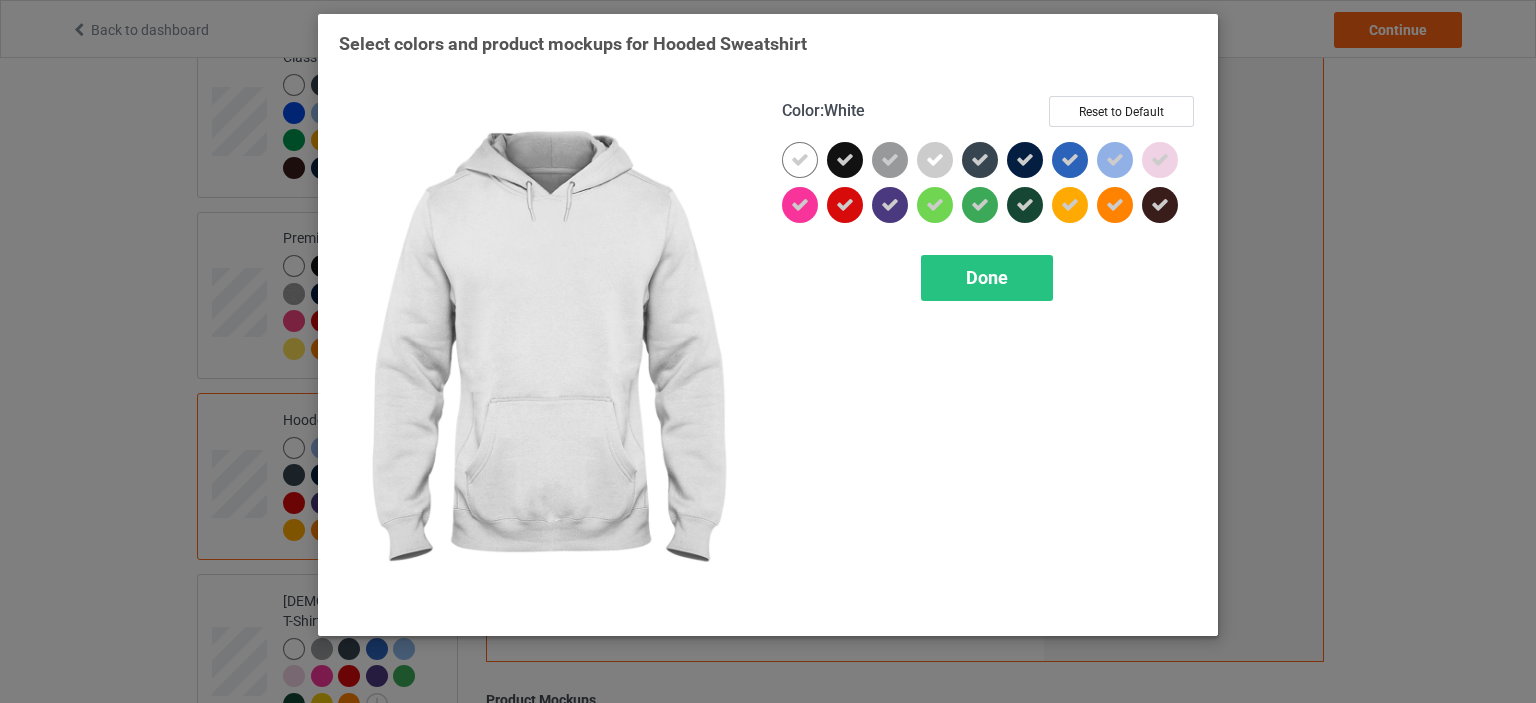 click at bounding box center [800, 160] 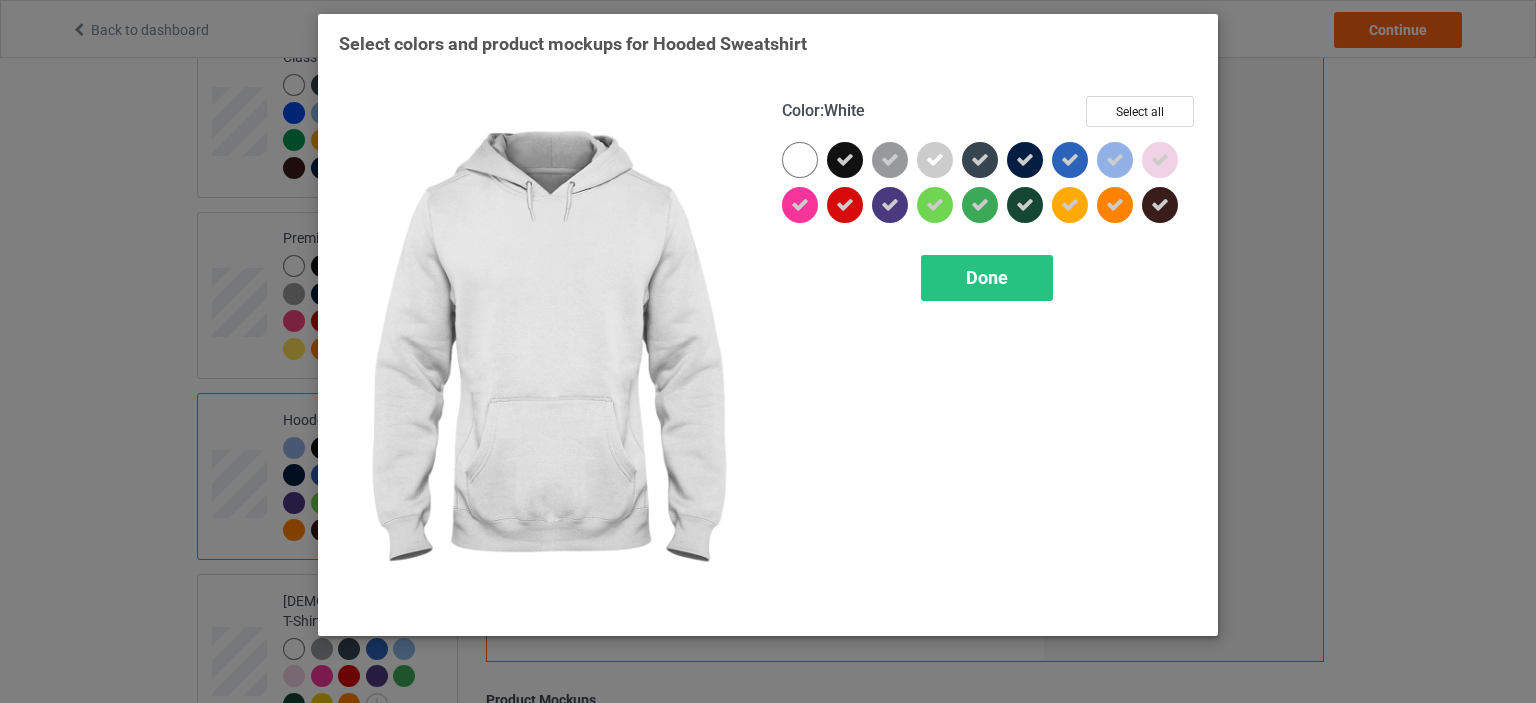 click at bounding box center (800, 160) 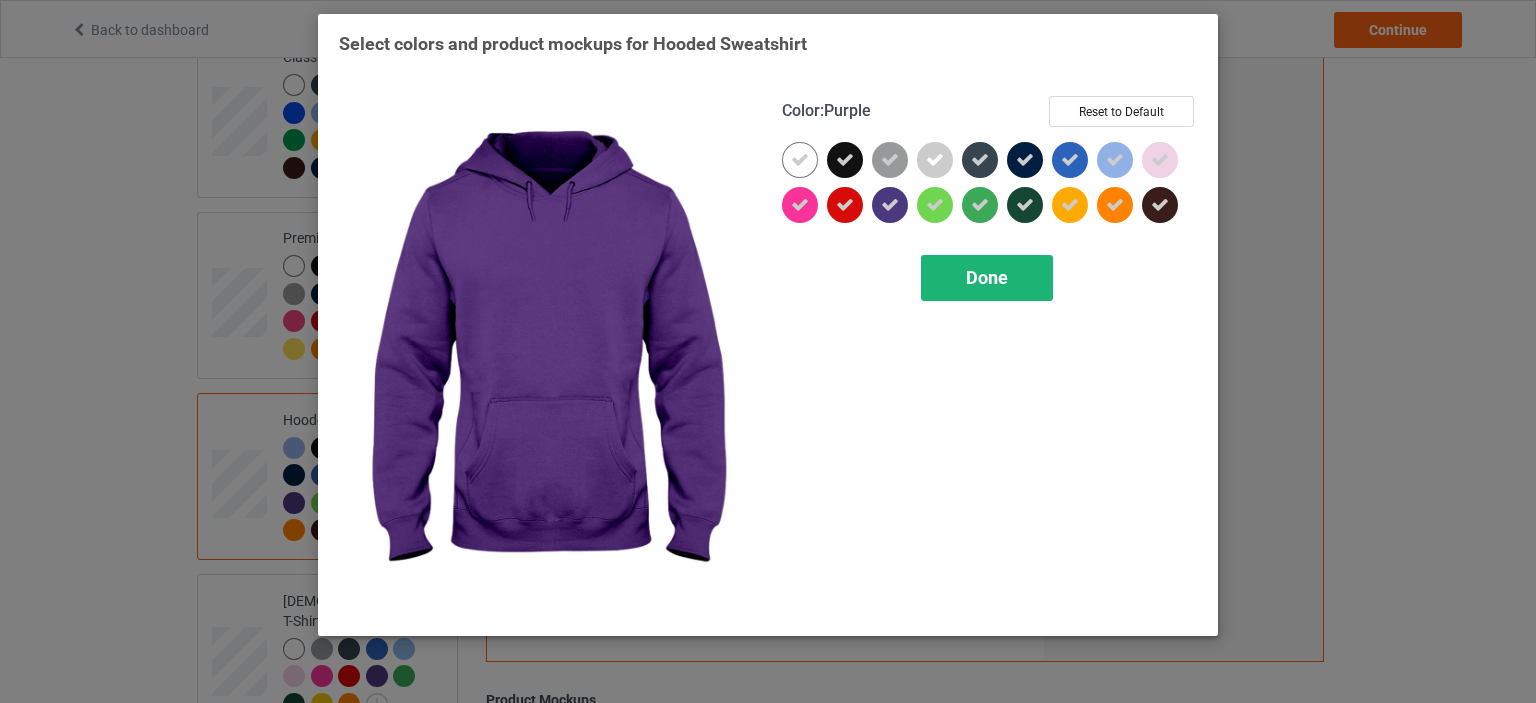 click on "Done" at bounding box center (987, 278) 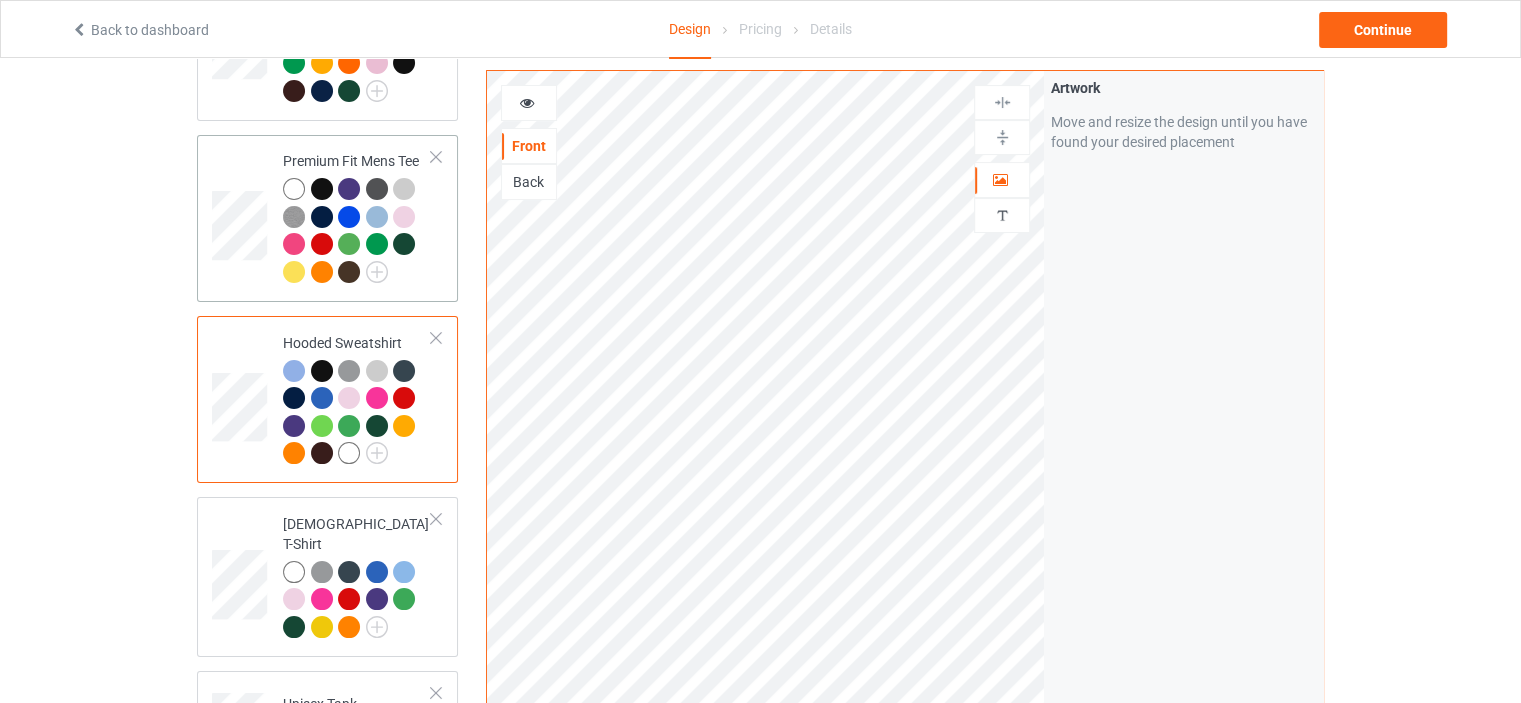 scroll, scrollTop: 400, scrollLeft: 0, axis: vertical 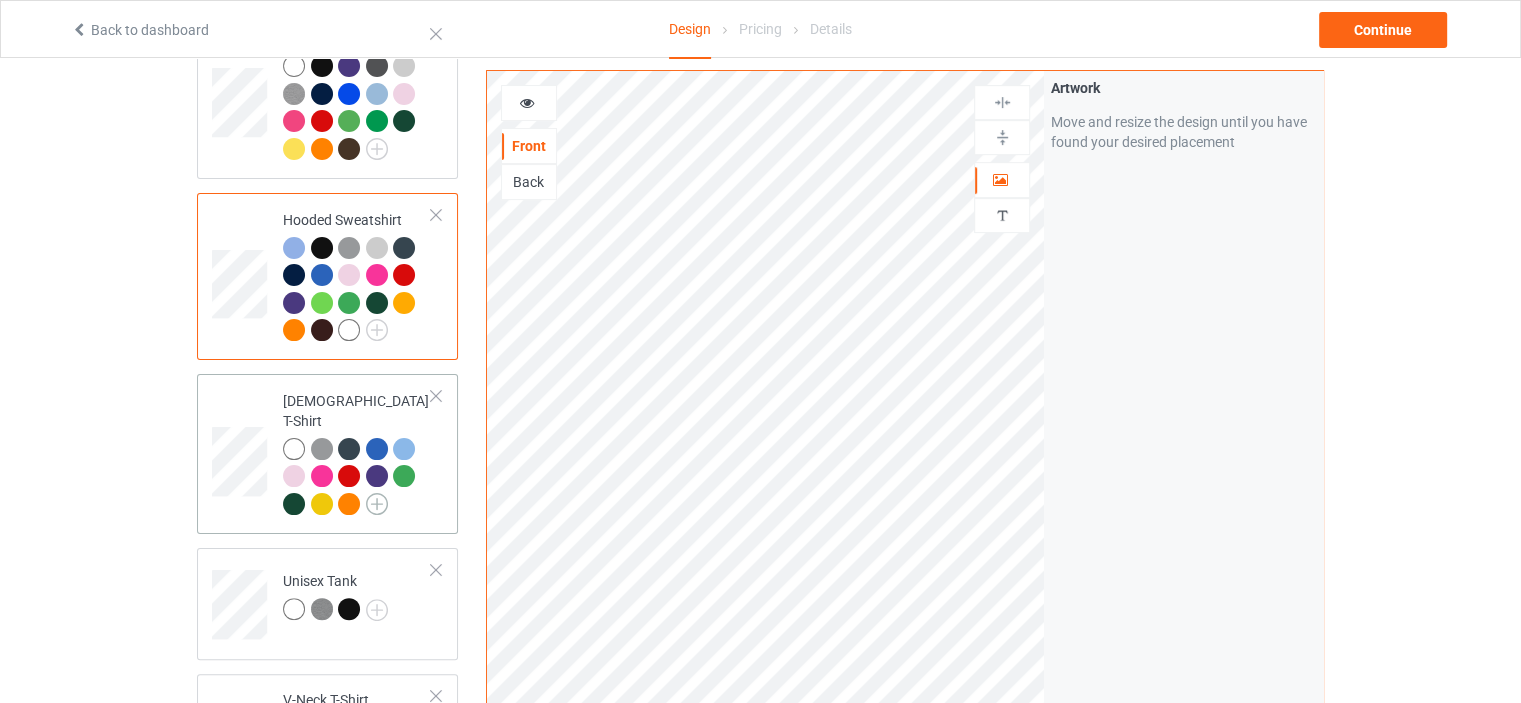 click at bounding box center (377, 504) 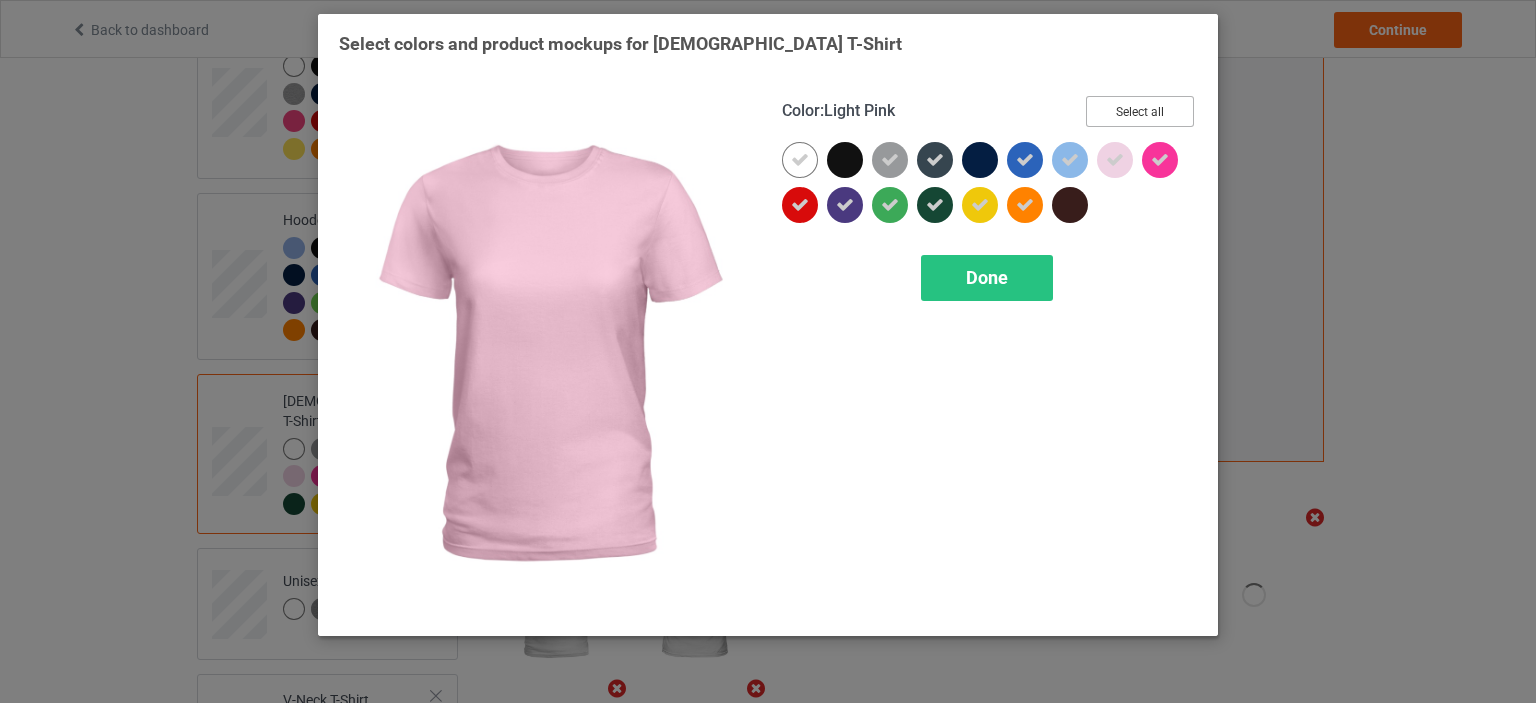 click on "Select all" at bounding box center [1140, 111] 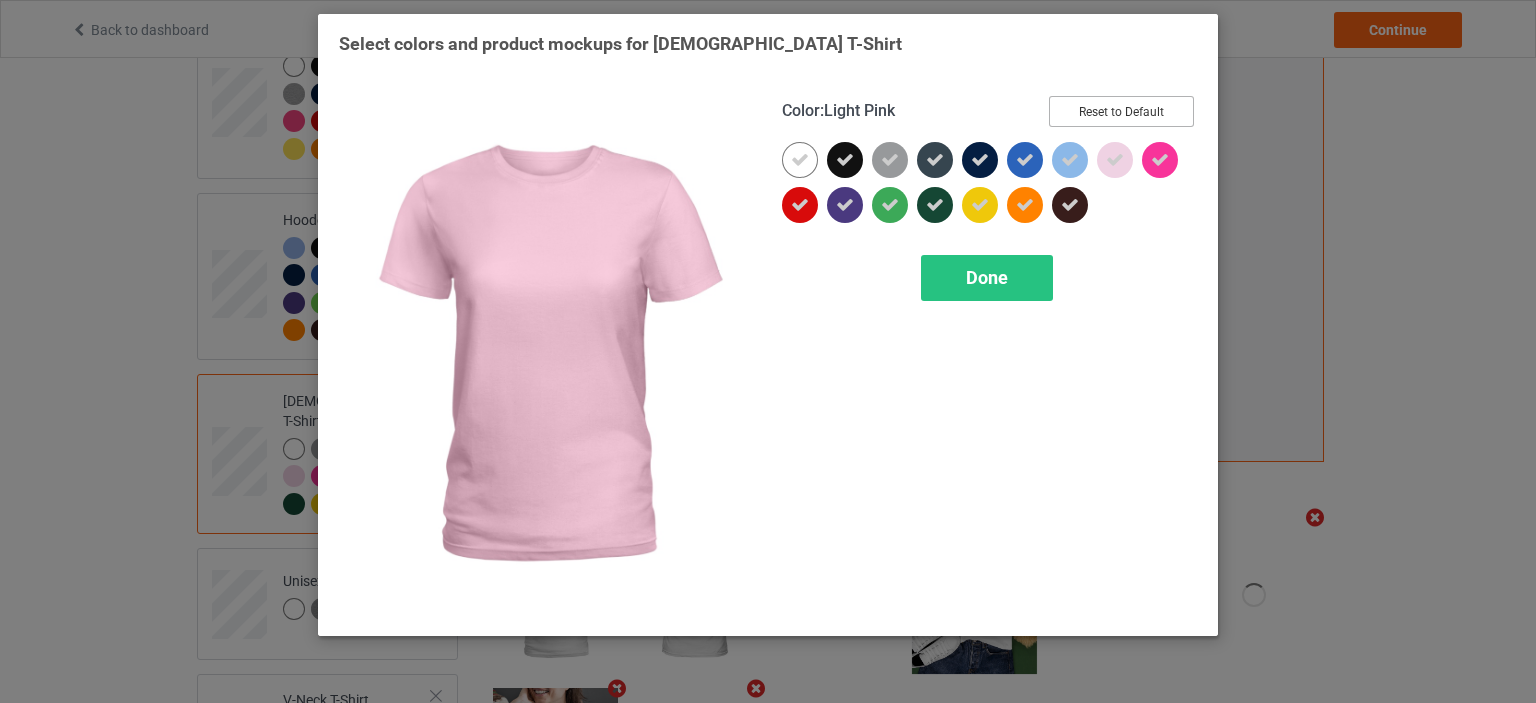 click on "Reset to Default" at bounding box center (1121, 111) 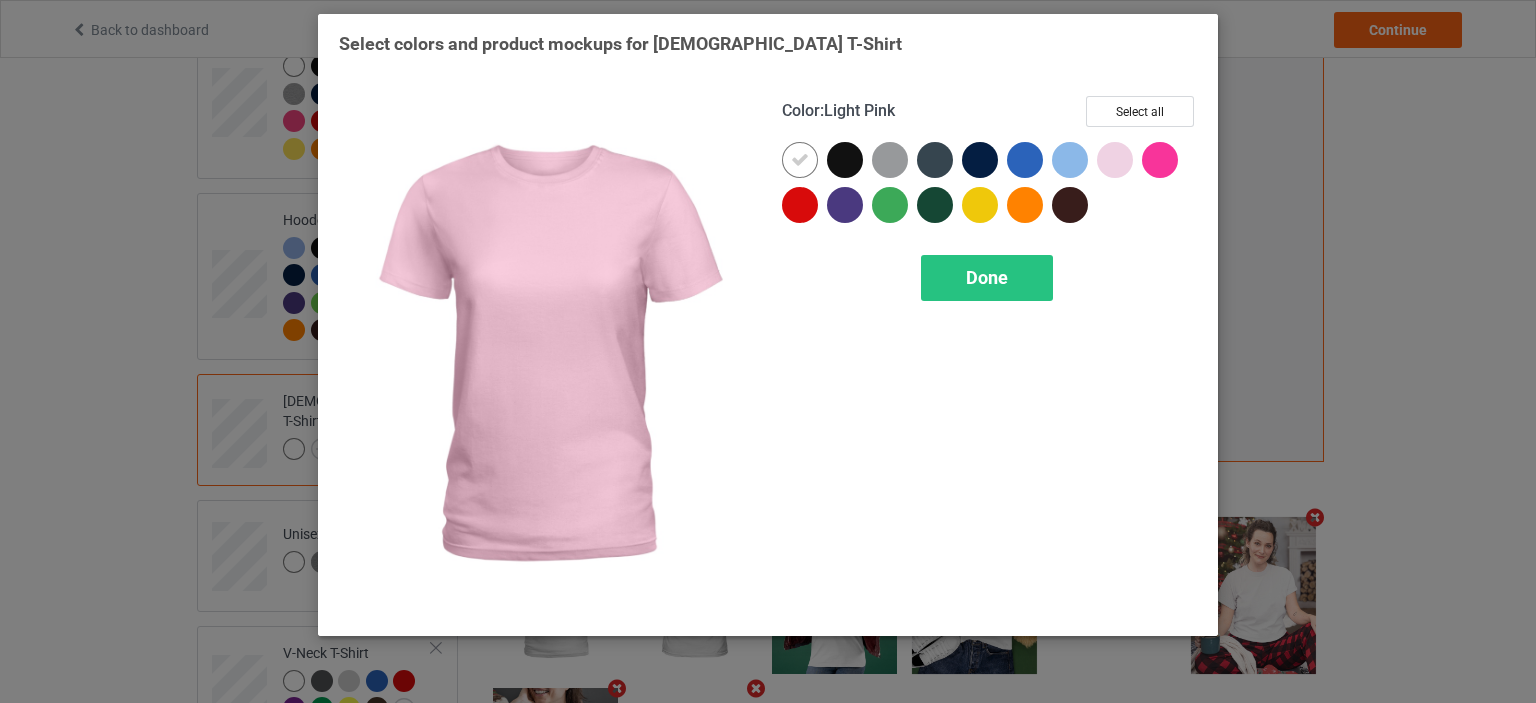 click at bounding box center [1115, 160] 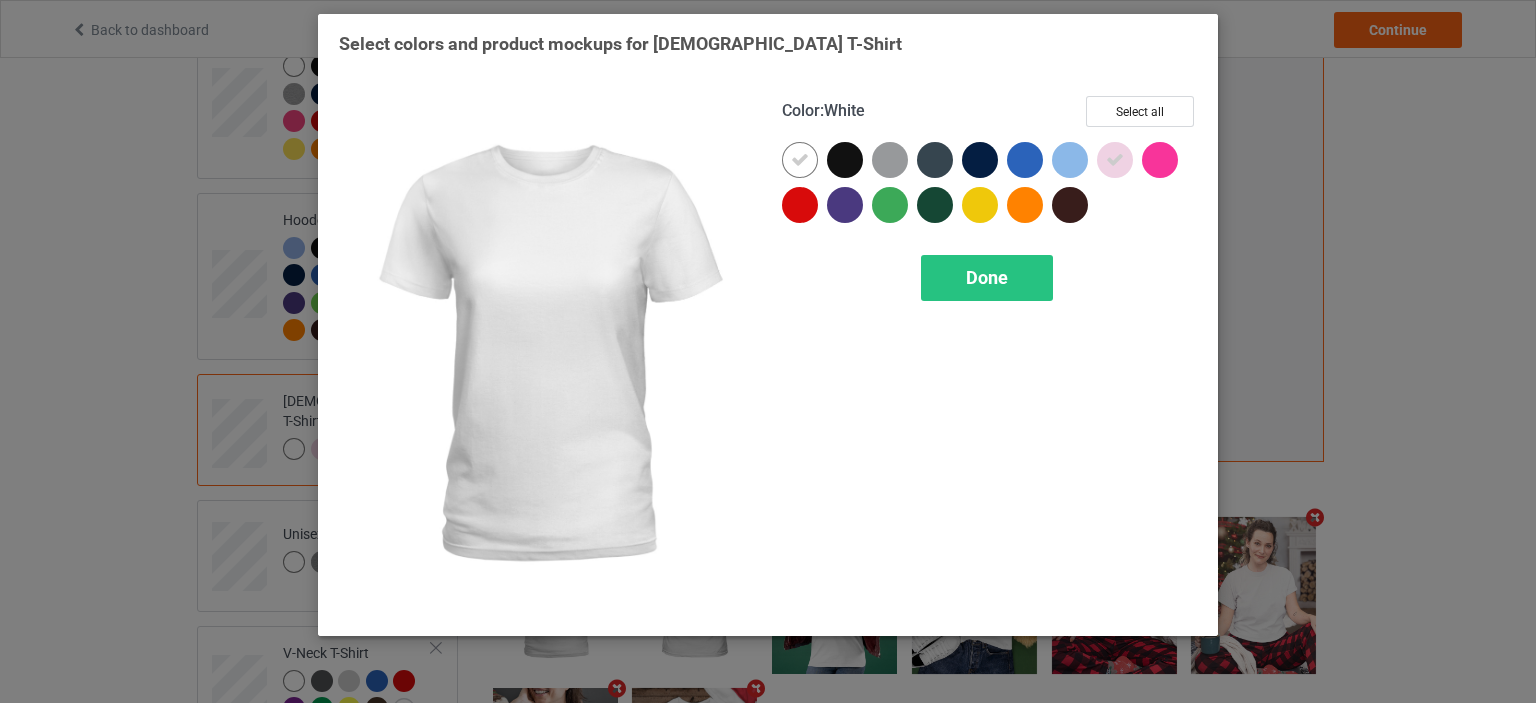 click at bounding box center (800, 160) 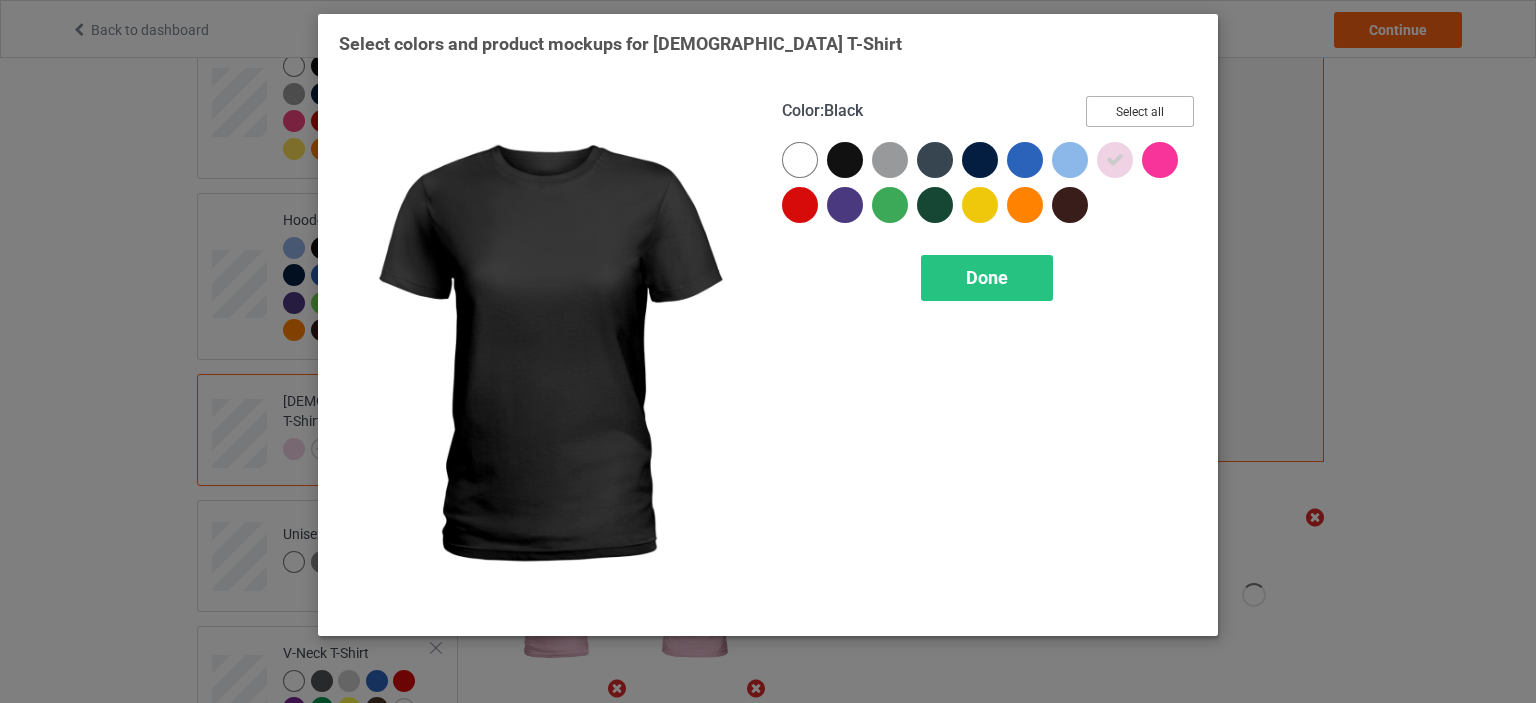 click on "Select all" at bounding box center [1140, 111] 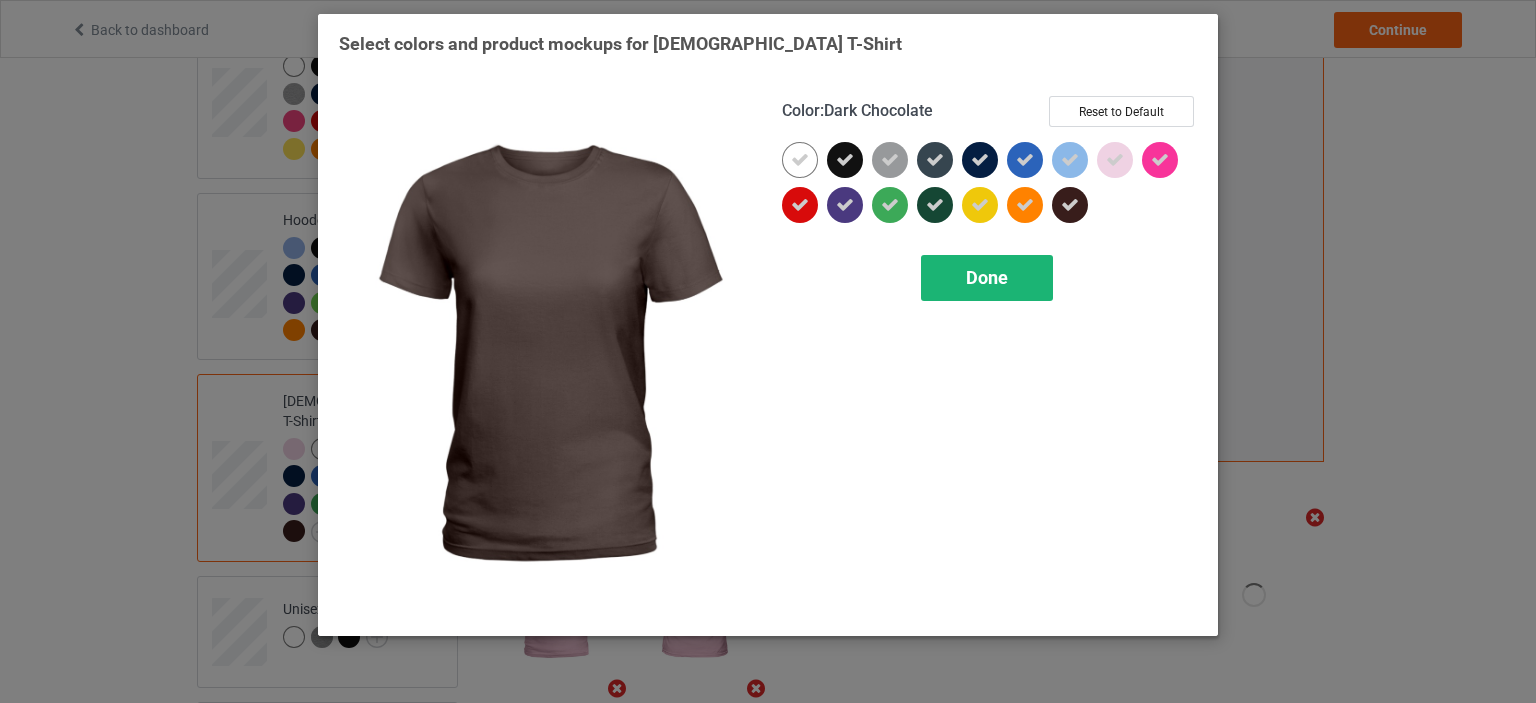 click on "Done" at bounding box center [987, 278] 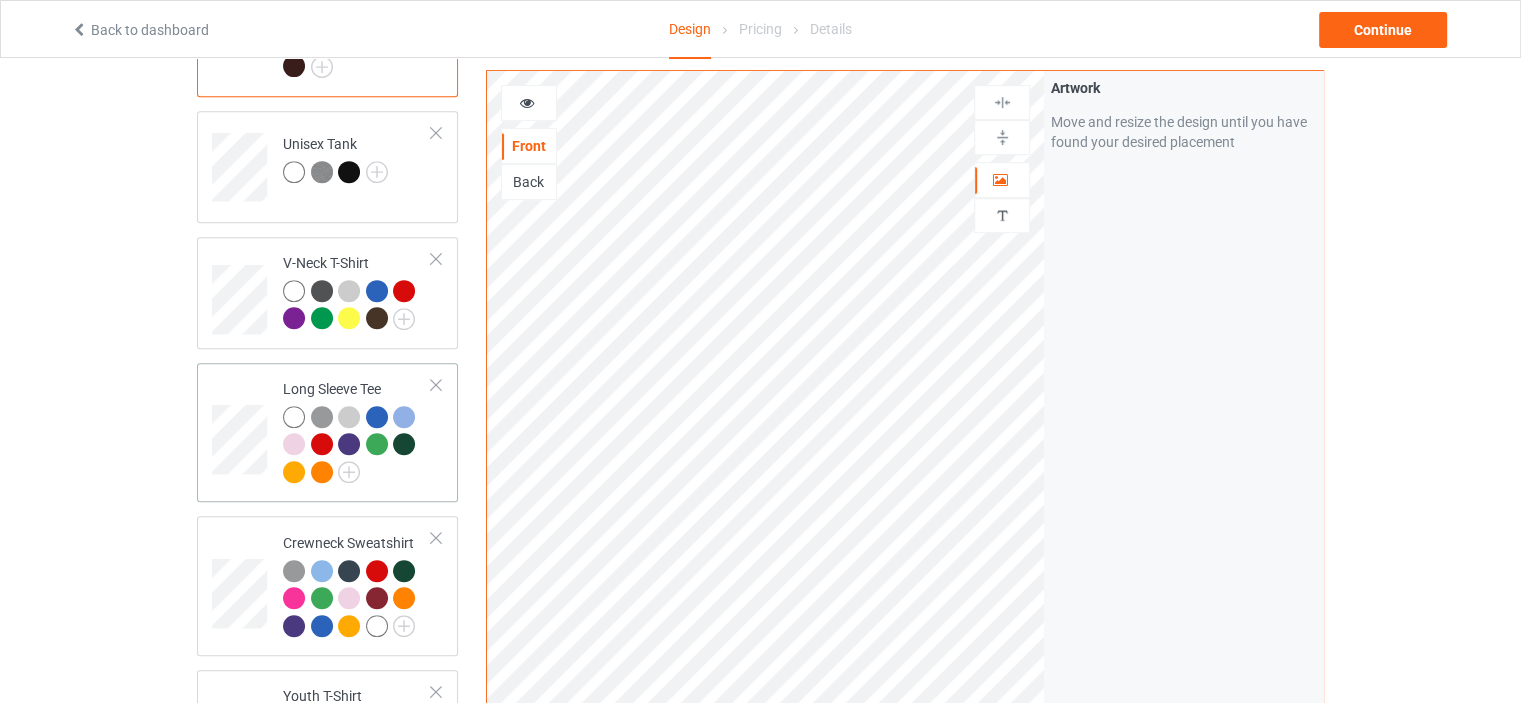scroll, scrollTop: 900, scrollLeft: 0, axis: vertical 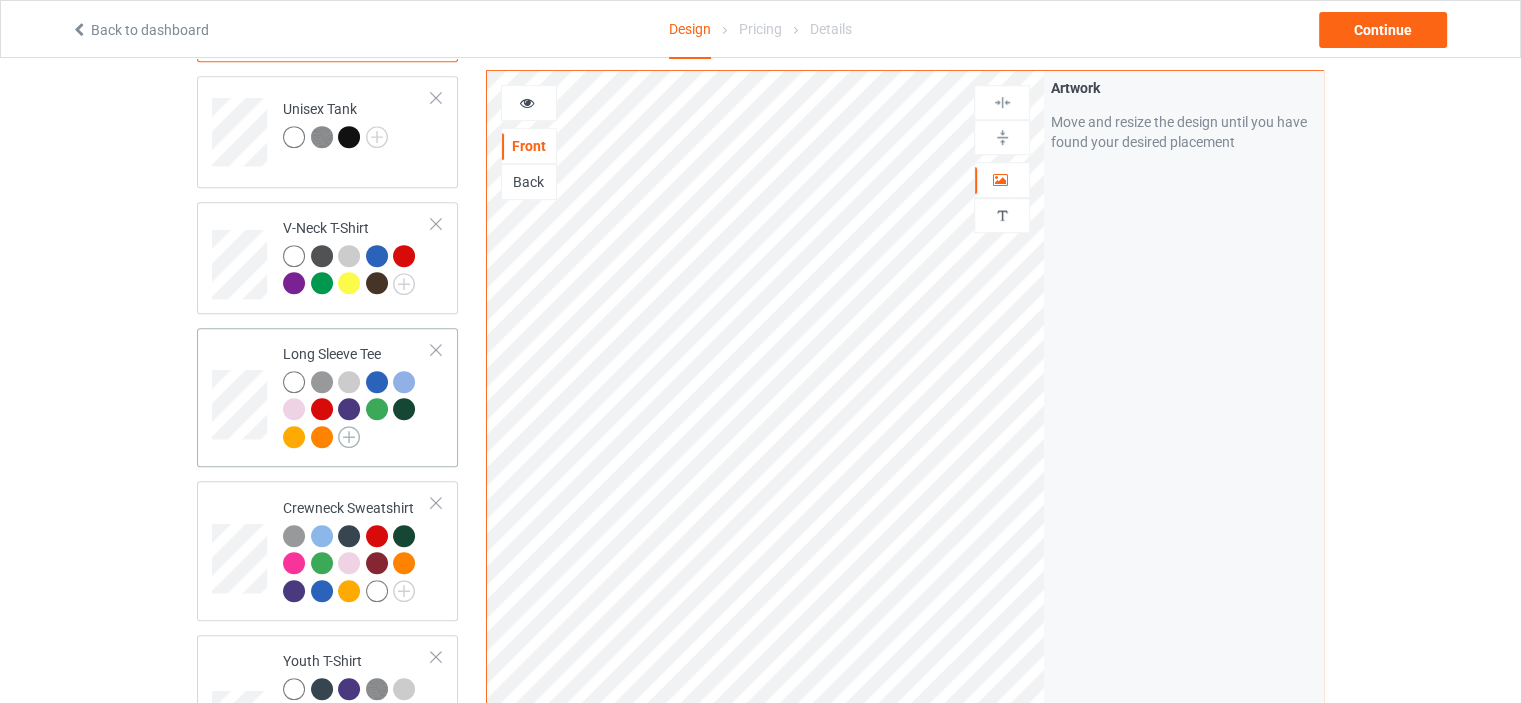 click at bounding box center [349, 437] 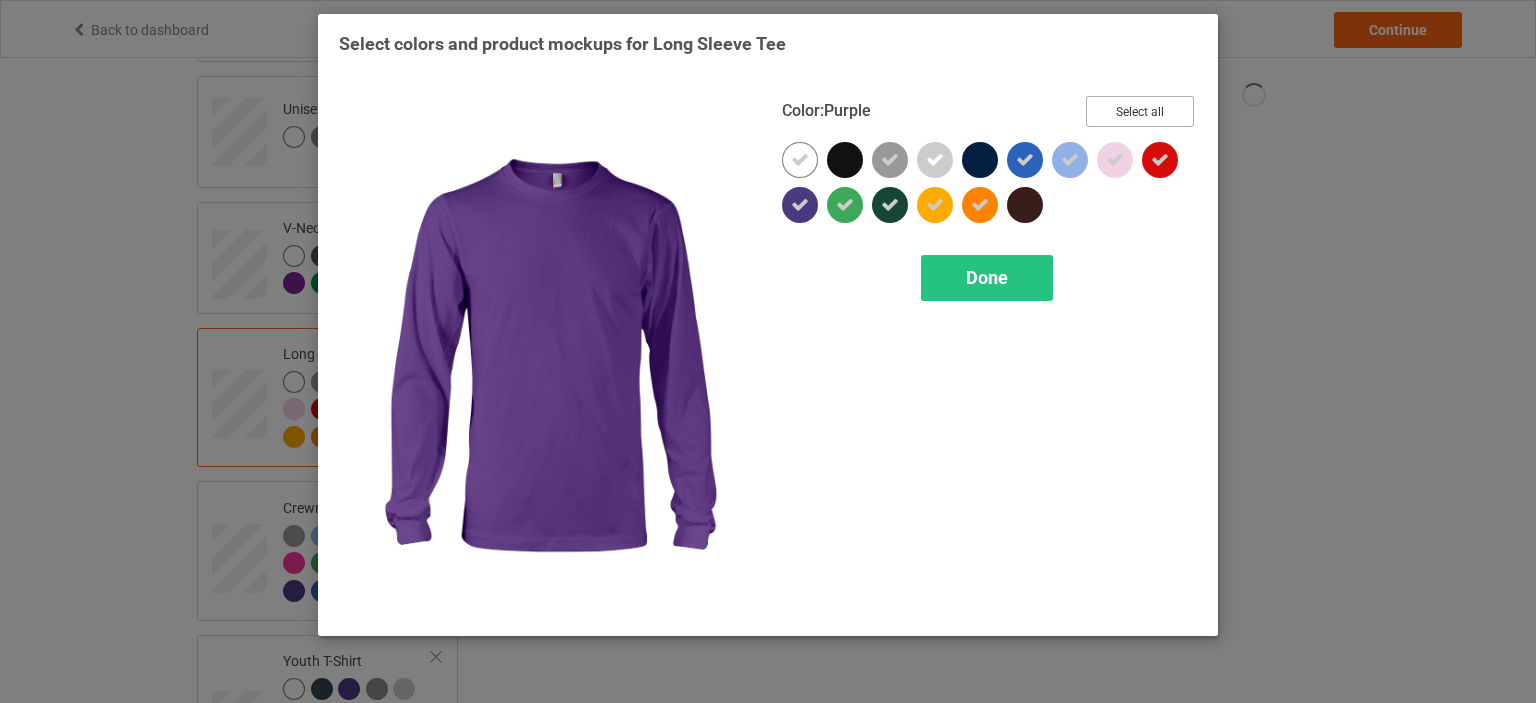 click on "Select all" at bounding box center (1140, 111) 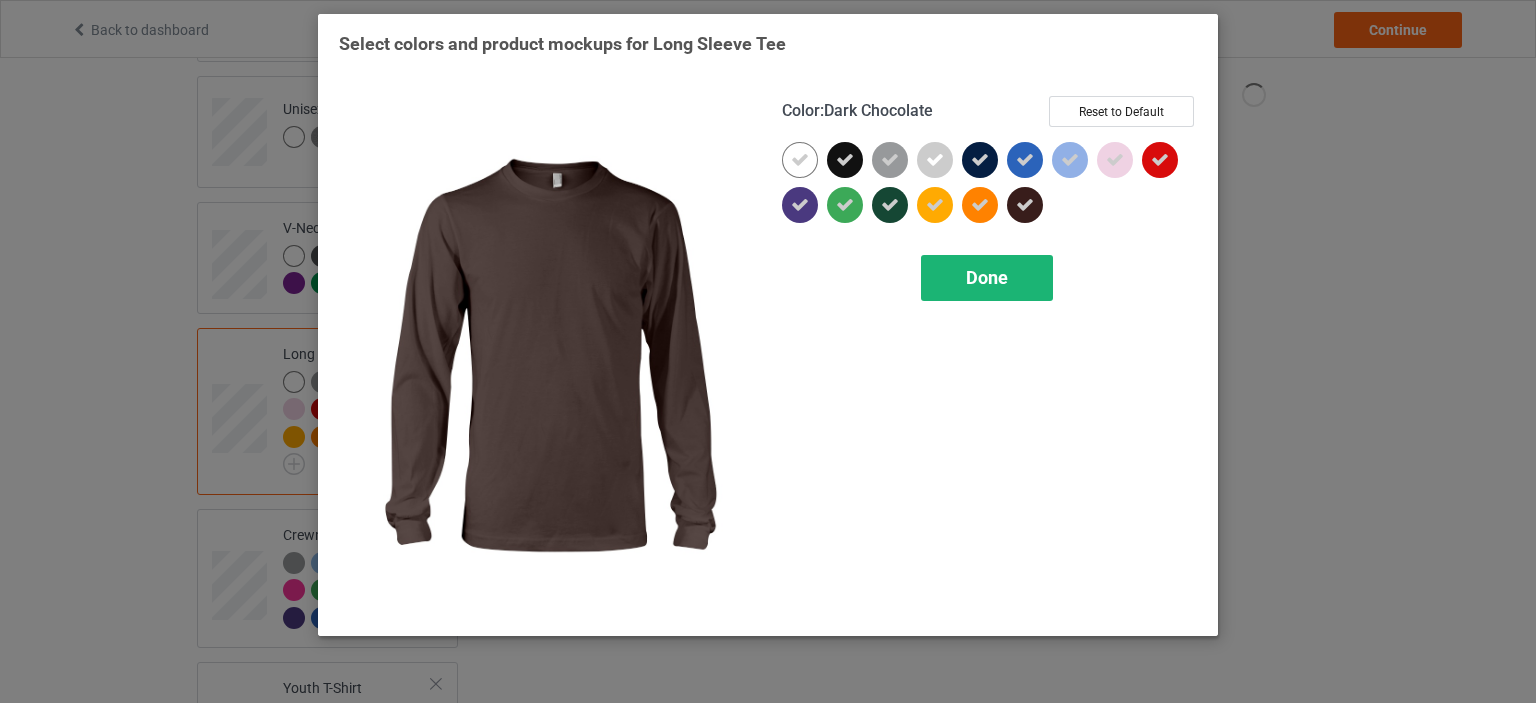 click on "Done" at bounding box center [987, 277] 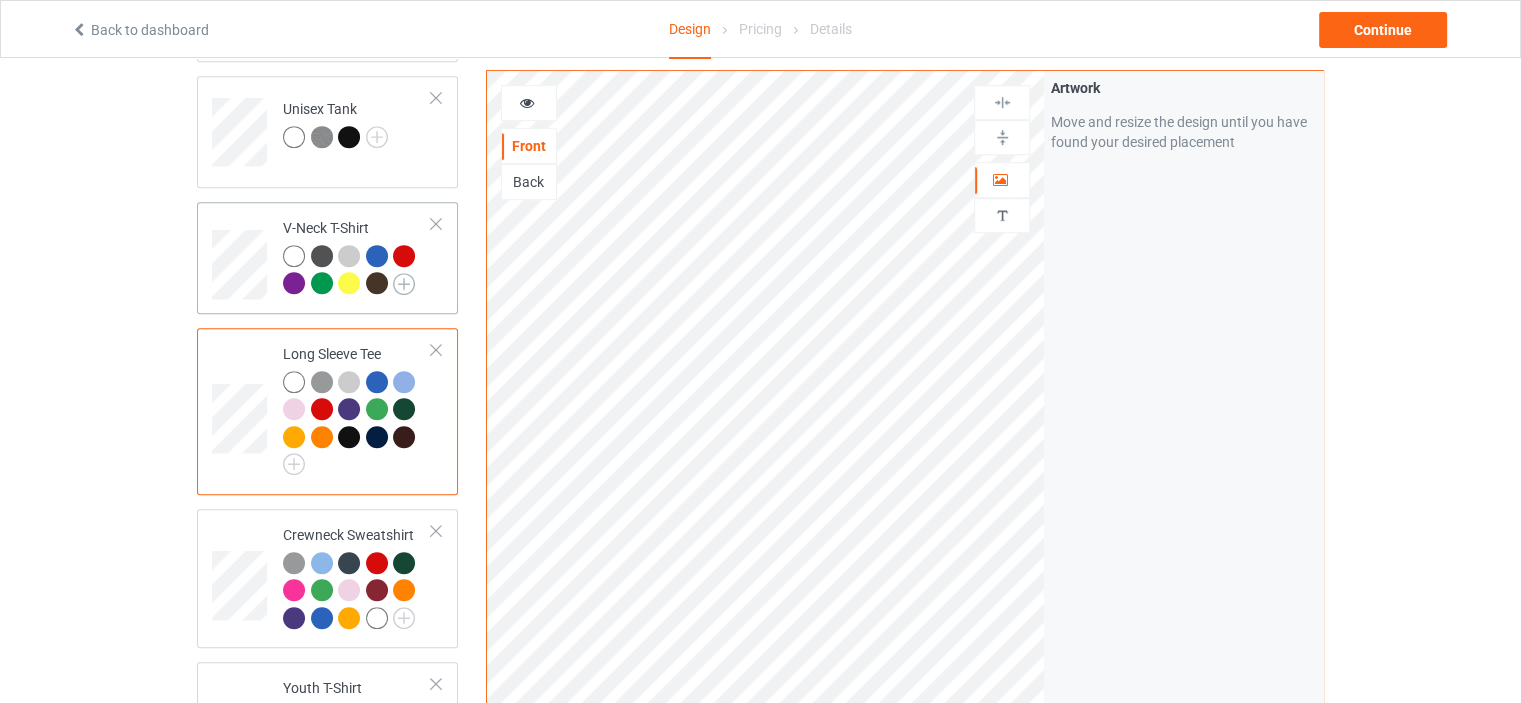 click at bounding box center [404, 284] 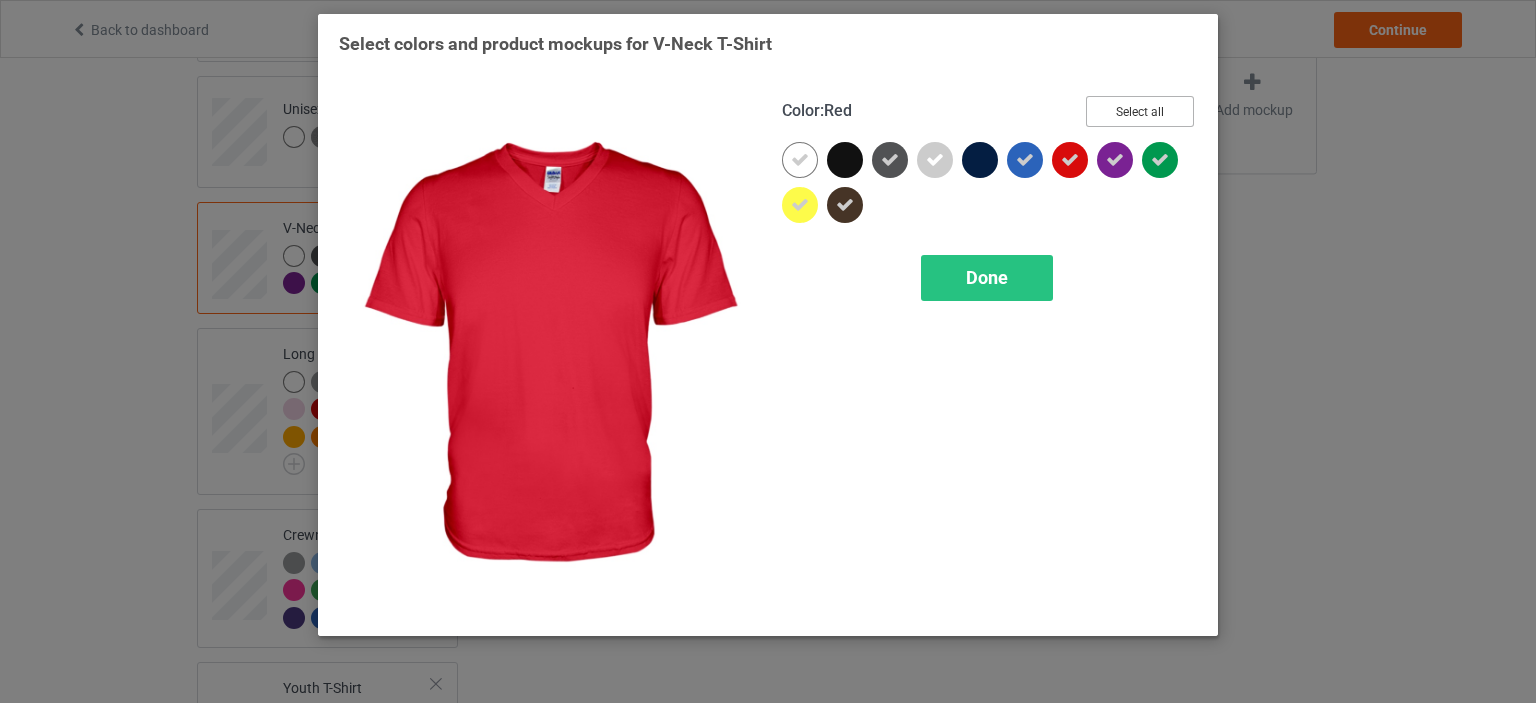 click on "Select all" at bounding box center [1140, 111] 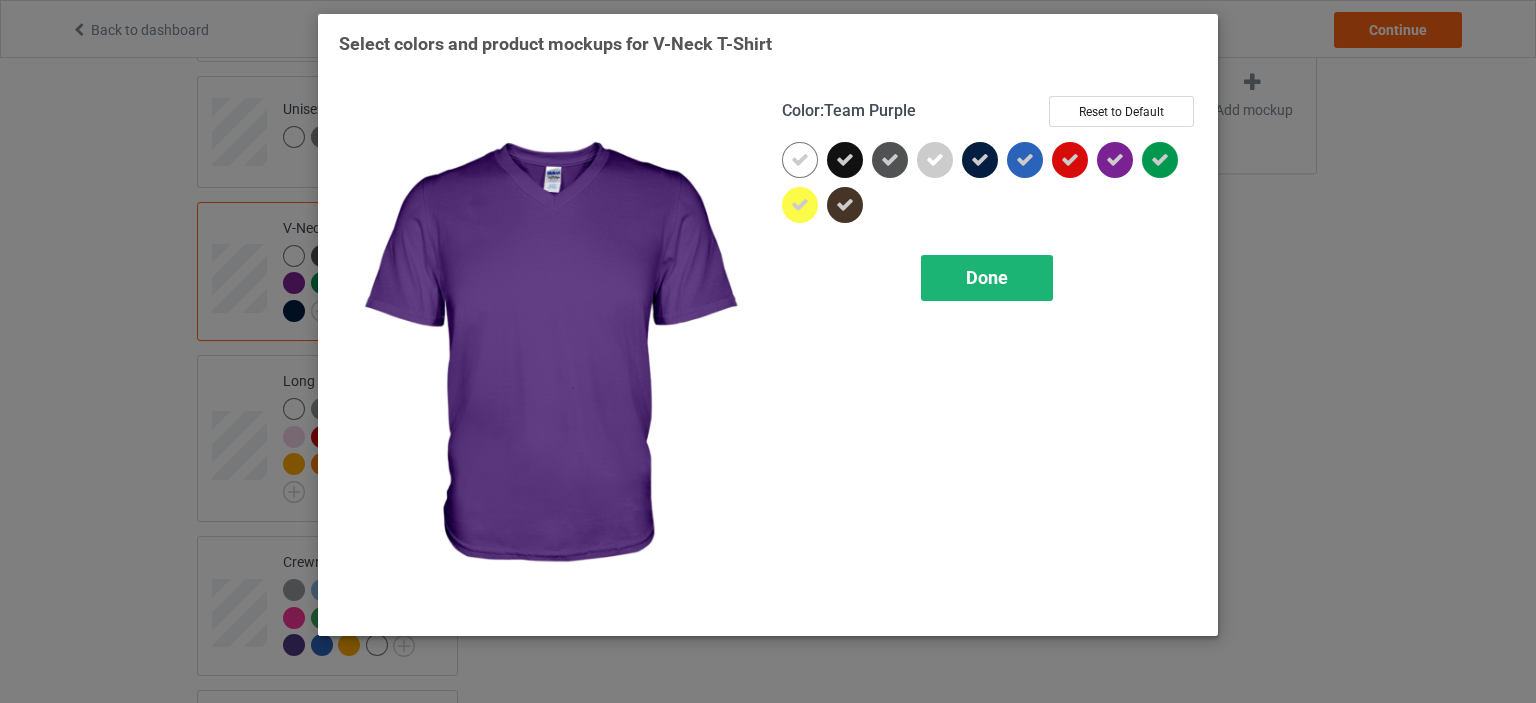 click on "Done" at bounding box center (987, 277) 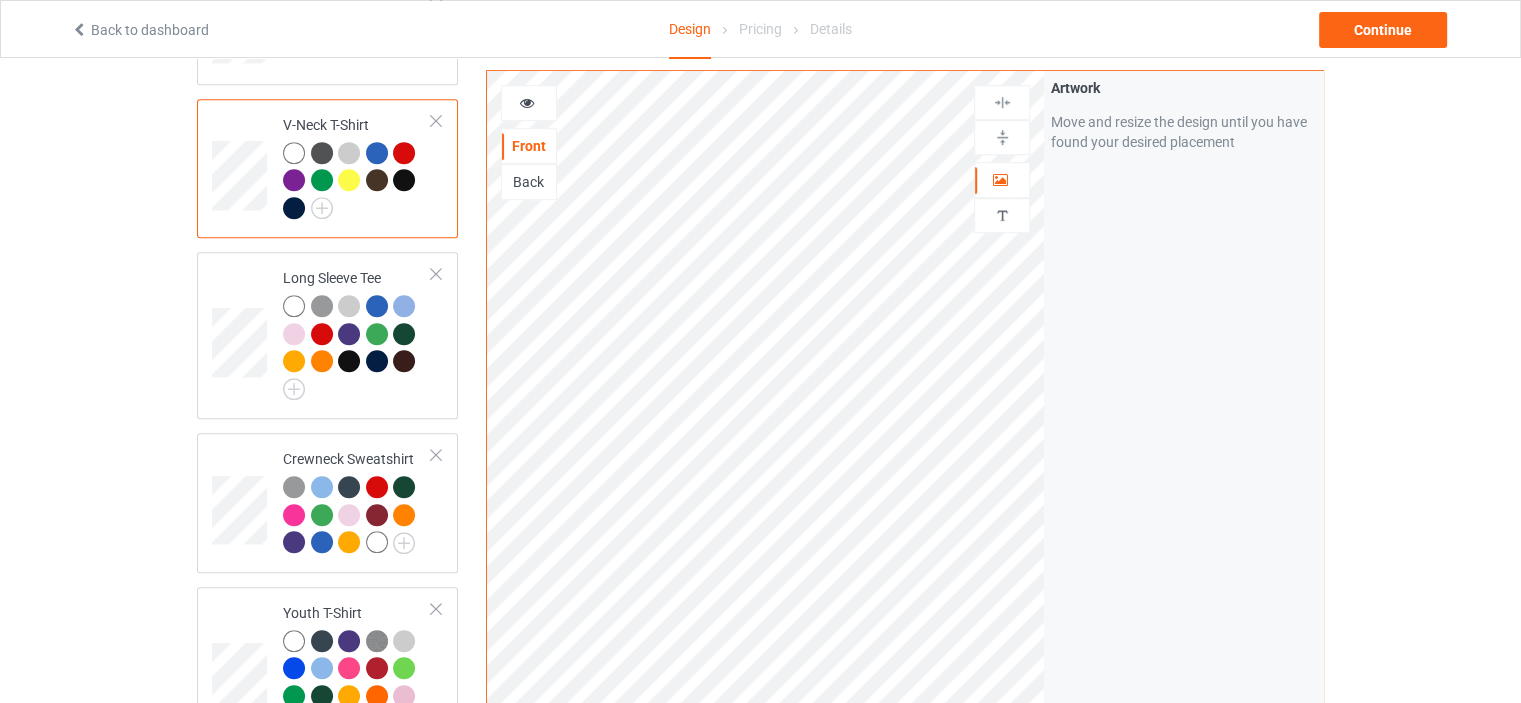 scroll, scrollTop: 1200, scrollLeft: 0, axis: vertical 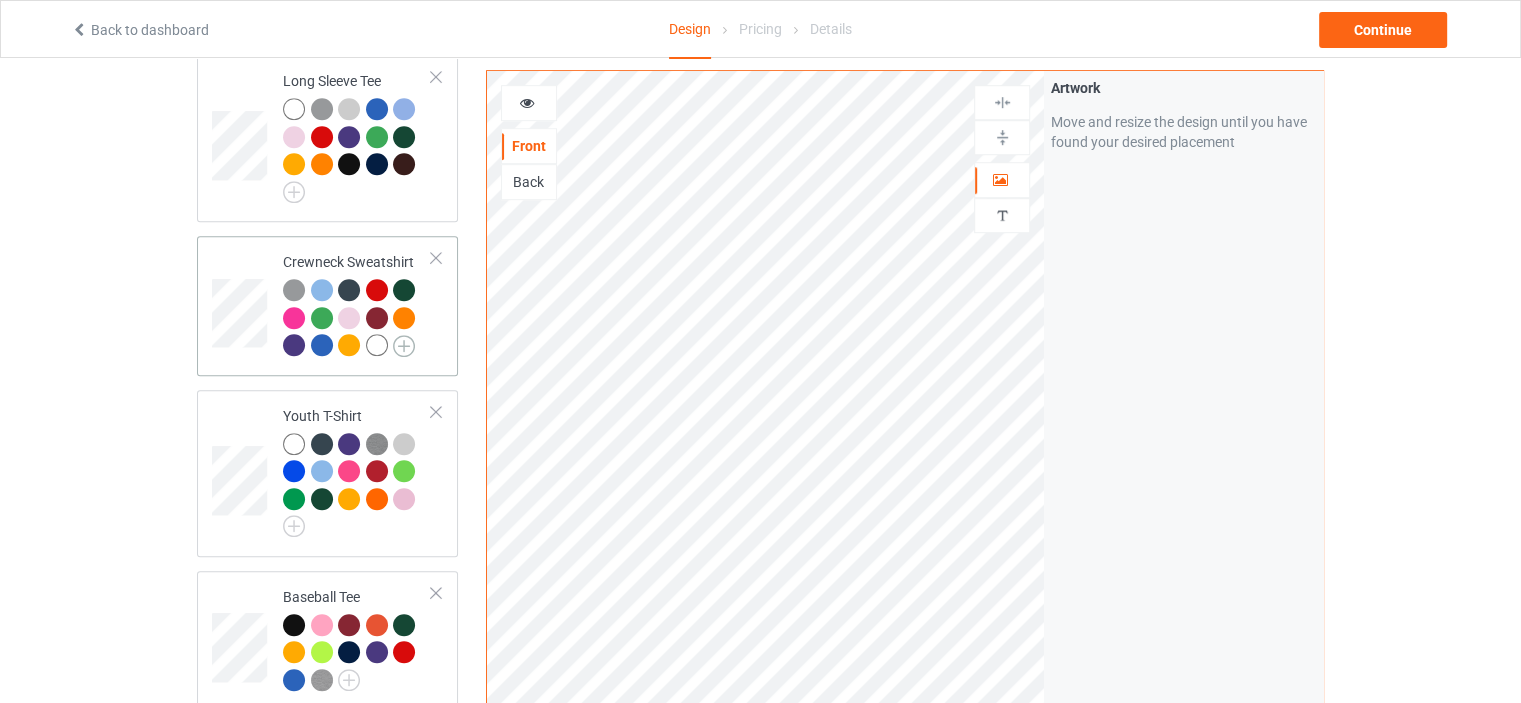 click at bounding box center [404, 346] 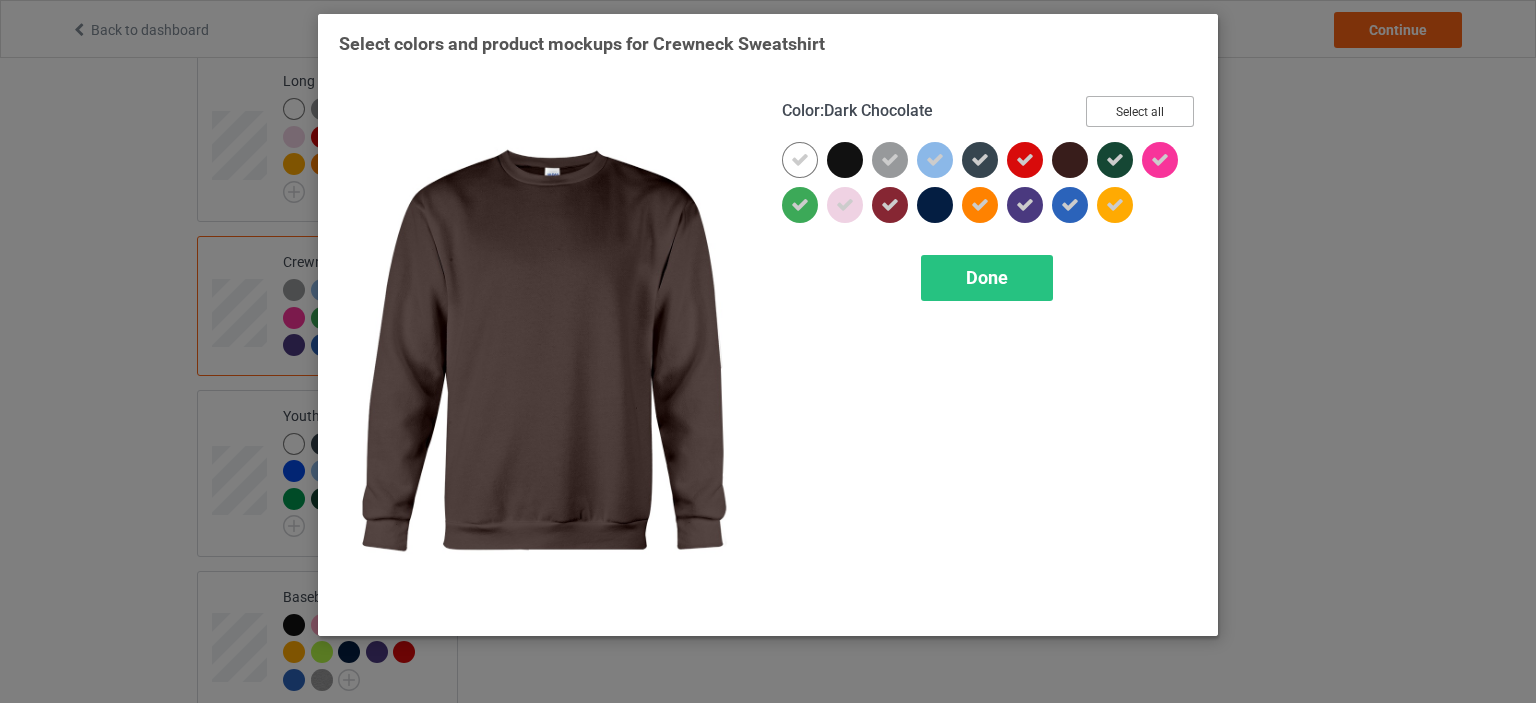 click on "Select all" at bounding box center (1140, 111) 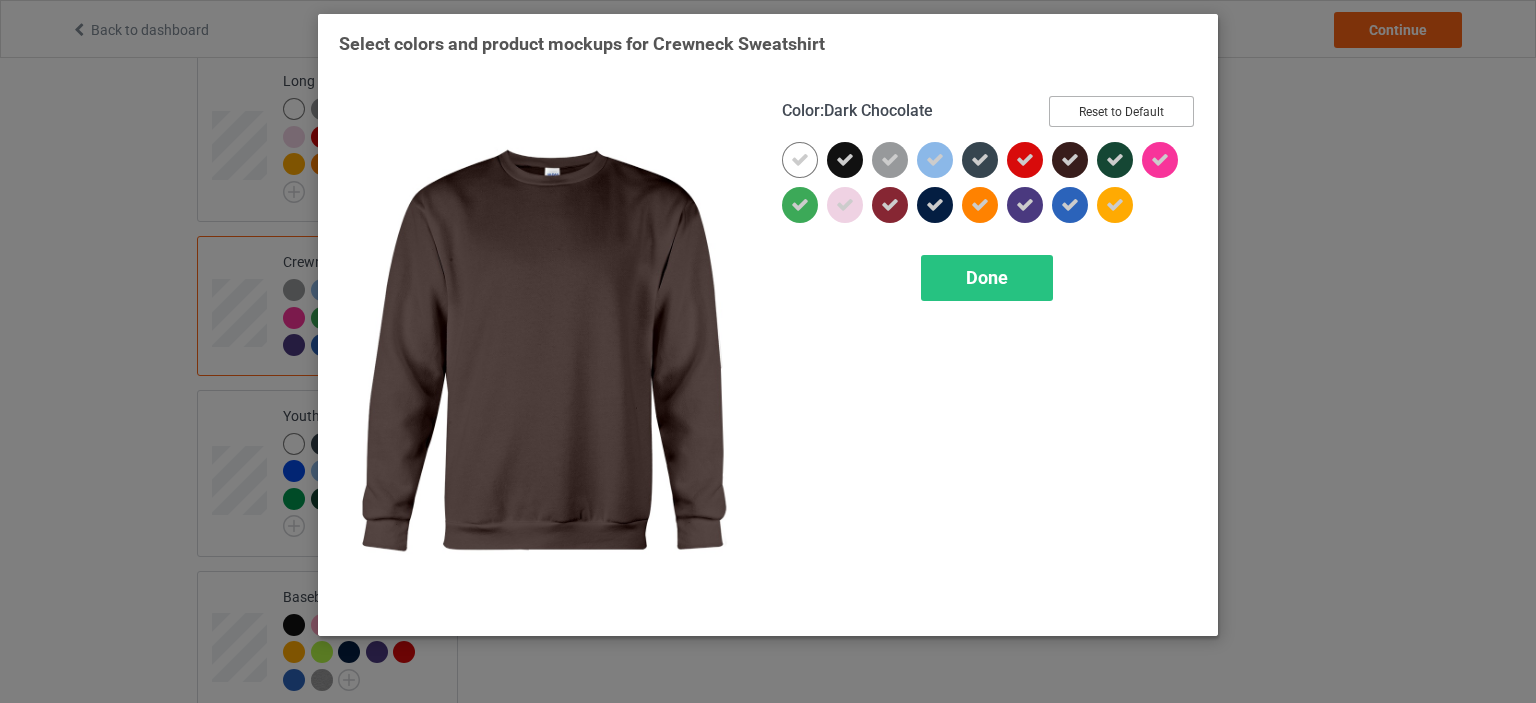 click on "Reset to Default" at bounding box center (1121, 111) 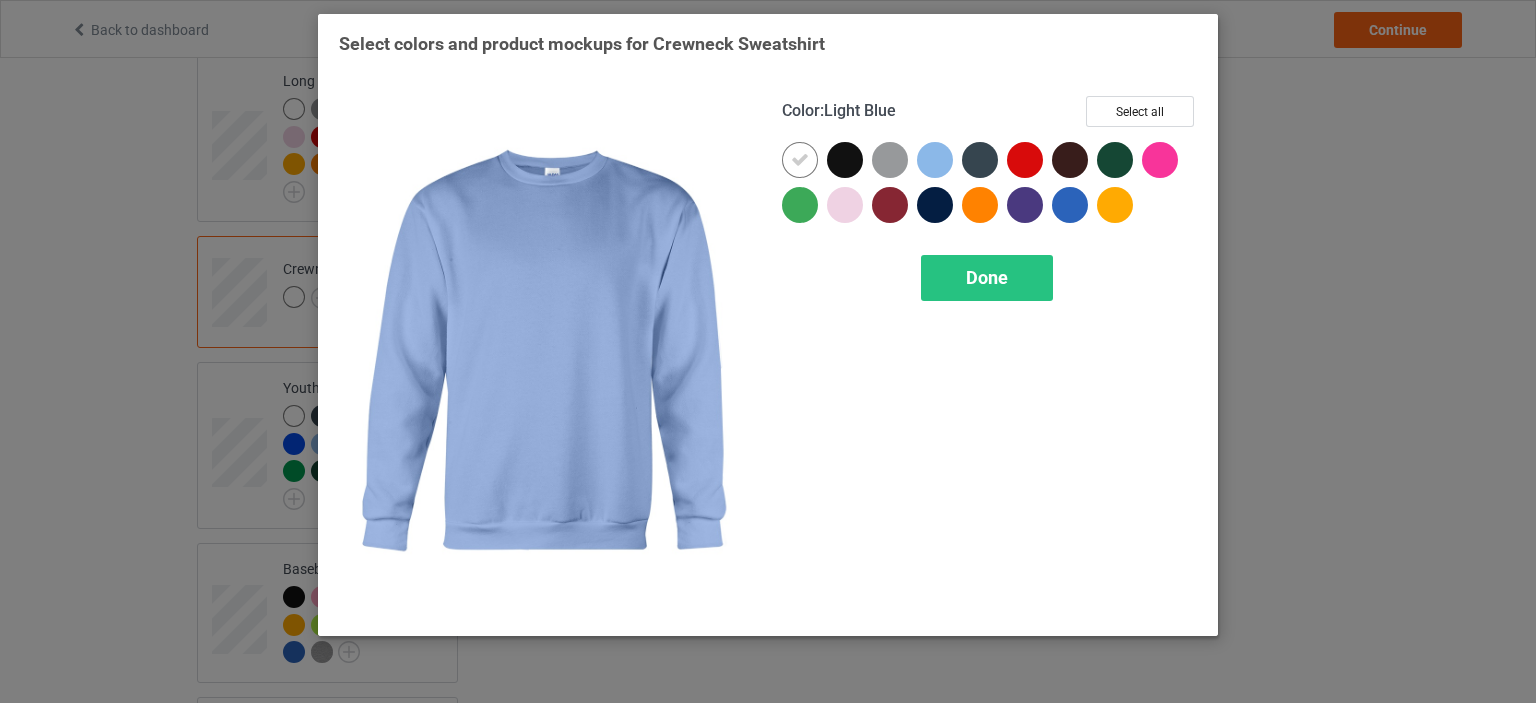 click at bounding box center (935, 160) 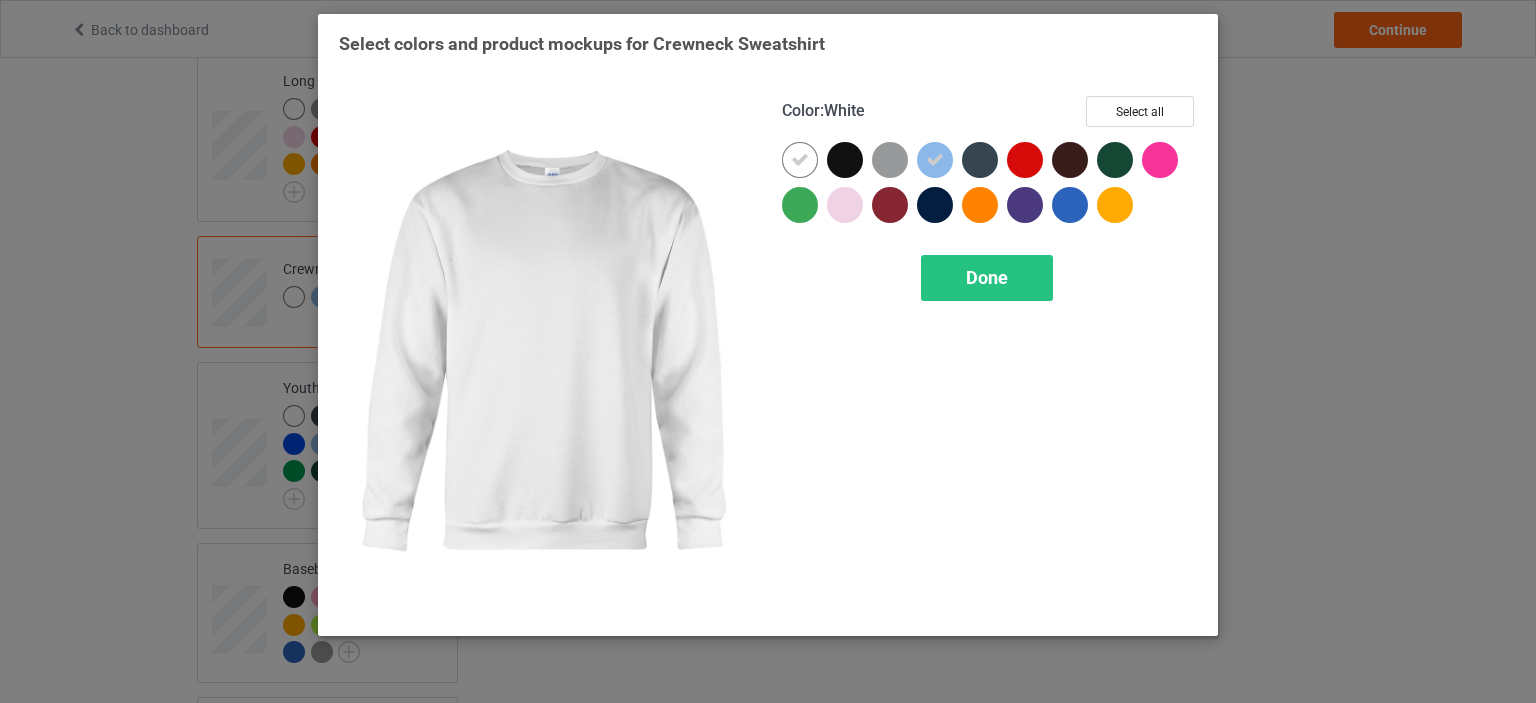 click at bounding box center [800, 160] 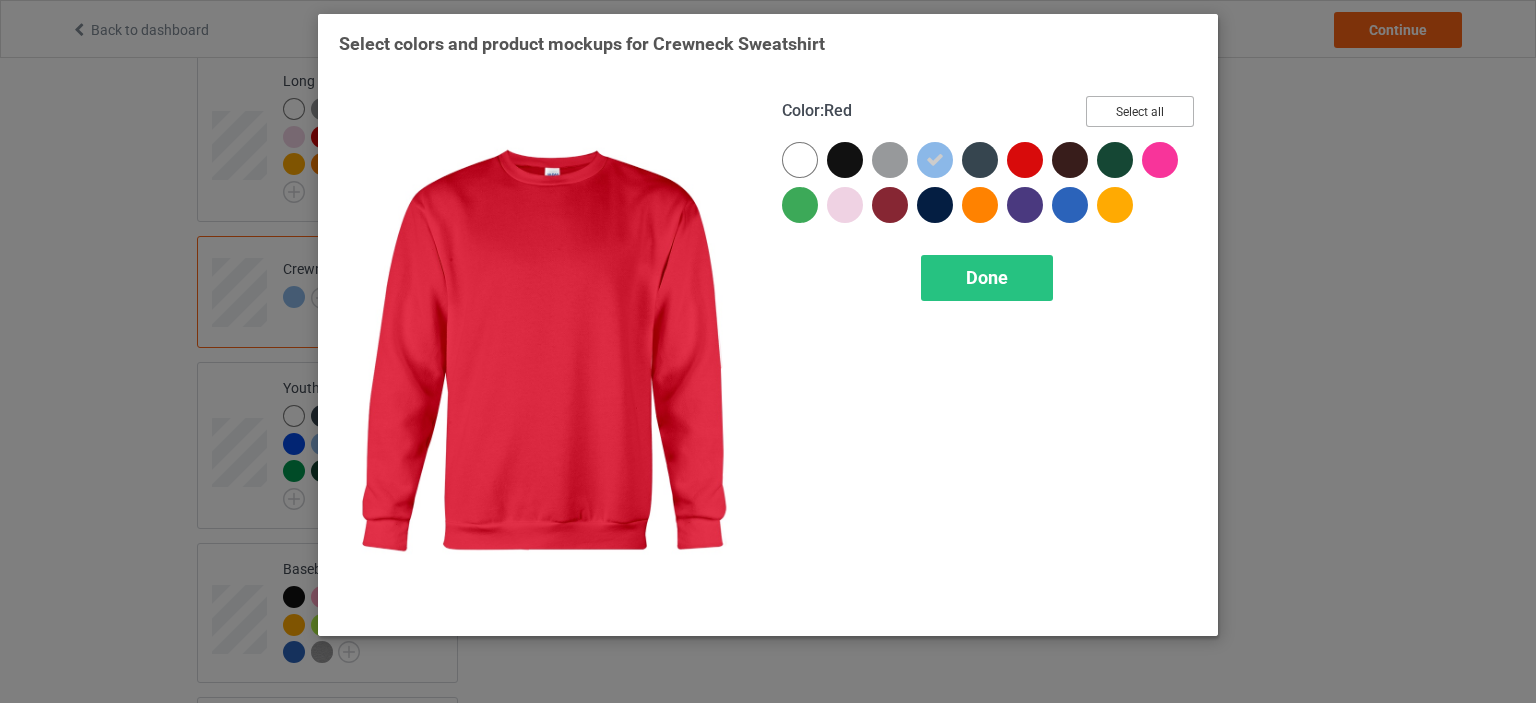 click on "Select all" at bounding box center [1140, 111] 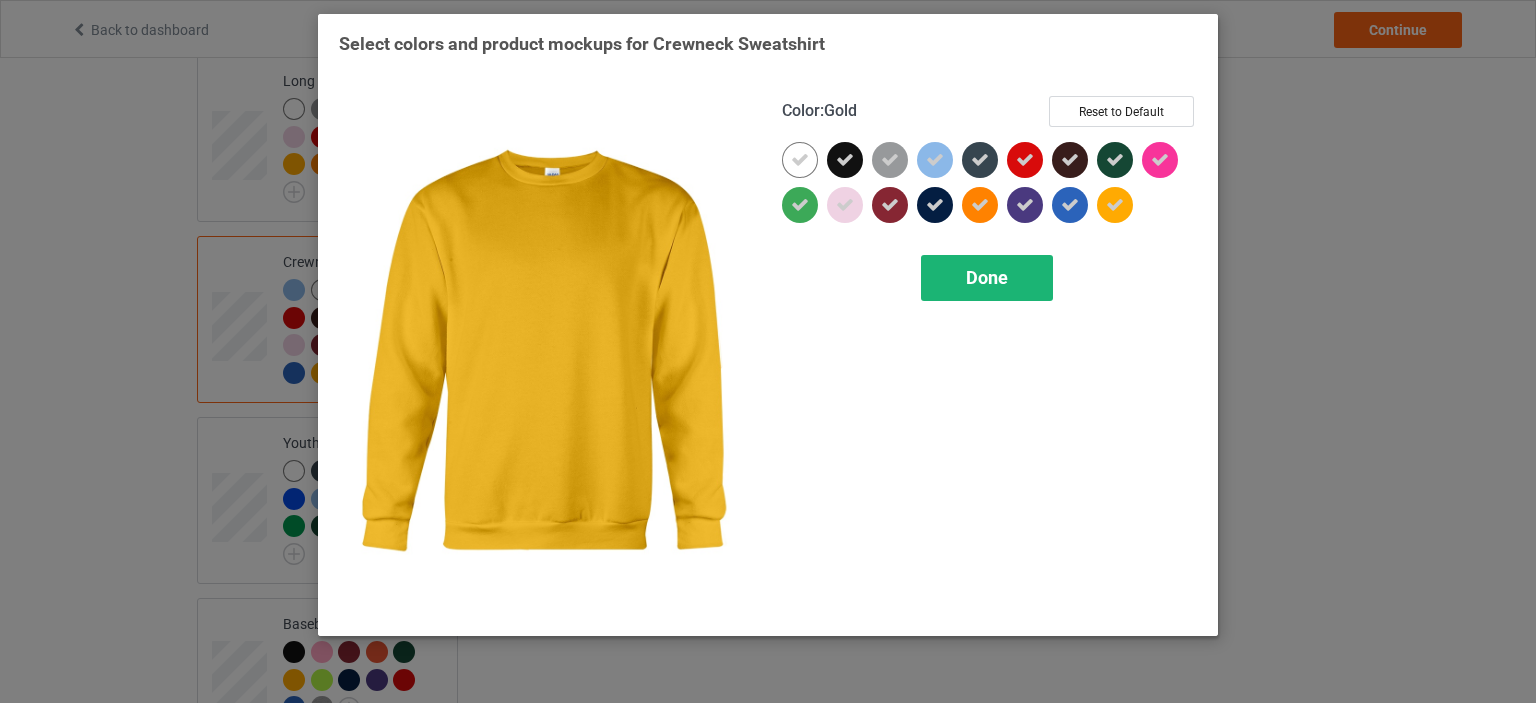 click on "Done" at bounding box center (987, 278) 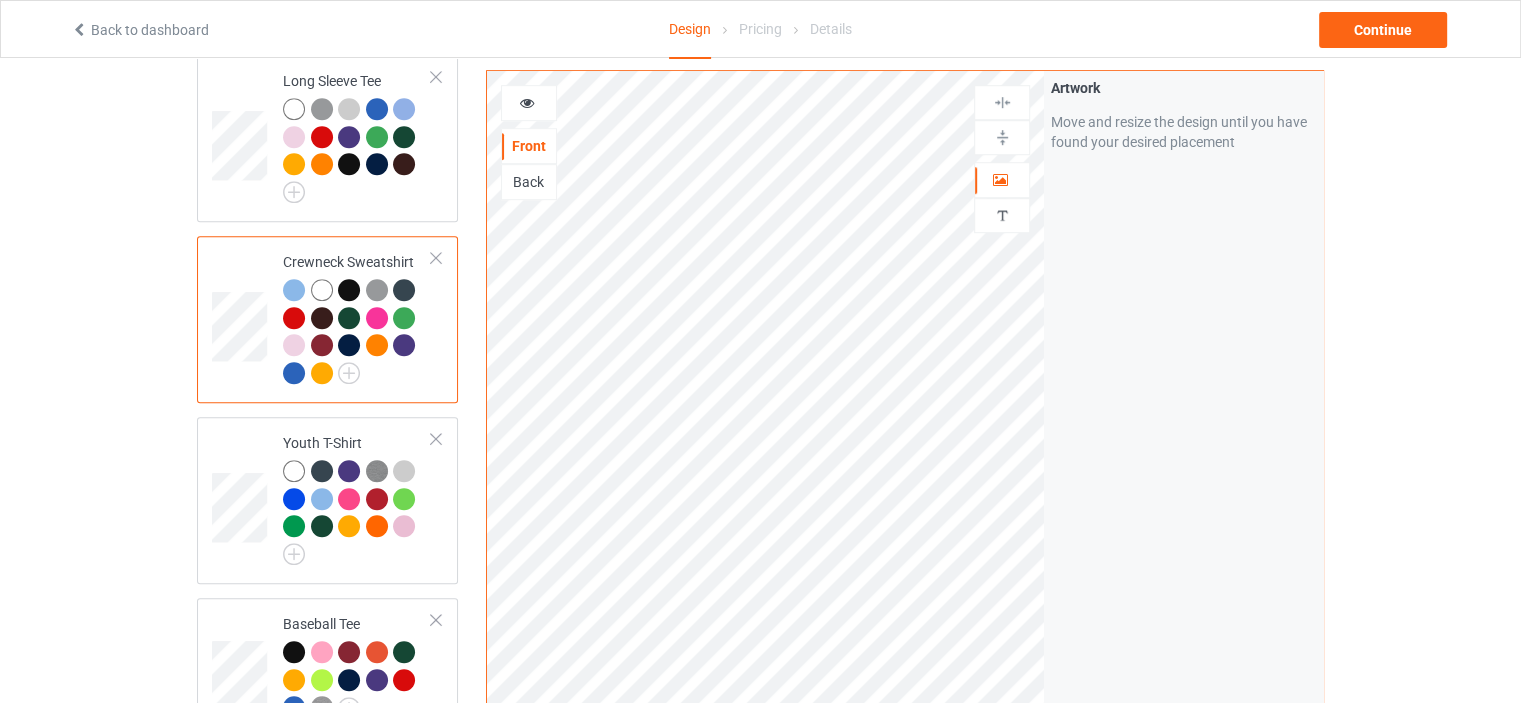 scroll, scrollTop: 1300, scrollLeft: 0, axis: vertical 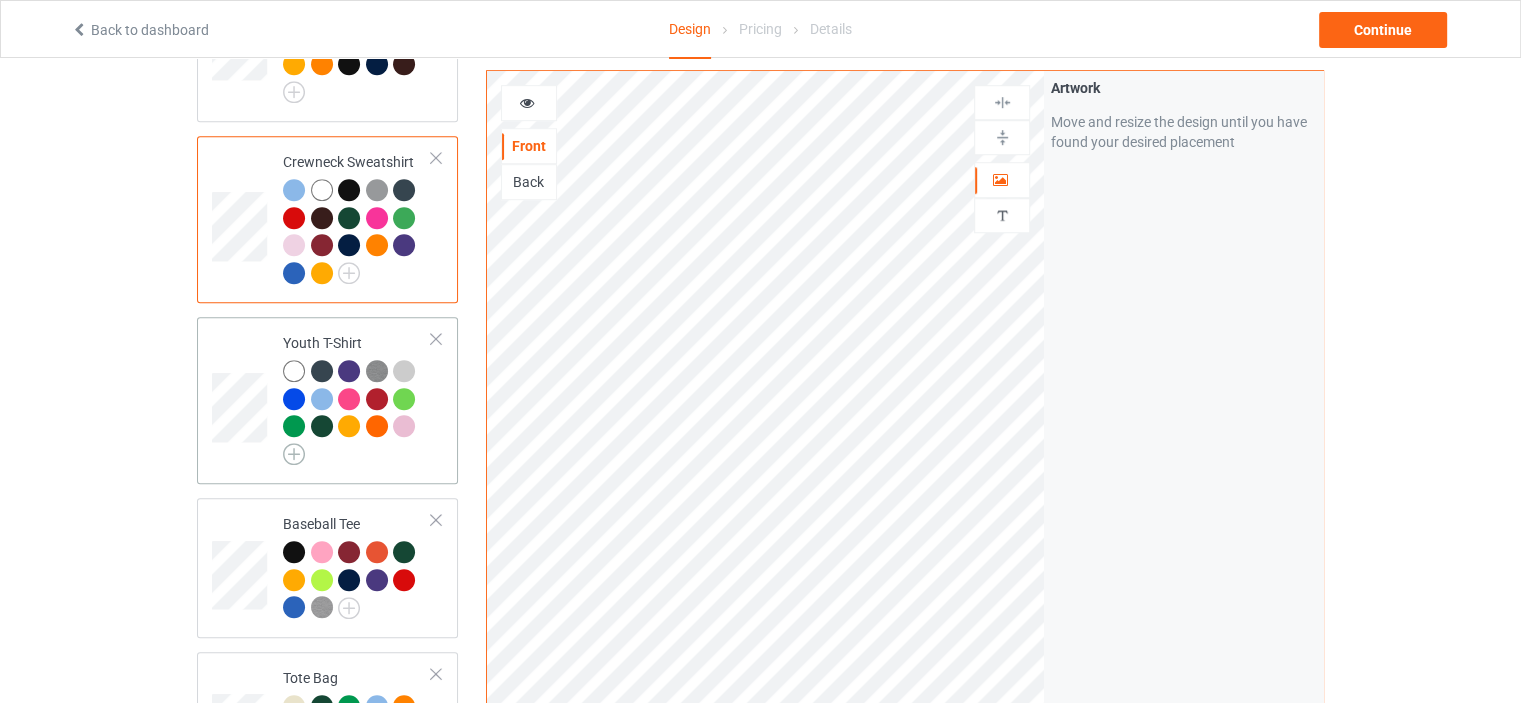 click at bounding box center (294, 454) 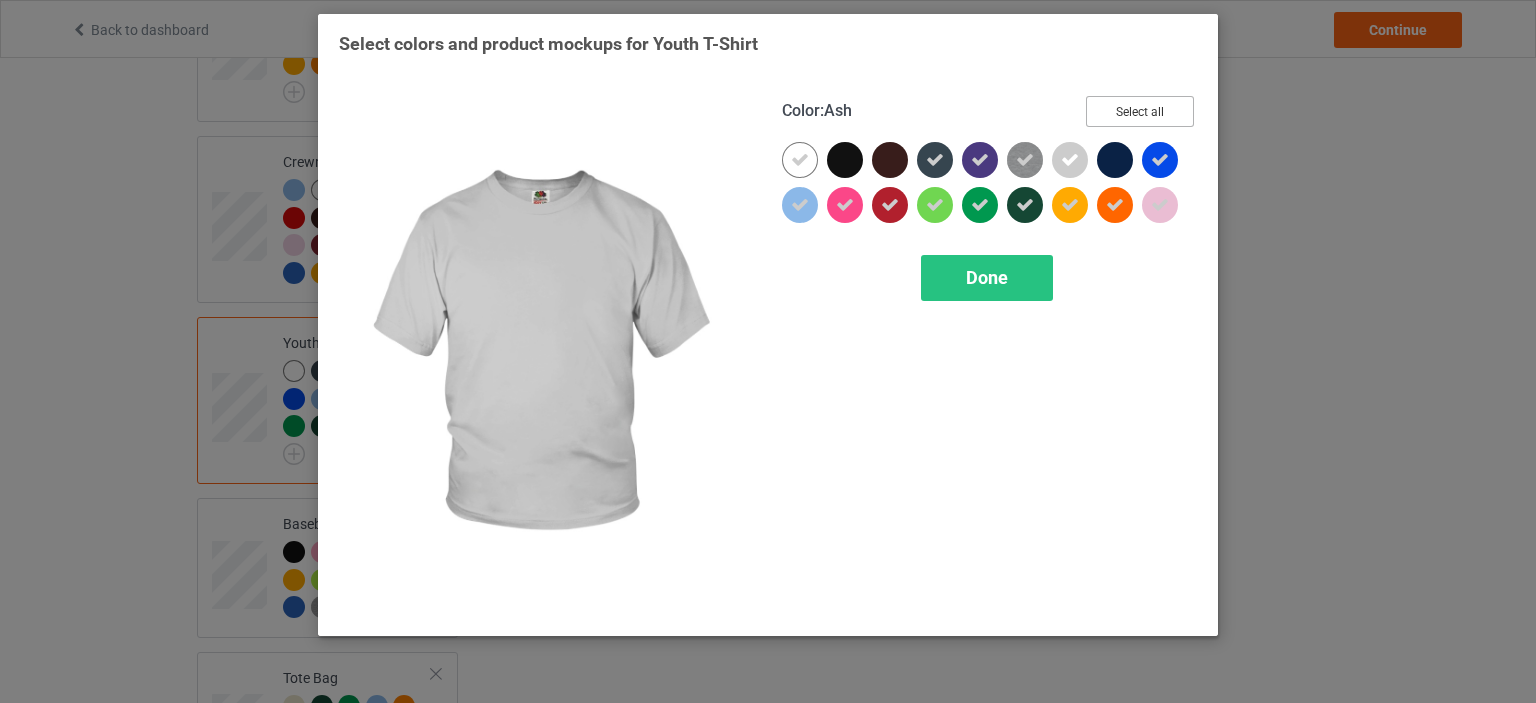 click on "Select all" at bounding box center [1140, 111] 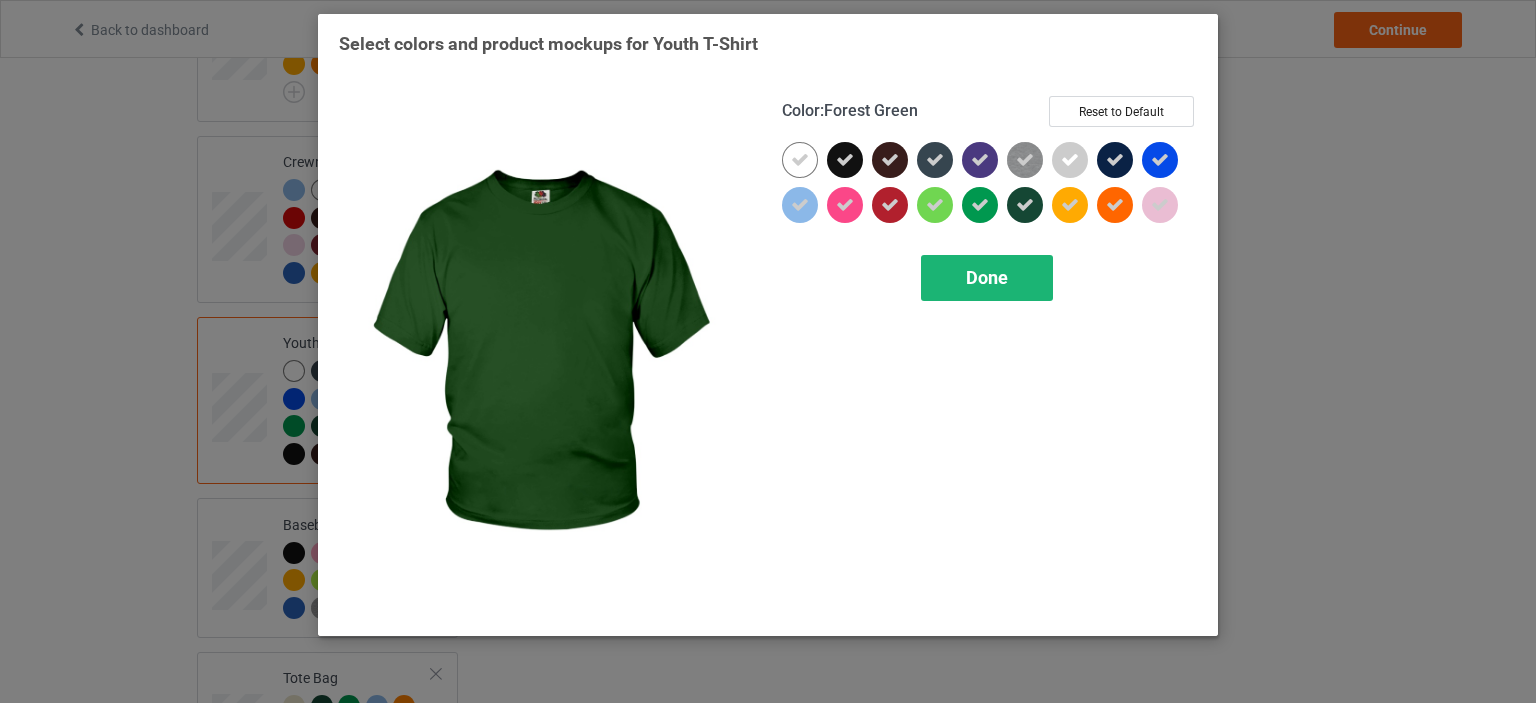 click on "Done" at bounding box center (987, 277) 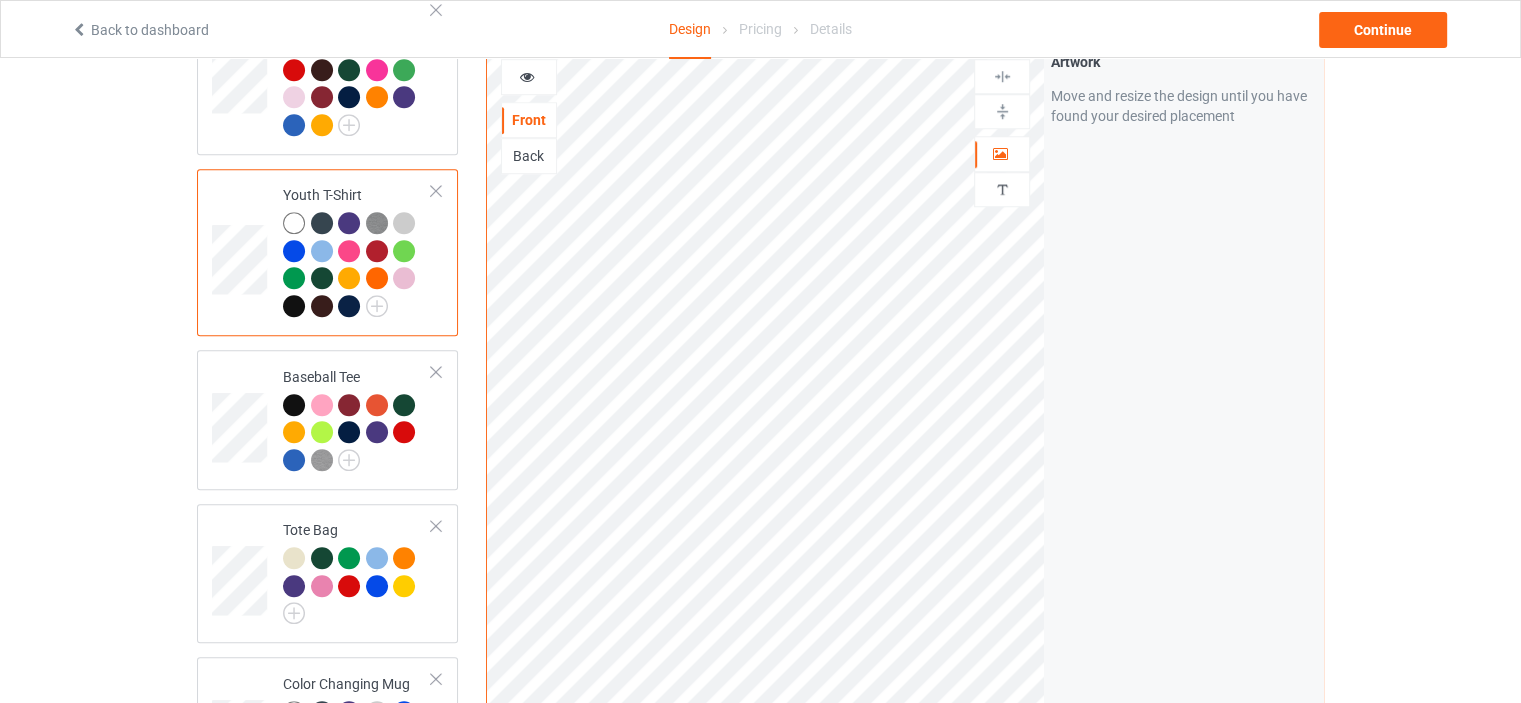 scroll, scrollTop: 1700, scrollLeft: 0, axis: vertical 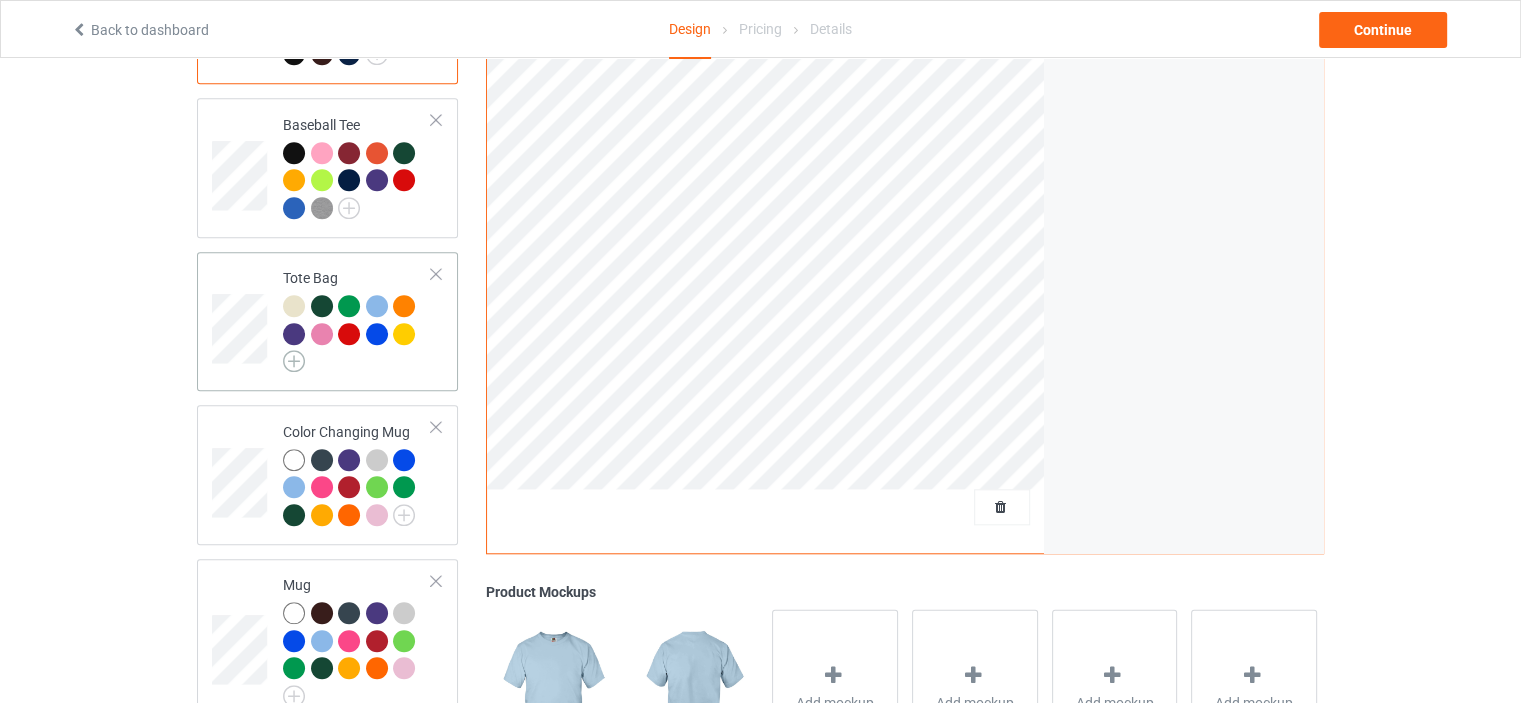 click at bounding box center (294, 361) 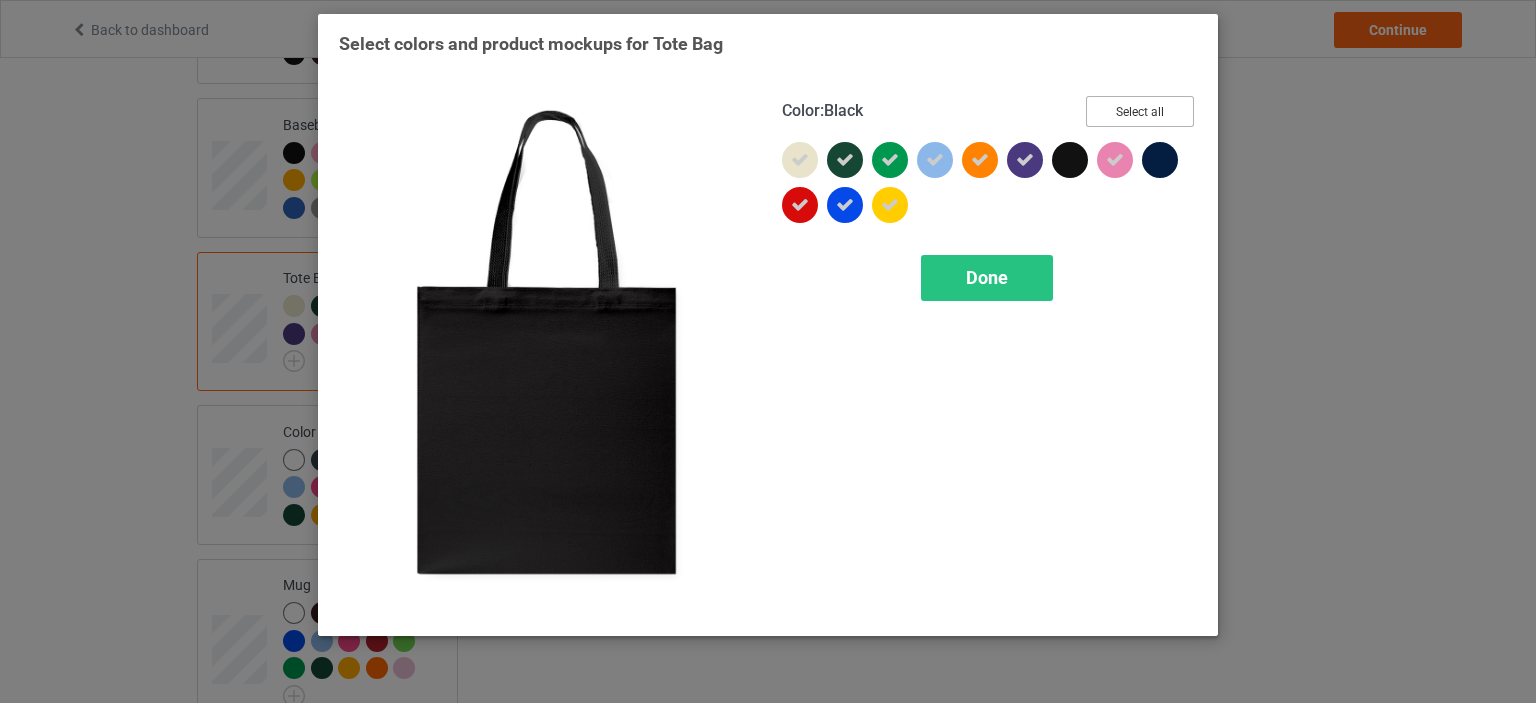 click on "Select all" at bounding box center (1140, 111) 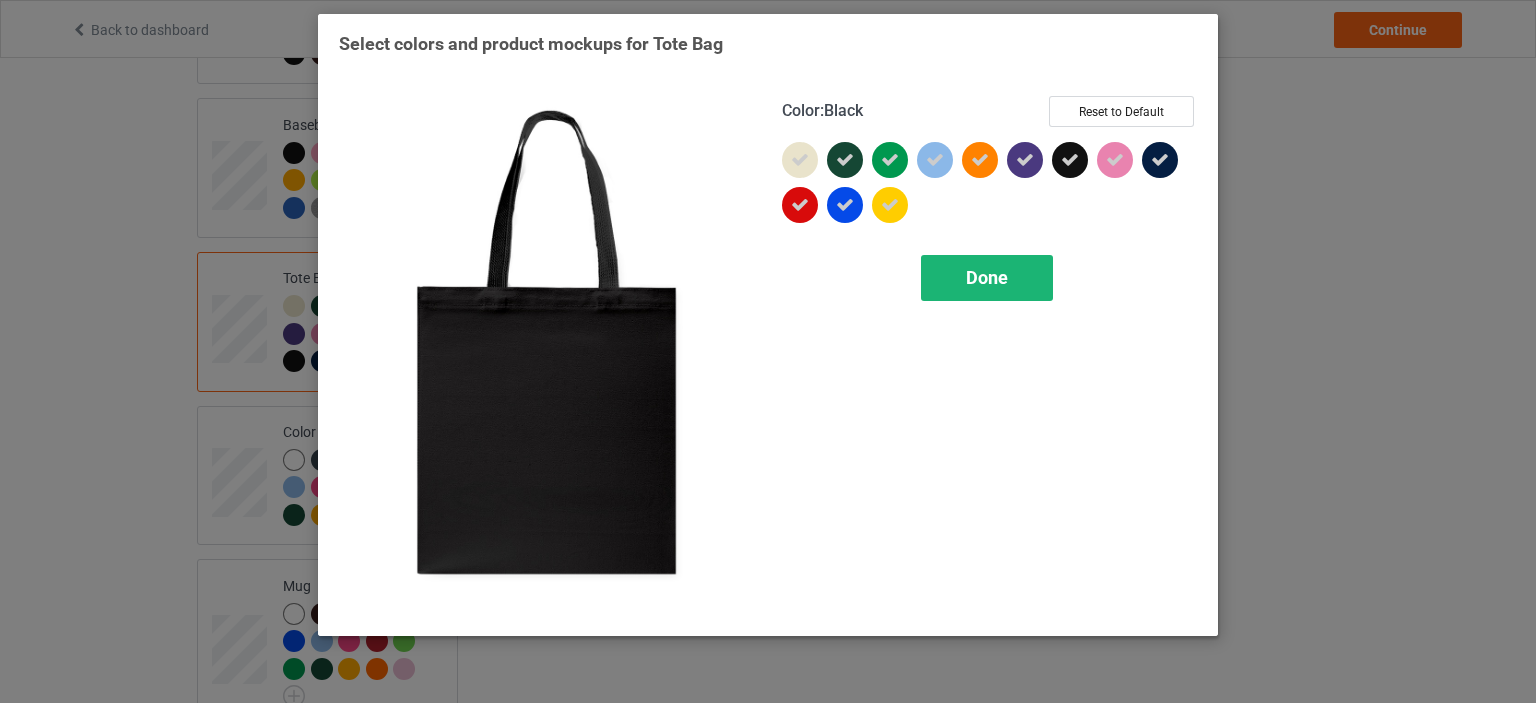 click on "Done" at bounding box center [987, 277] 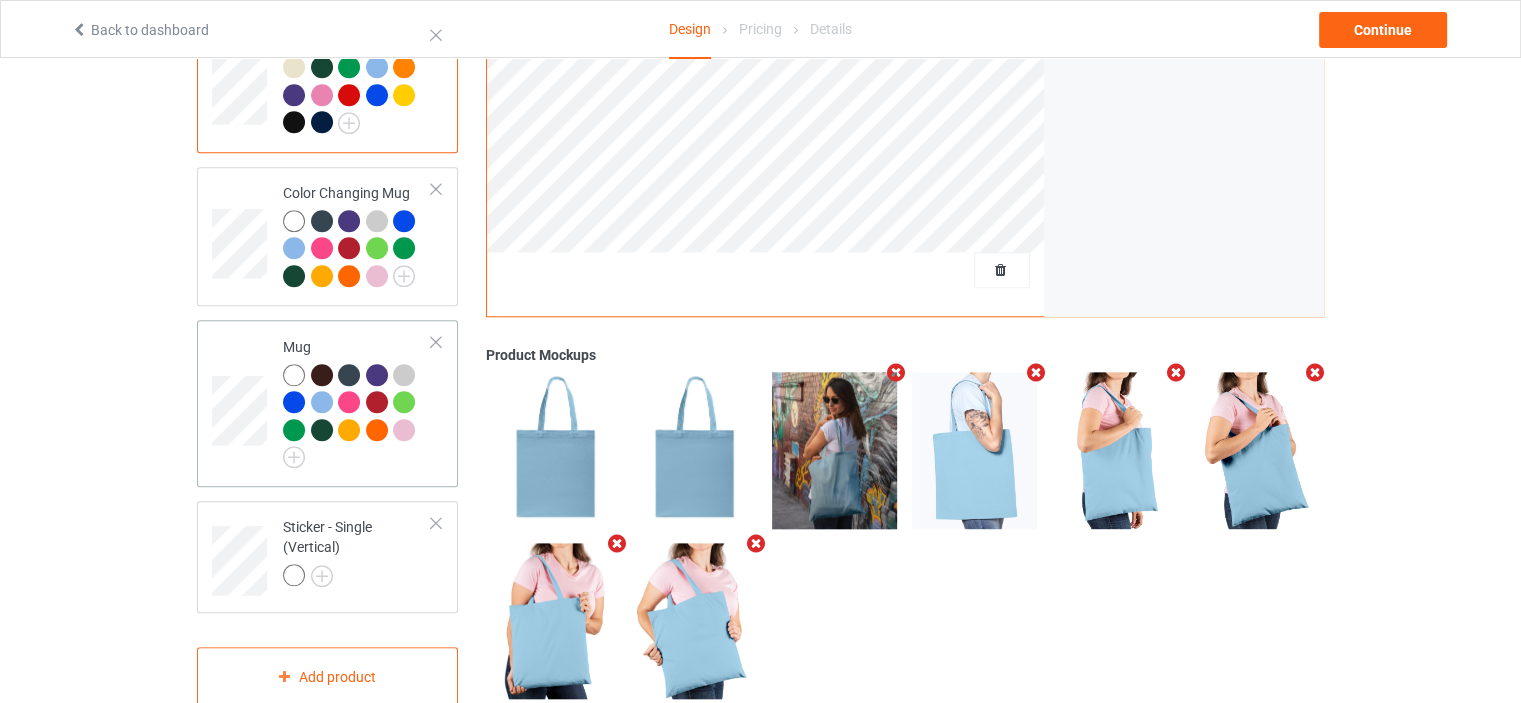 scroll, scrollTop: 1956, scrollLeft: 0, axis: vertical 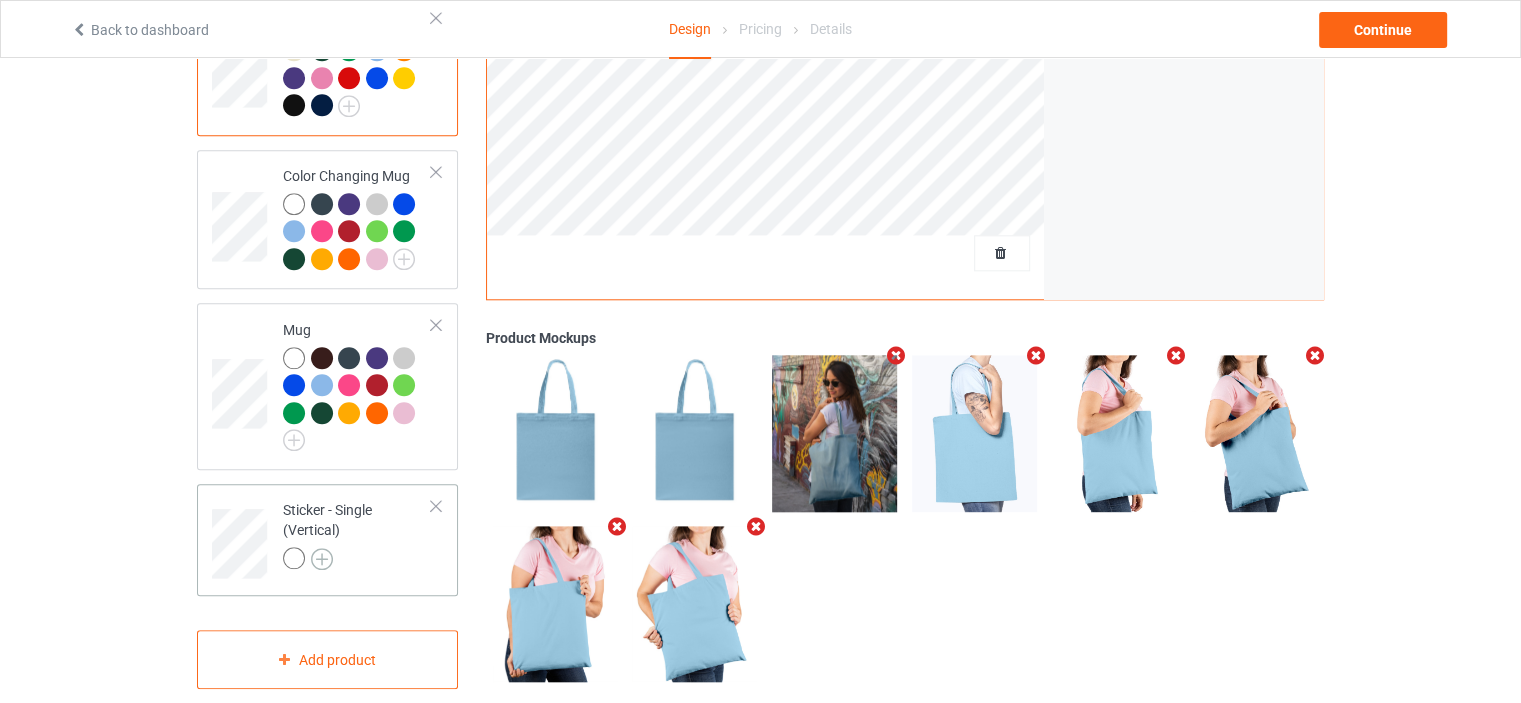 click at bounding box center (322, 559) 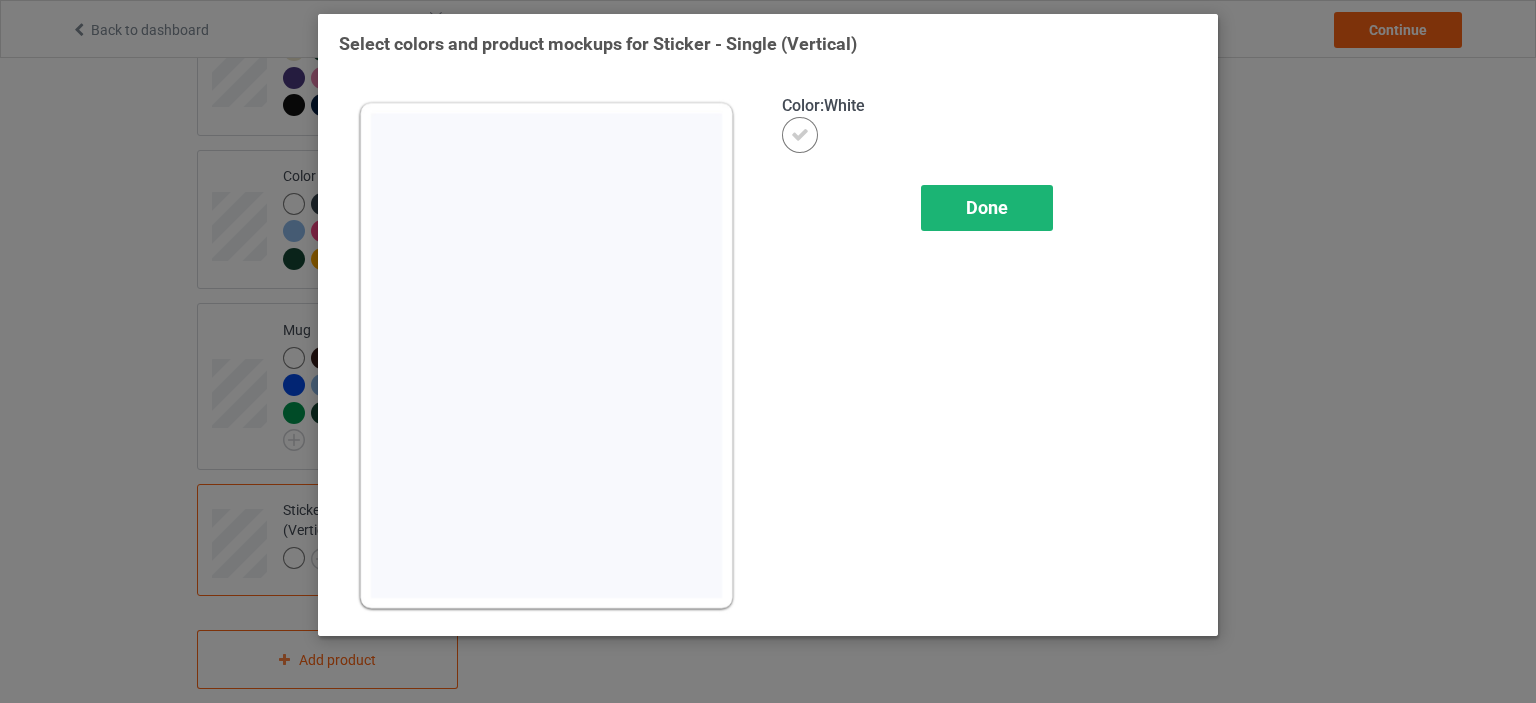 click on "Done" at bounding box center [987, 207] 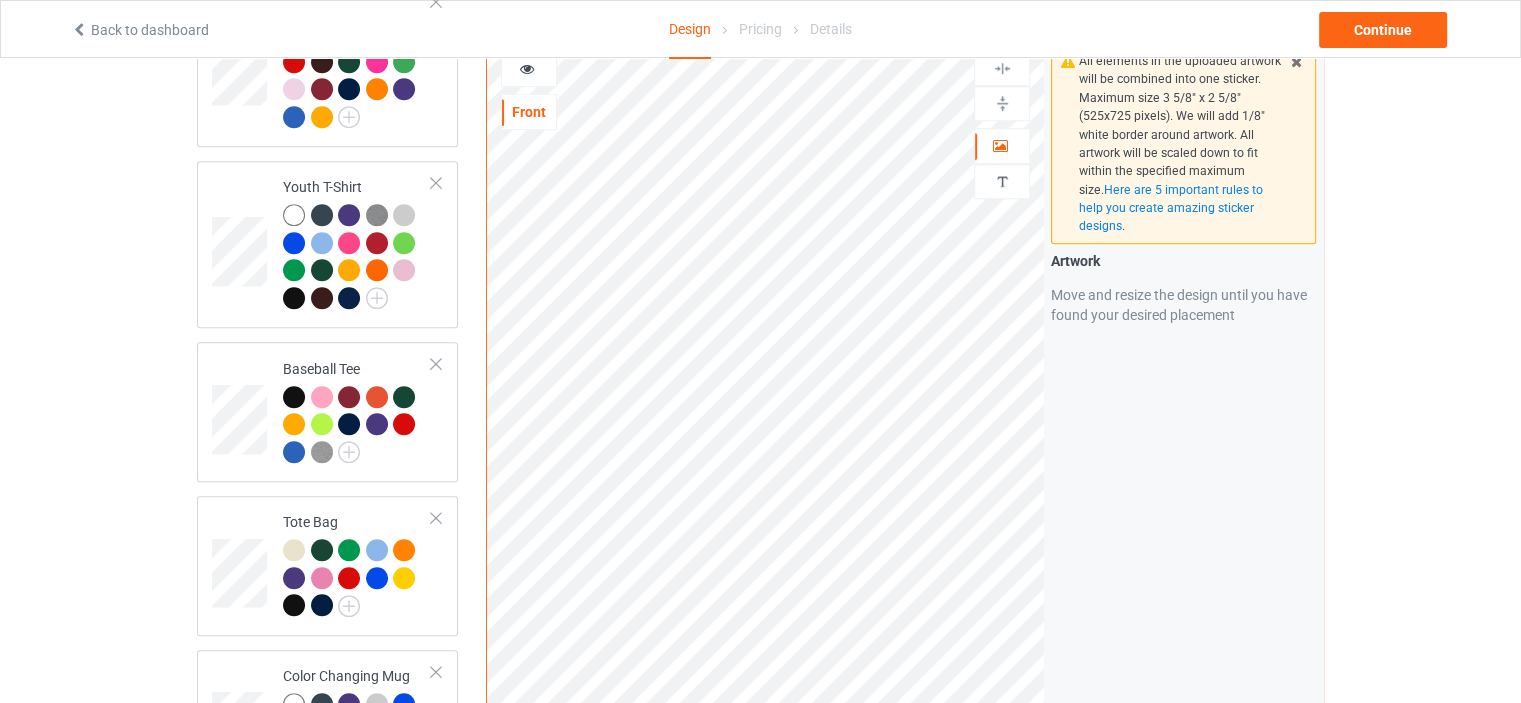scroll, scrollTop: 1356, scrollLeft: 0, axis: vertical 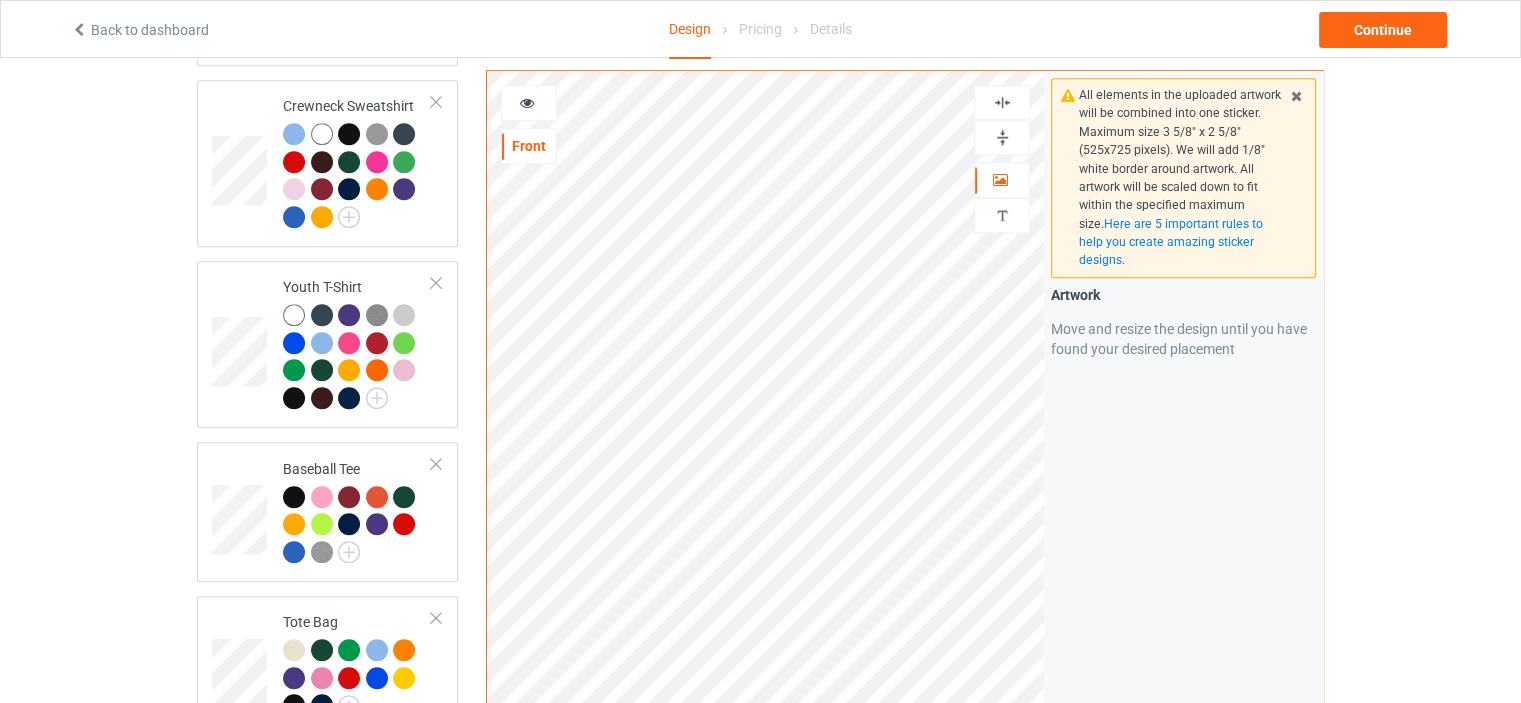 click at bounding box center [1002, 102] 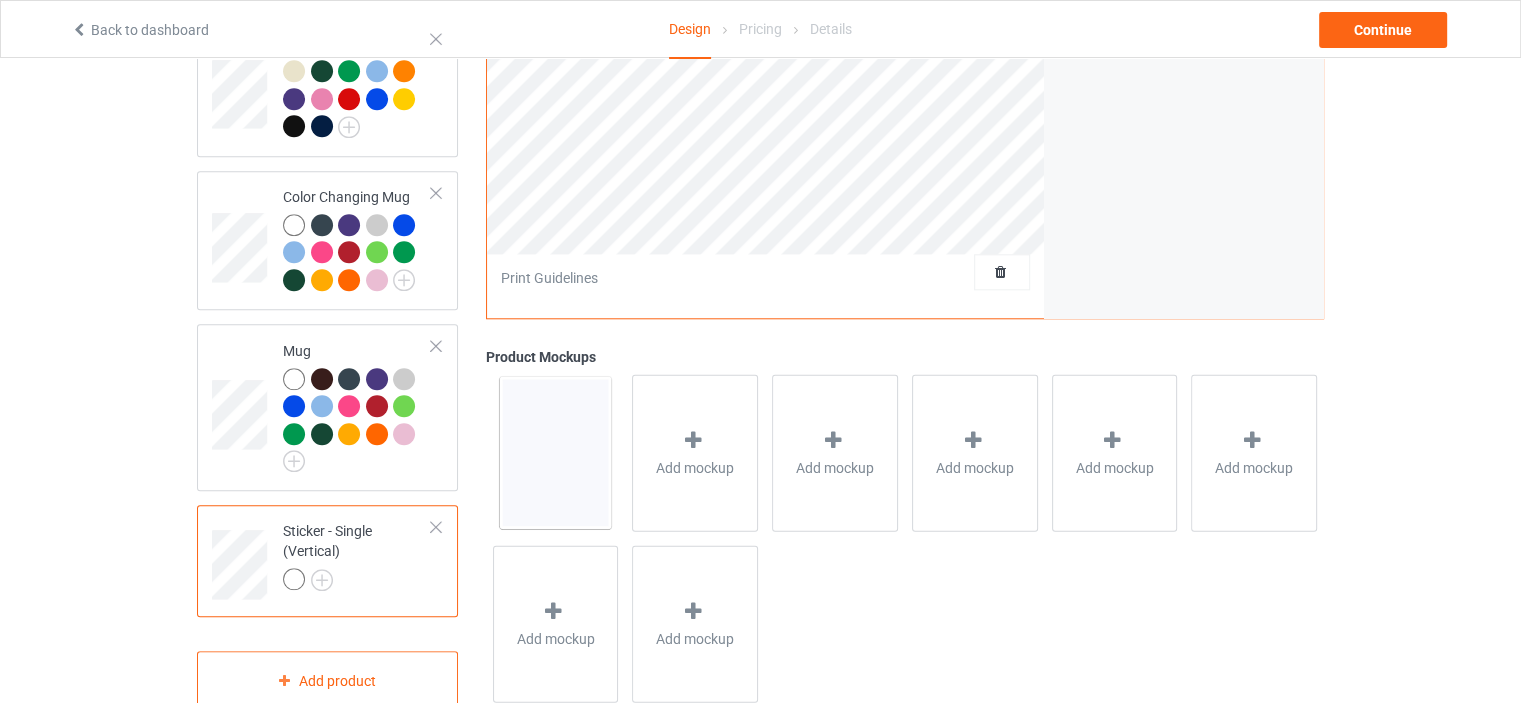 scroll, scrollTop: 1956, scrollLeft: 0, axis: vertical 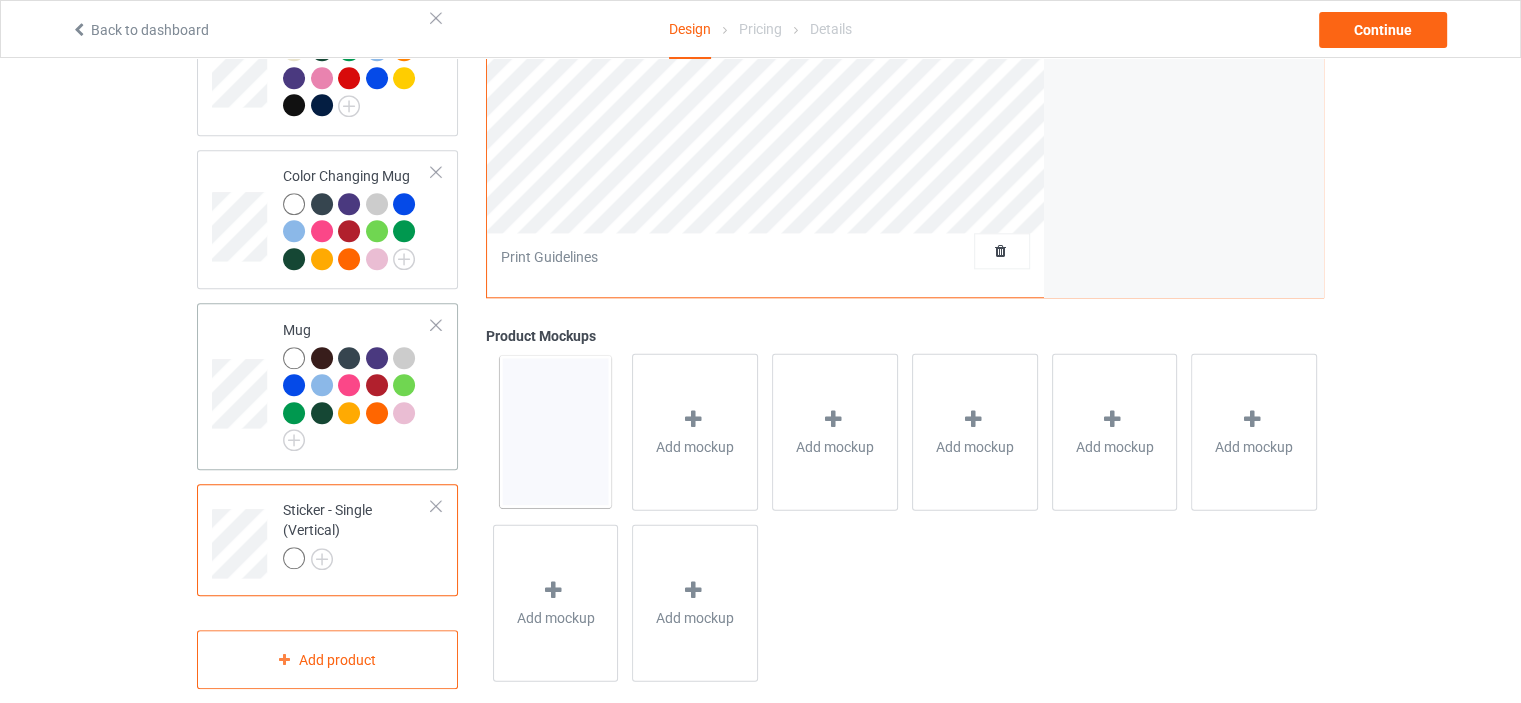 click at bounding box center (294, 358) 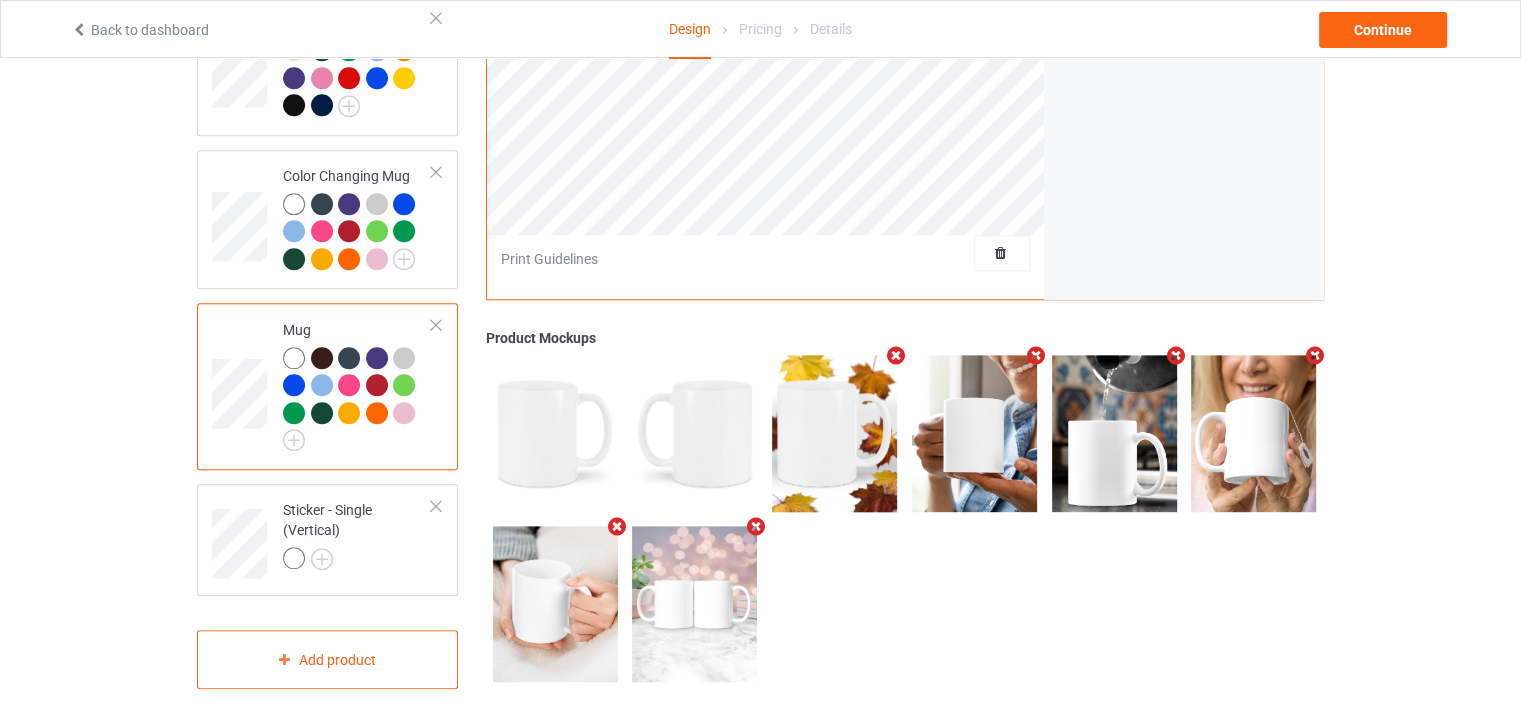scroll, scrollTop: 1456, scrollLeft: 0, axis: vertical 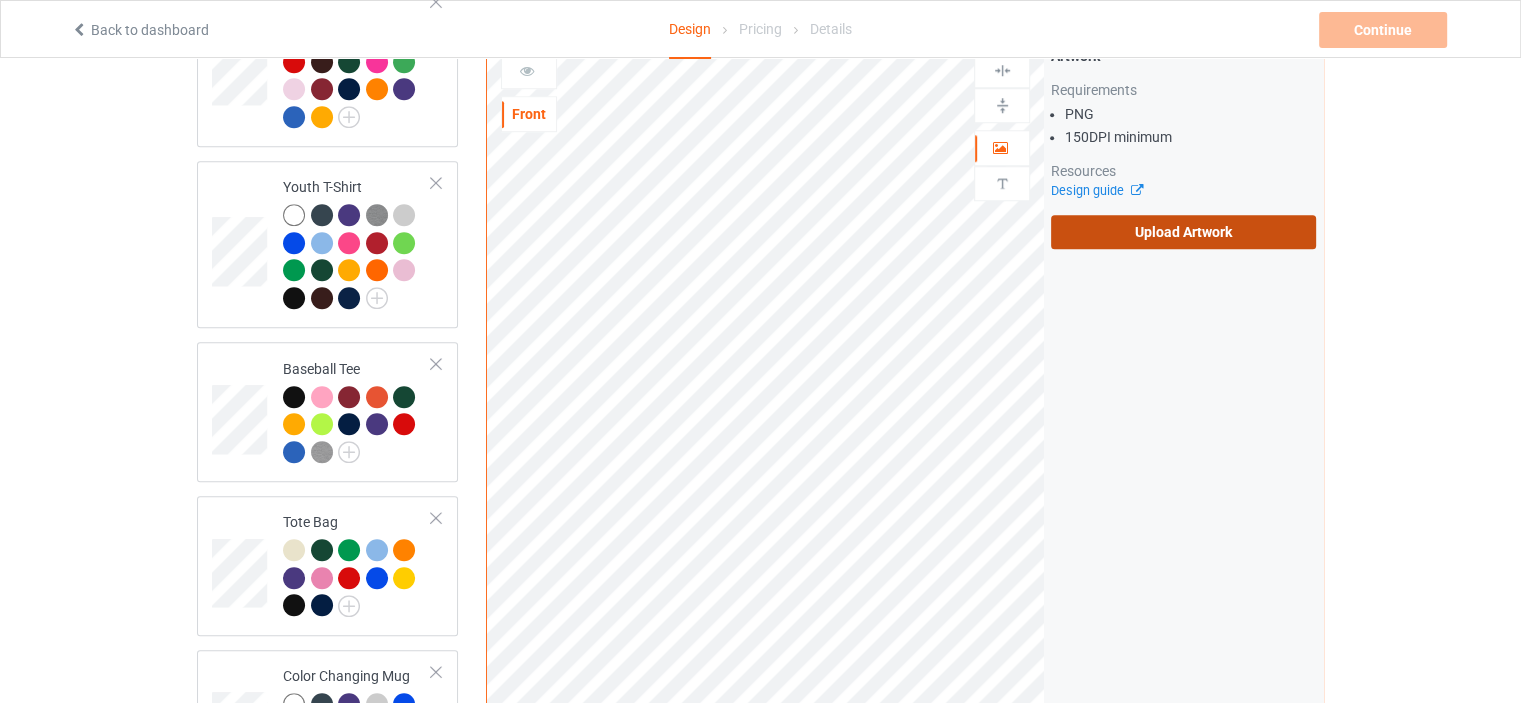 click on "Upload Artwork" at bounding box center [1183, 232] 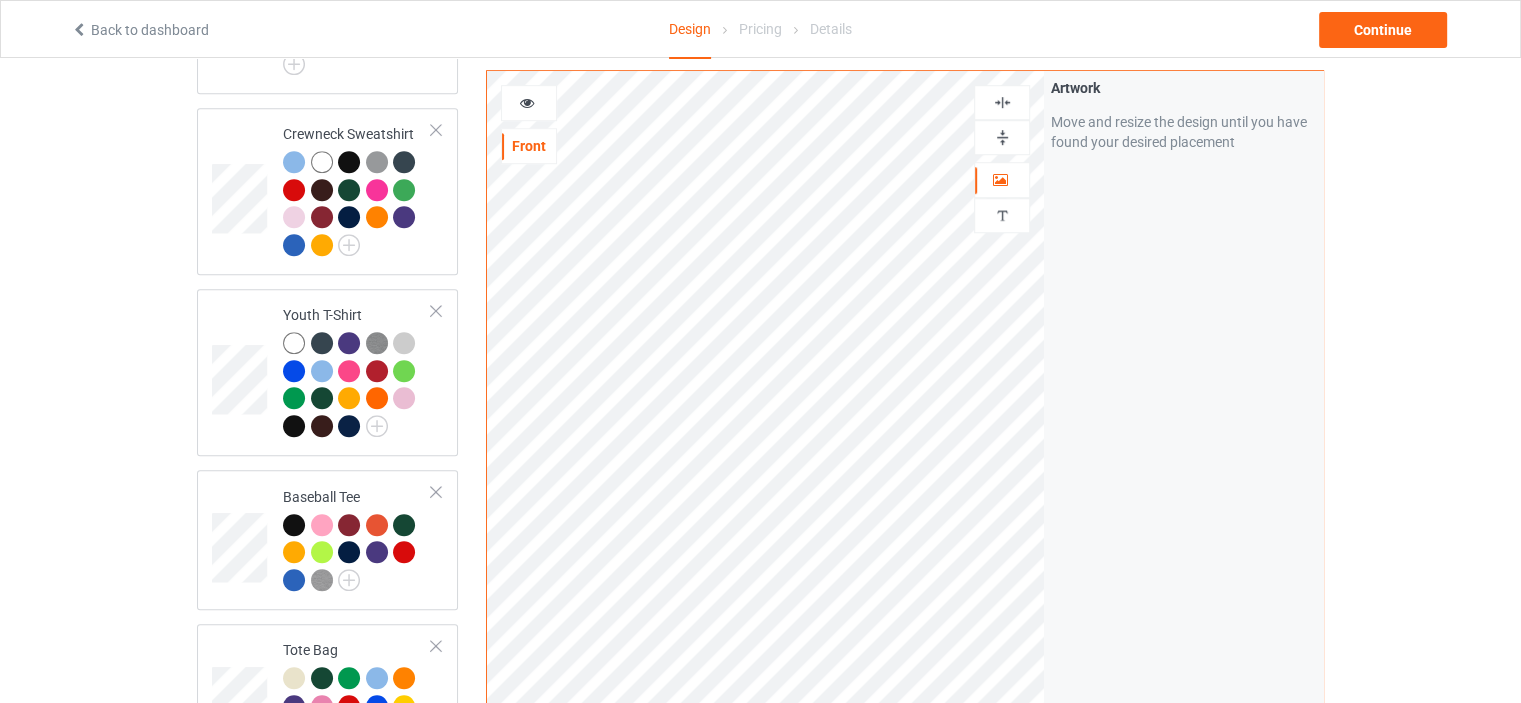 scroll, scrollTop: 1256, scrollLeft: 0, axis: vertical 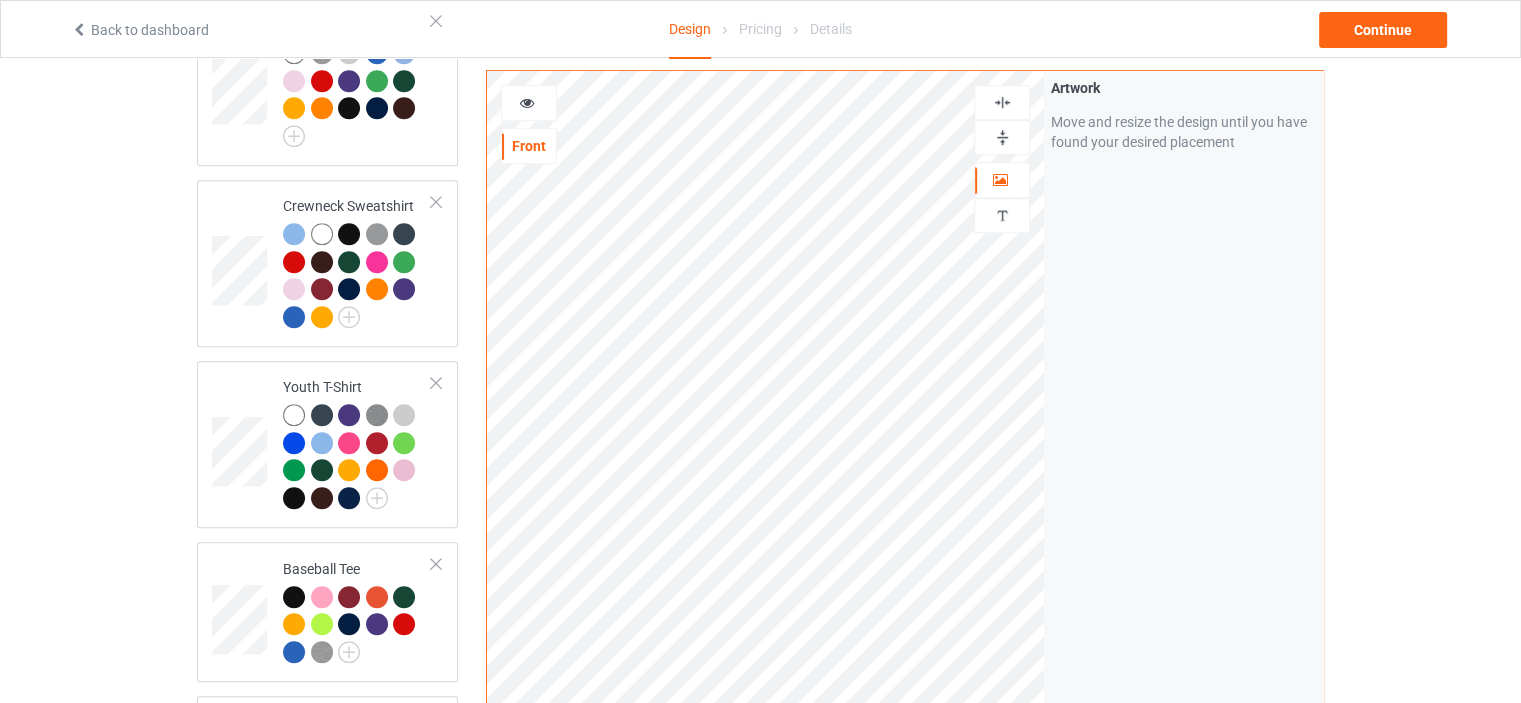 click at bounding box center (1002, 102) 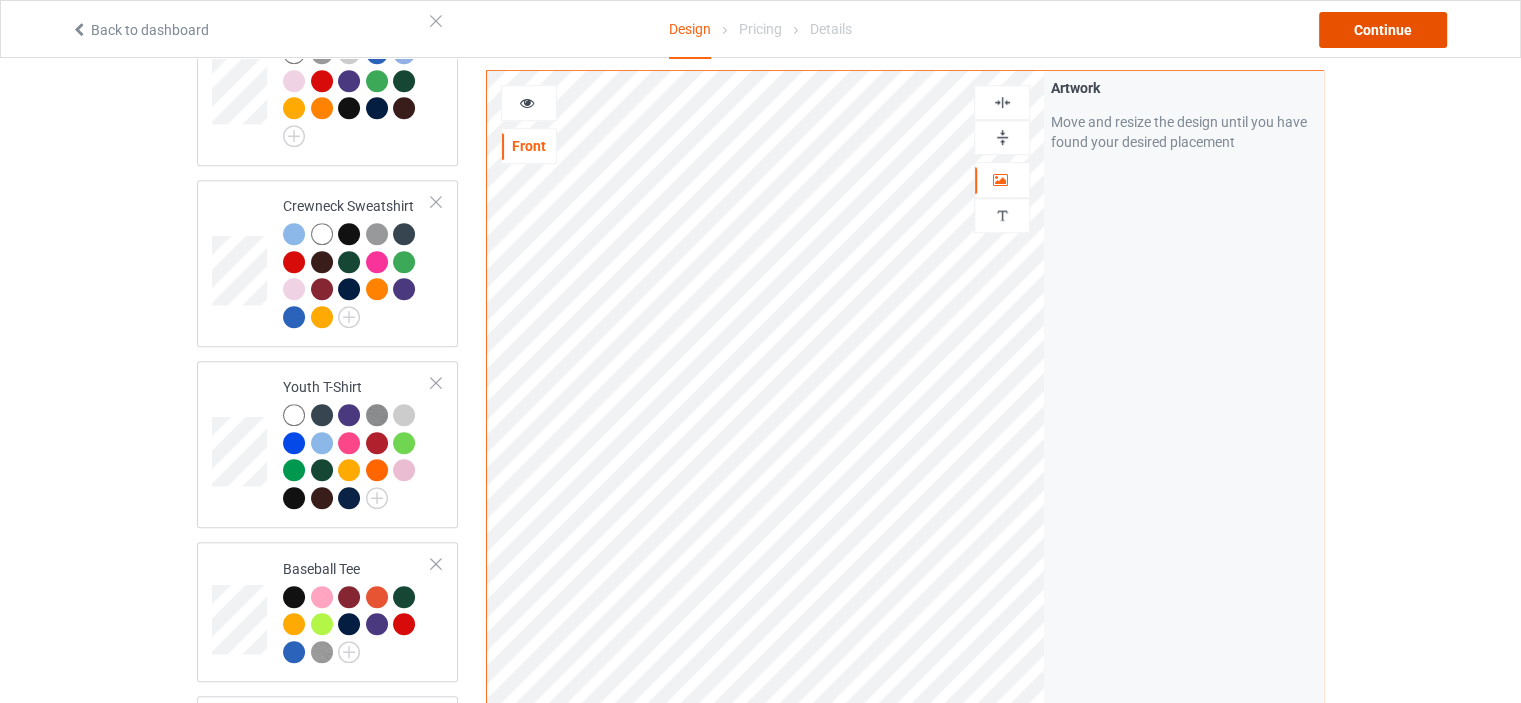 click on "Continue" at bounding box center [1383, 30] 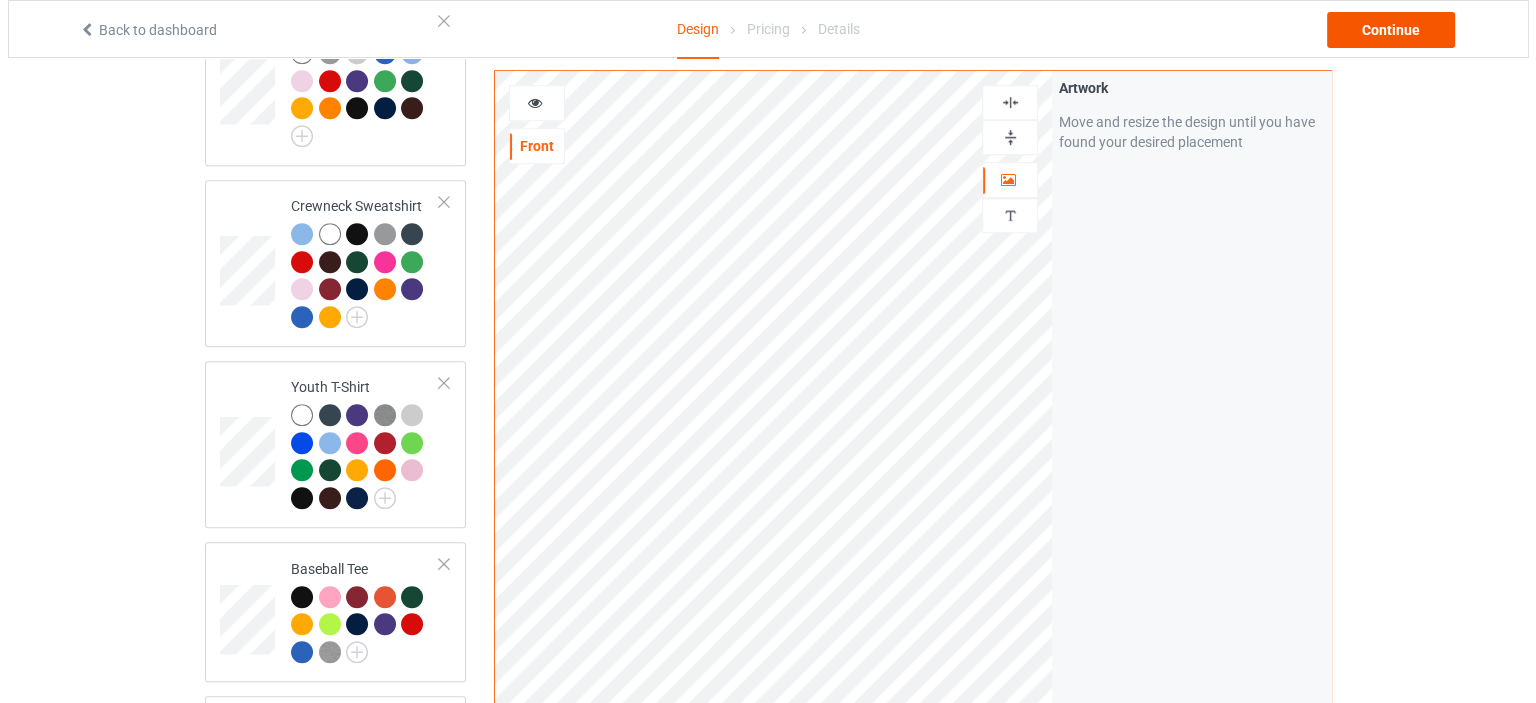 scroll, scrollTop: 0, scrollLeft: 0, axis: both 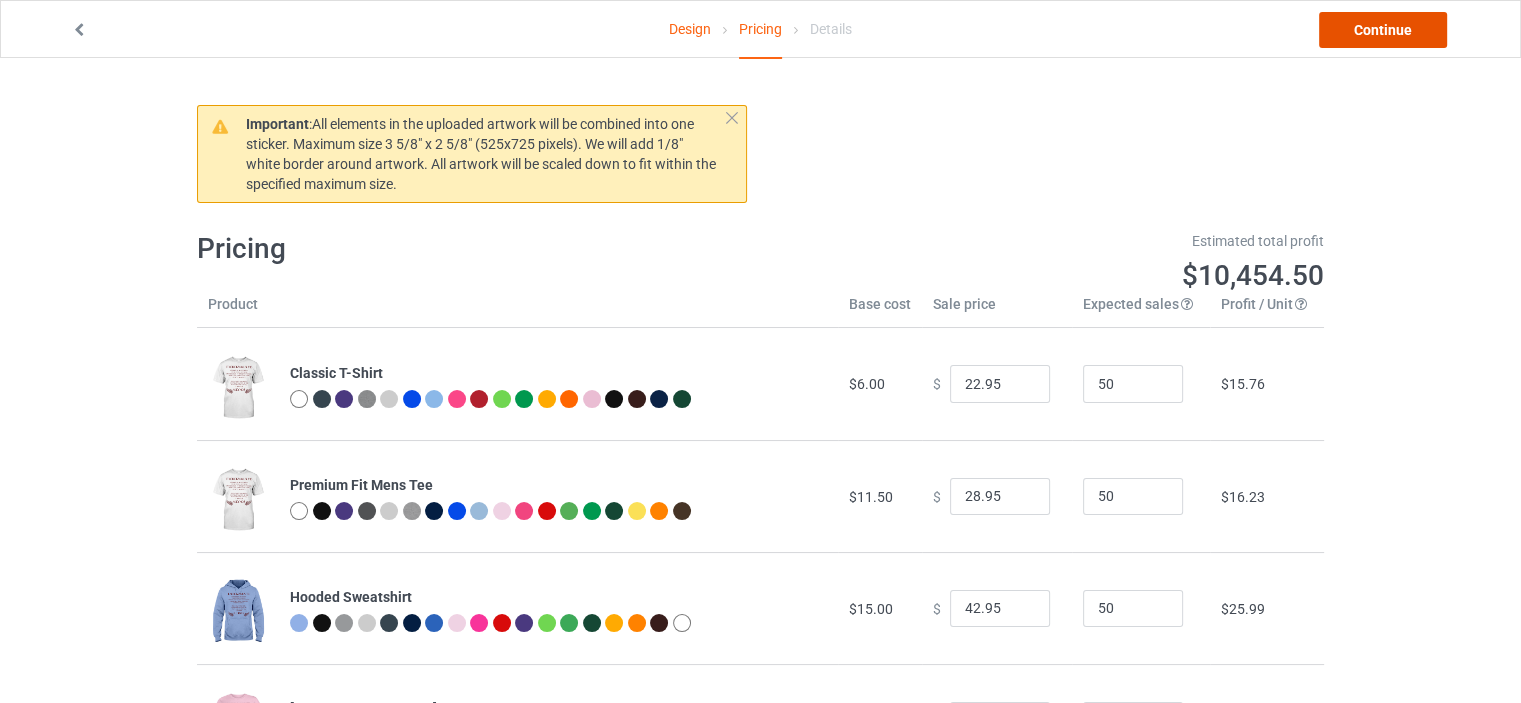 click on "Continue" at bounding box center [1383, 30] 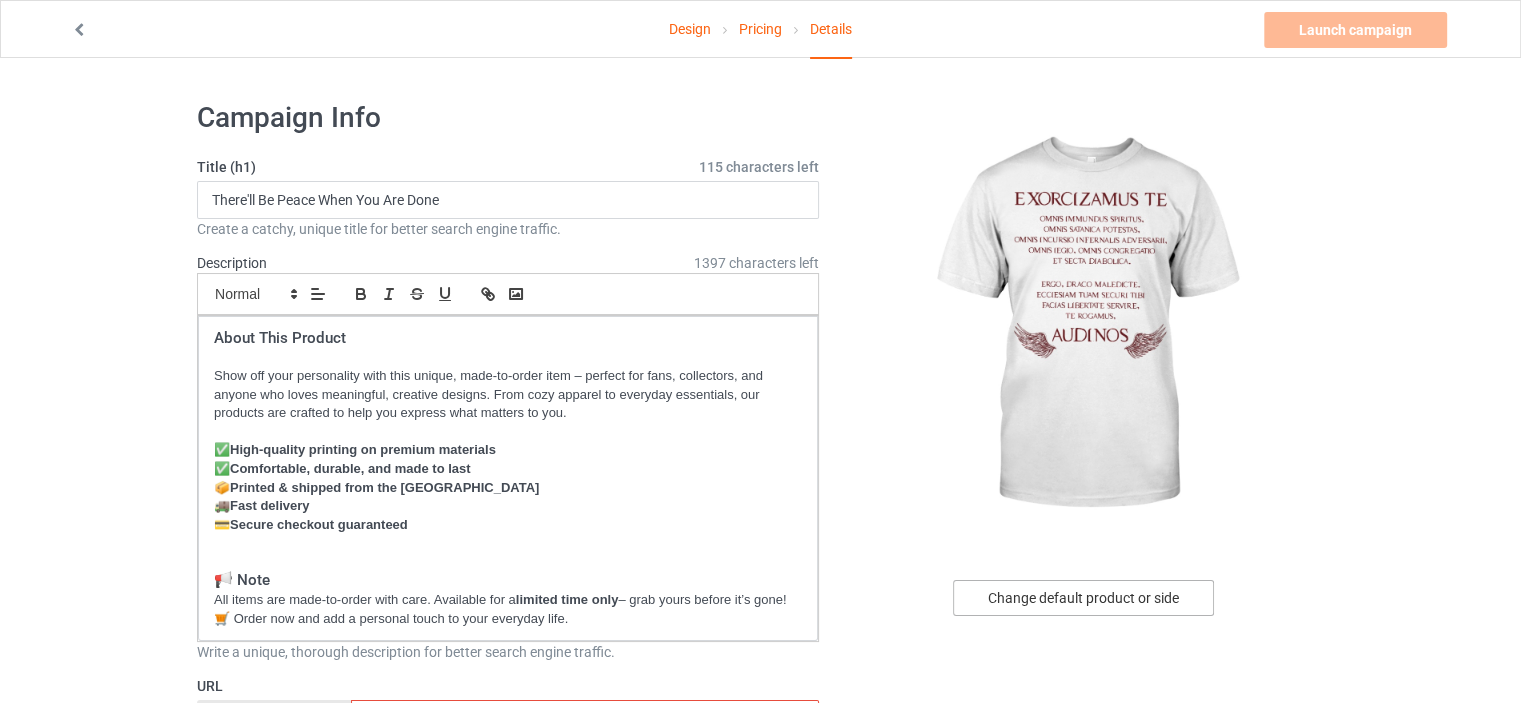 drag, startPoint x: 1082, startPoint y: 611, endPoint x: 1082, endPoint y: 599, distance: 12 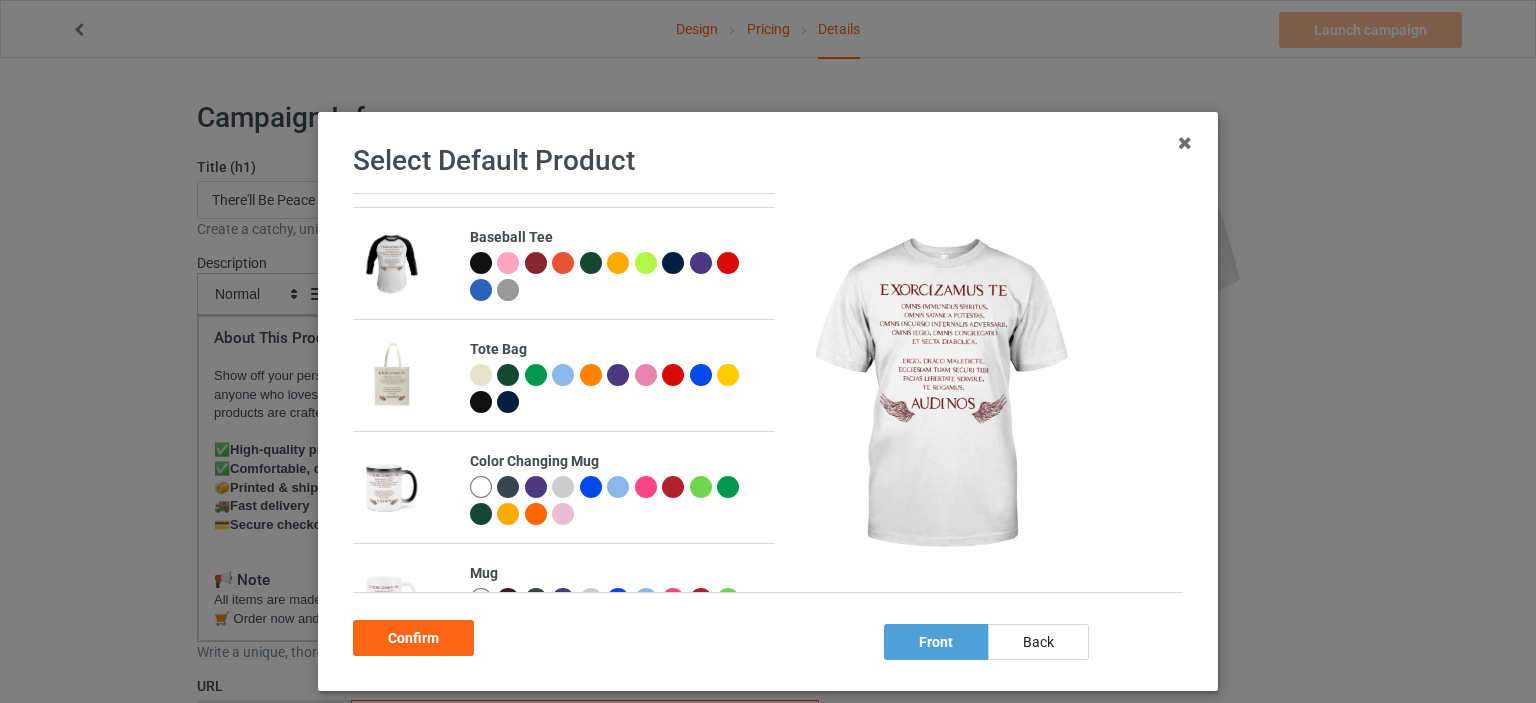scroll, scrollTop: 1176, scrollLeft: 0, axis: vertical 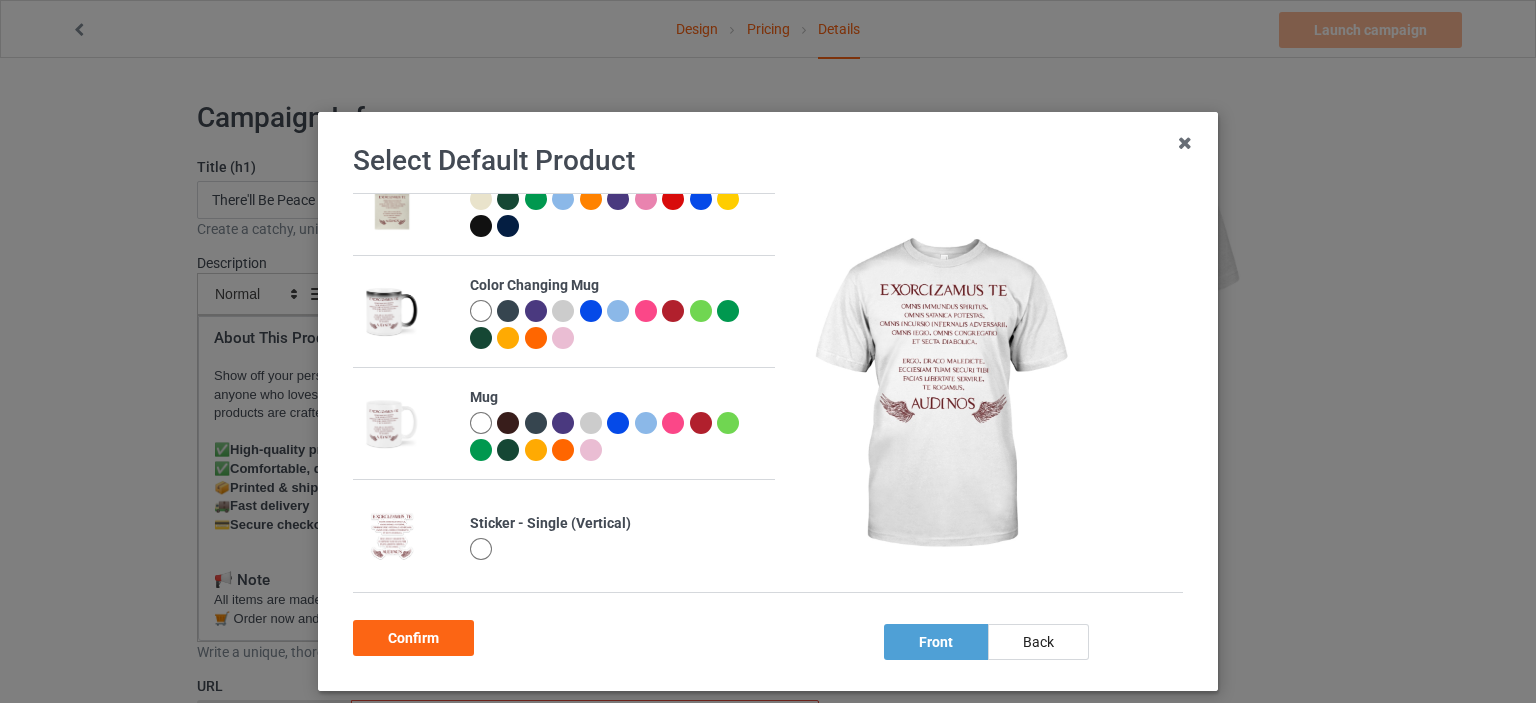 click at bounding box center [481, 423] 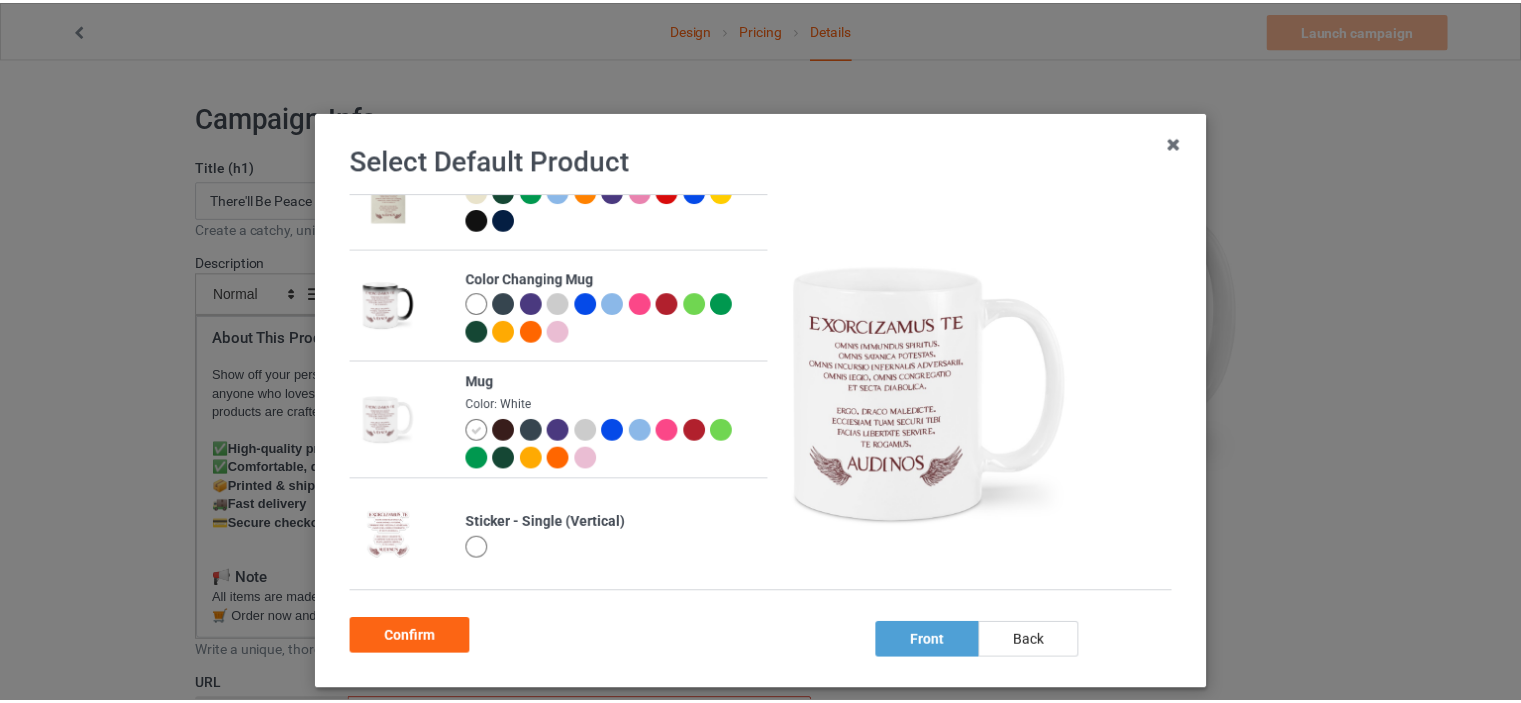scroll, scrollTop: 1170, scrollLeft: 0, axis: vertical 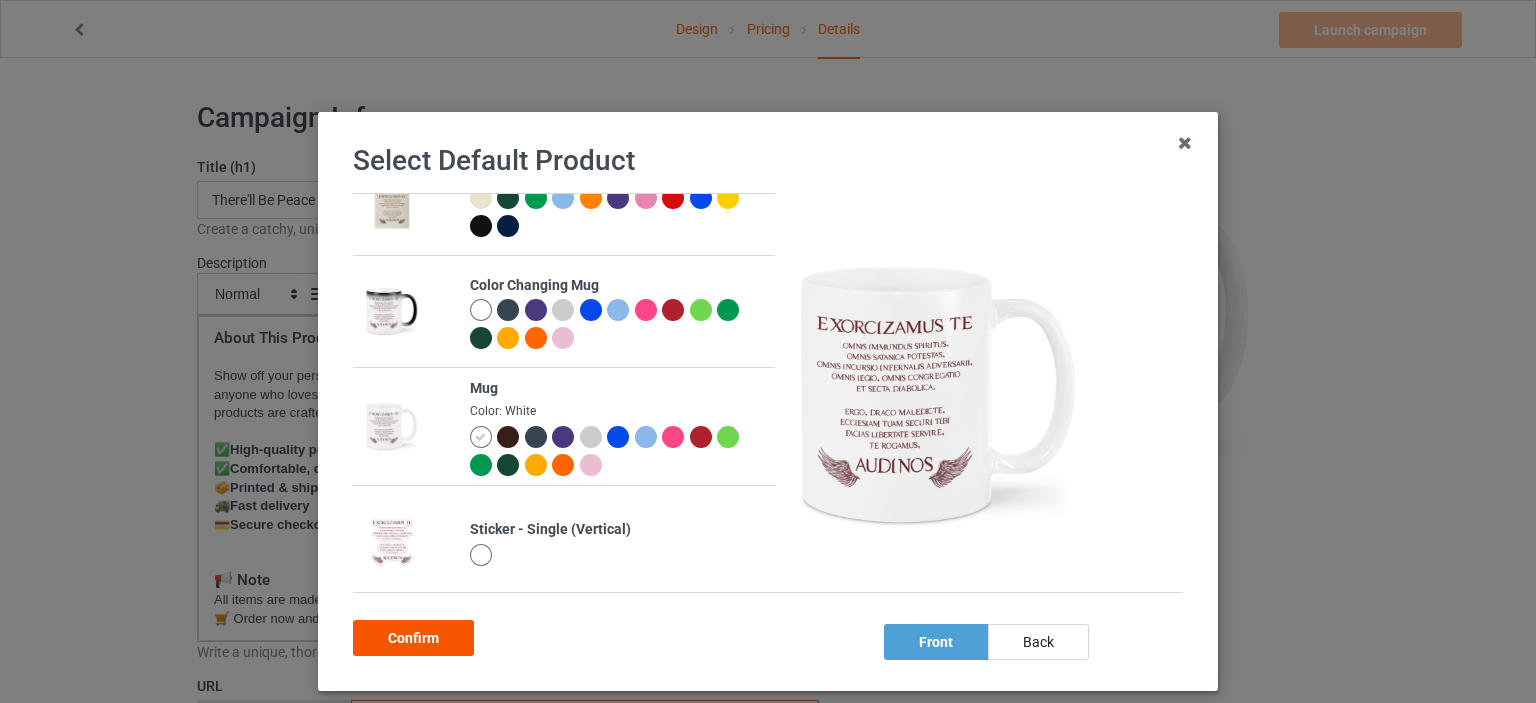 click on "Confirm" at bounding box center [413, 638] 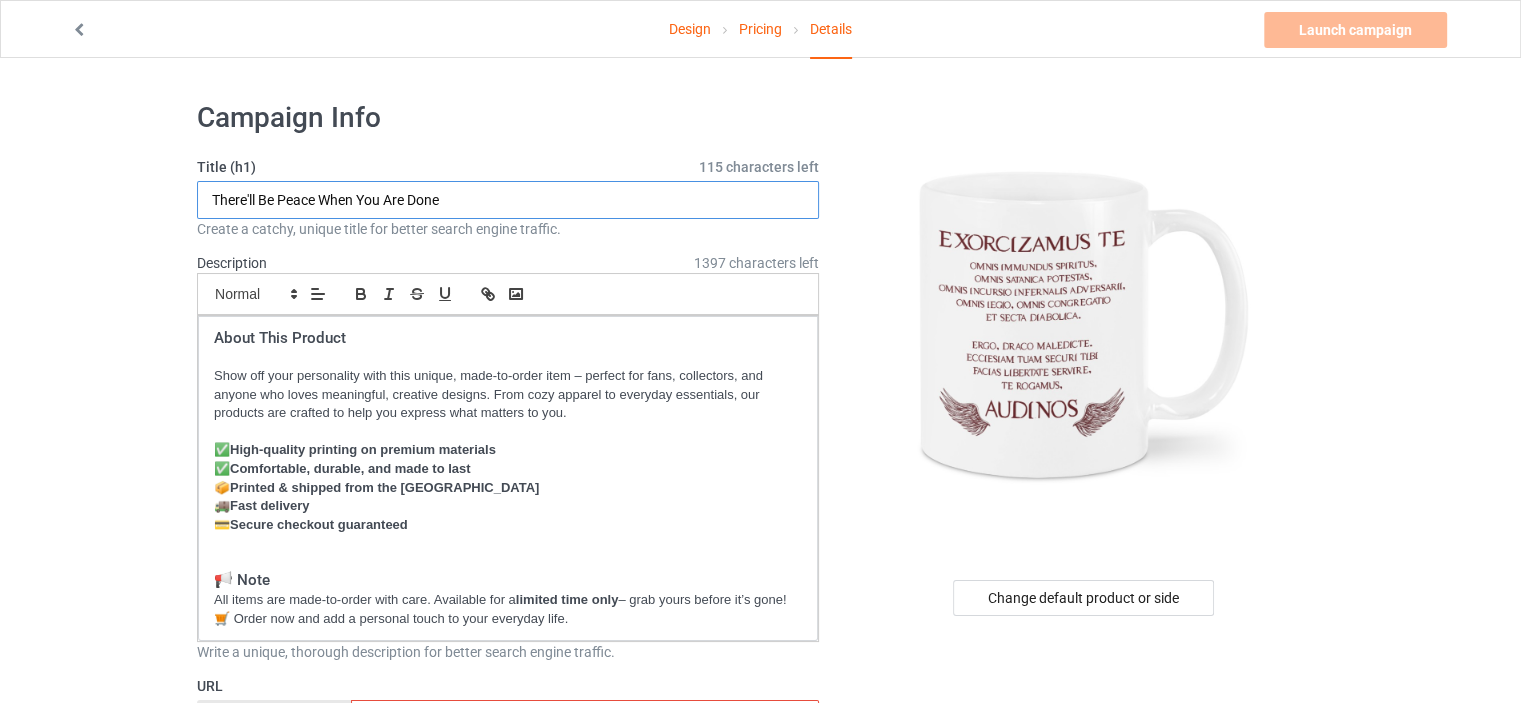 click on "There'll Be Peace When You Are Done" at bounding box center (508, 200) 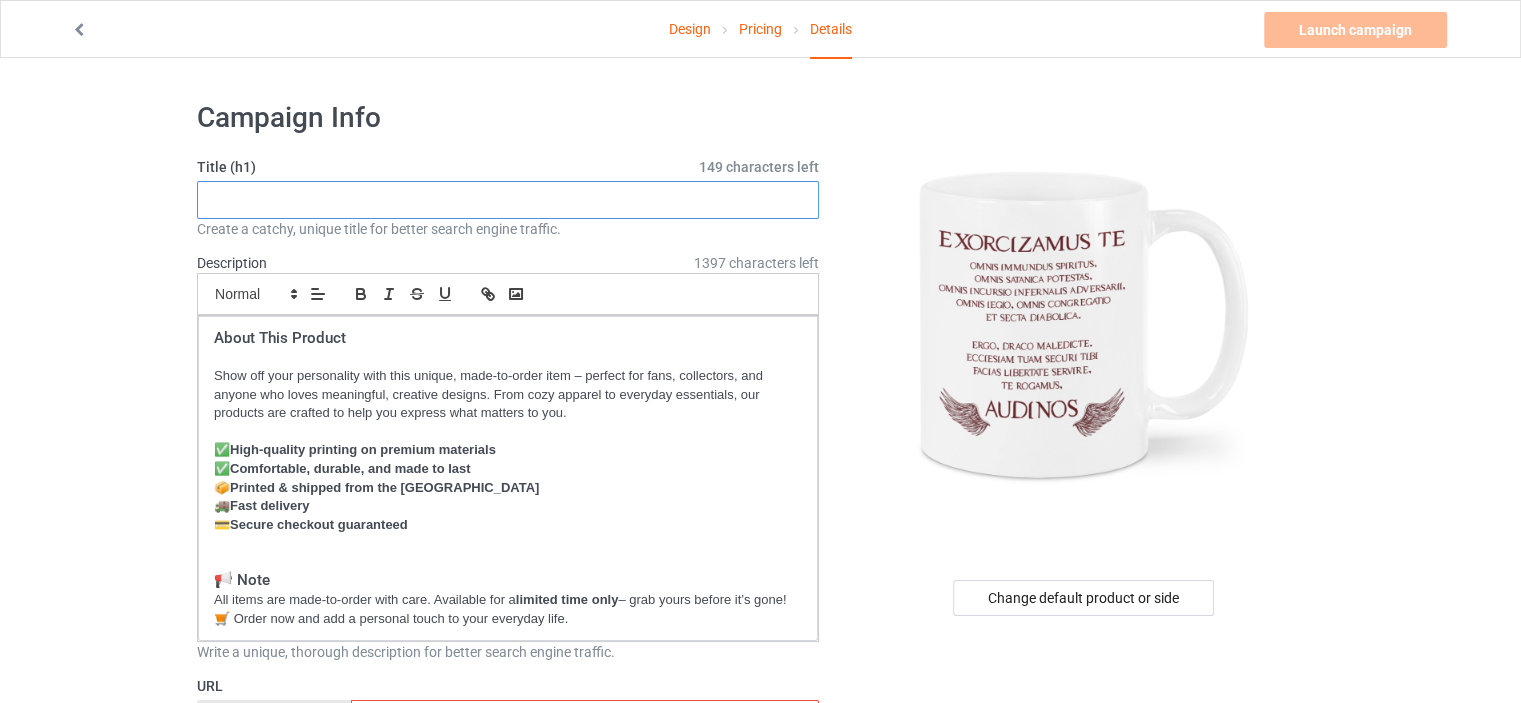type on "Ẽ" 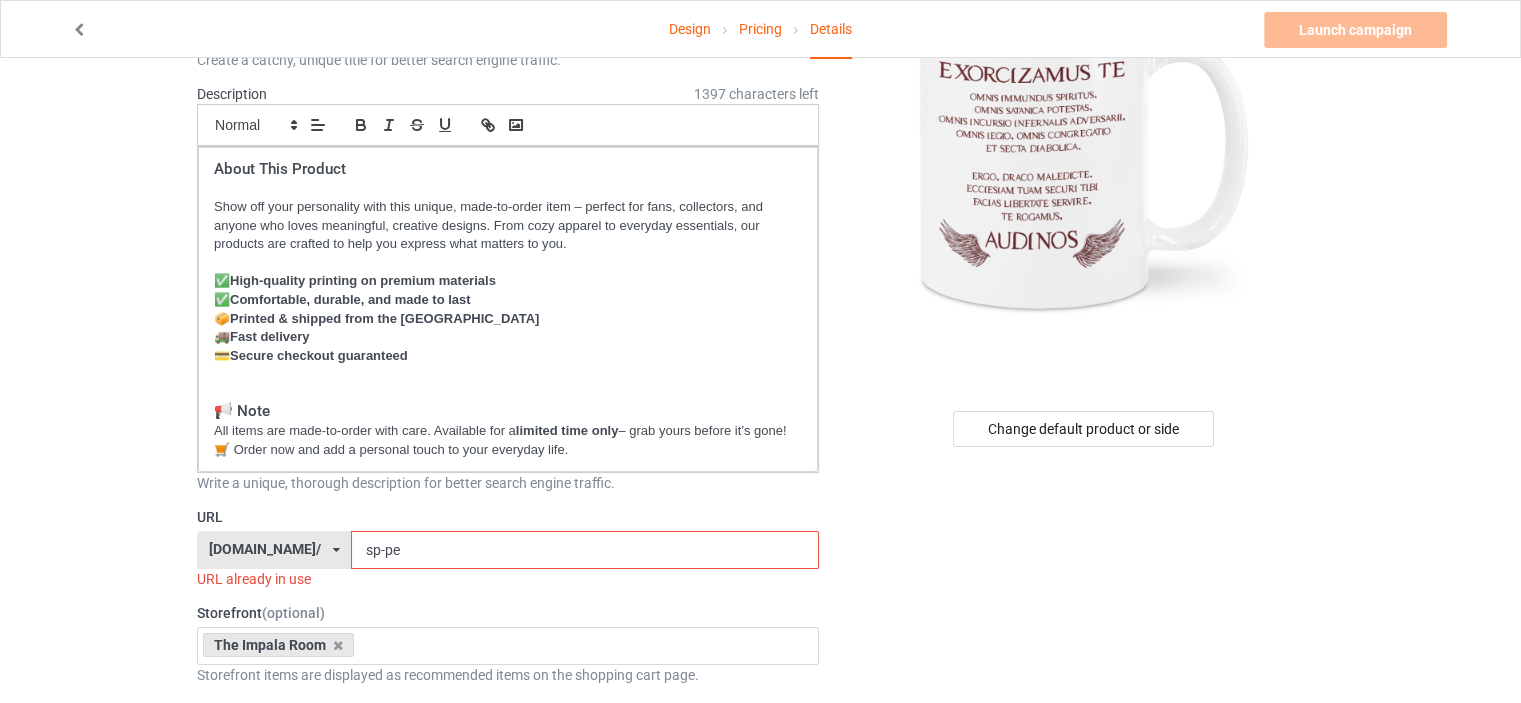 scroll, scrollTop: 200, scrollLeft: 0, axis: vertical 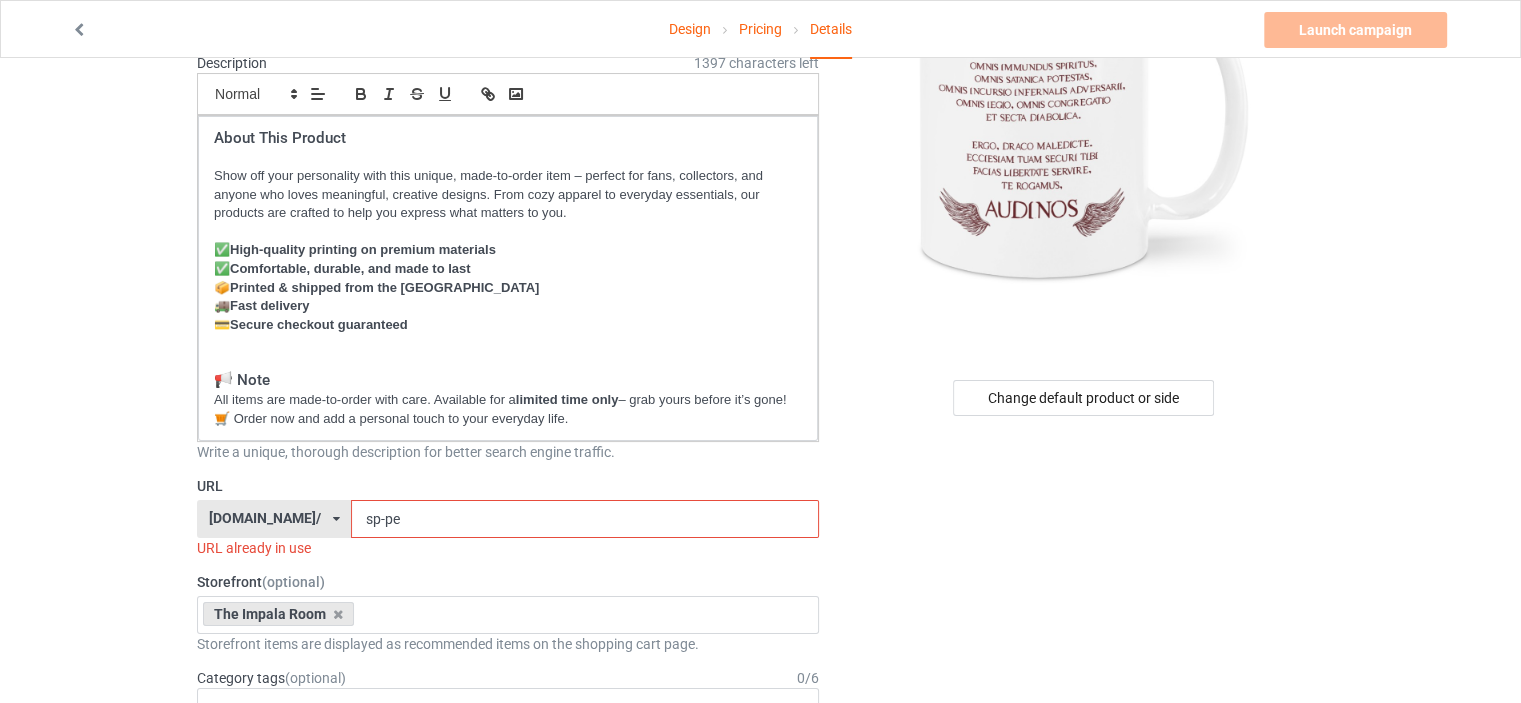 type on "EXORCIZAMUS TE" 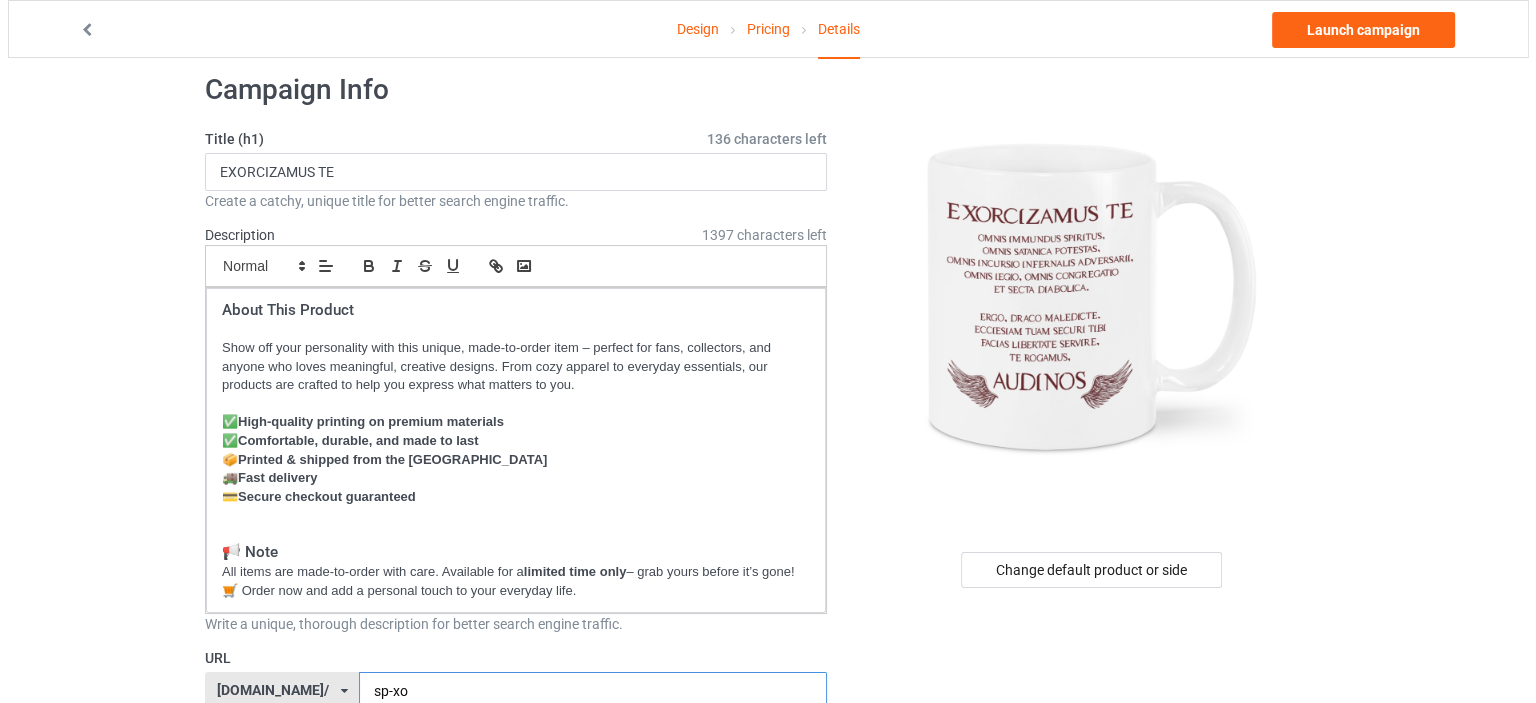 scroll, scrollTop: 0, scrollLeft: 0, axis: both 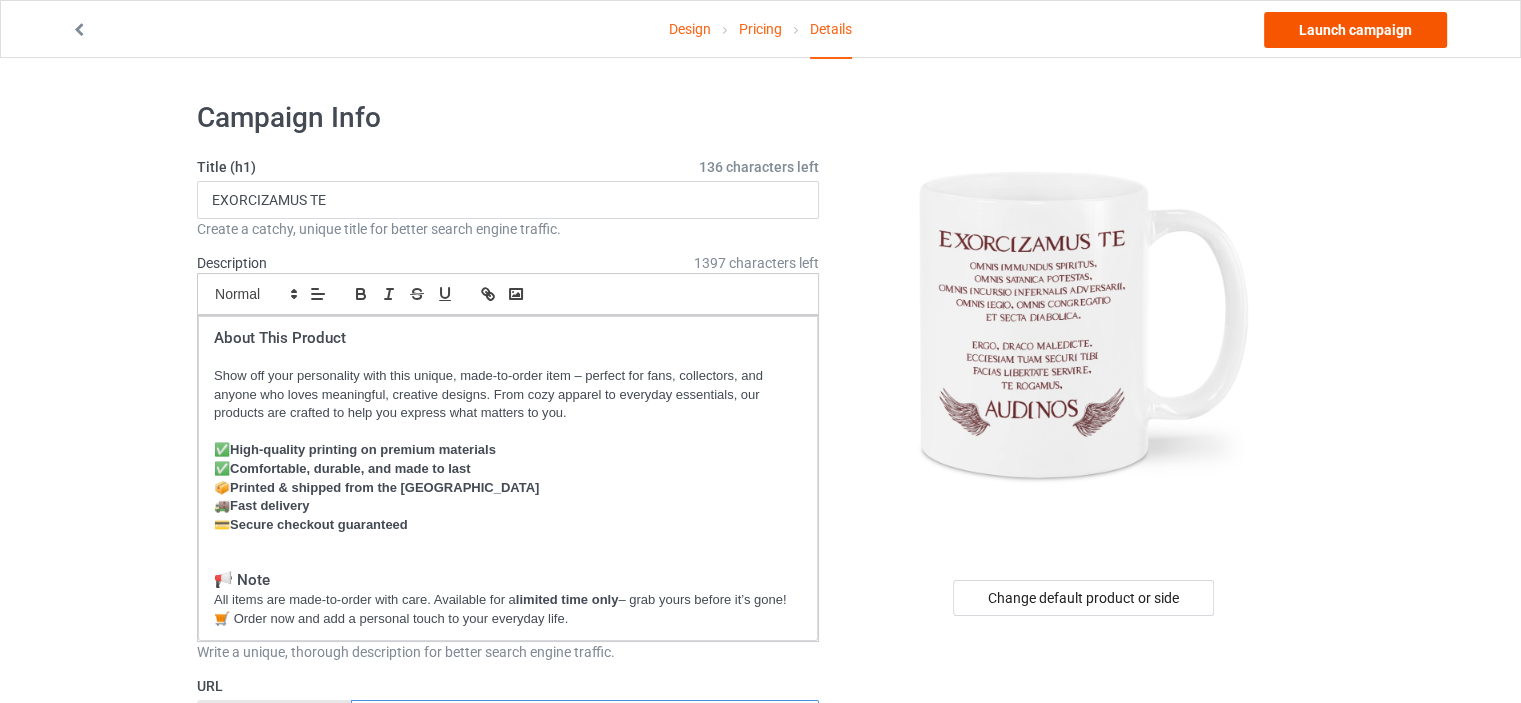 type on "sp-xo" 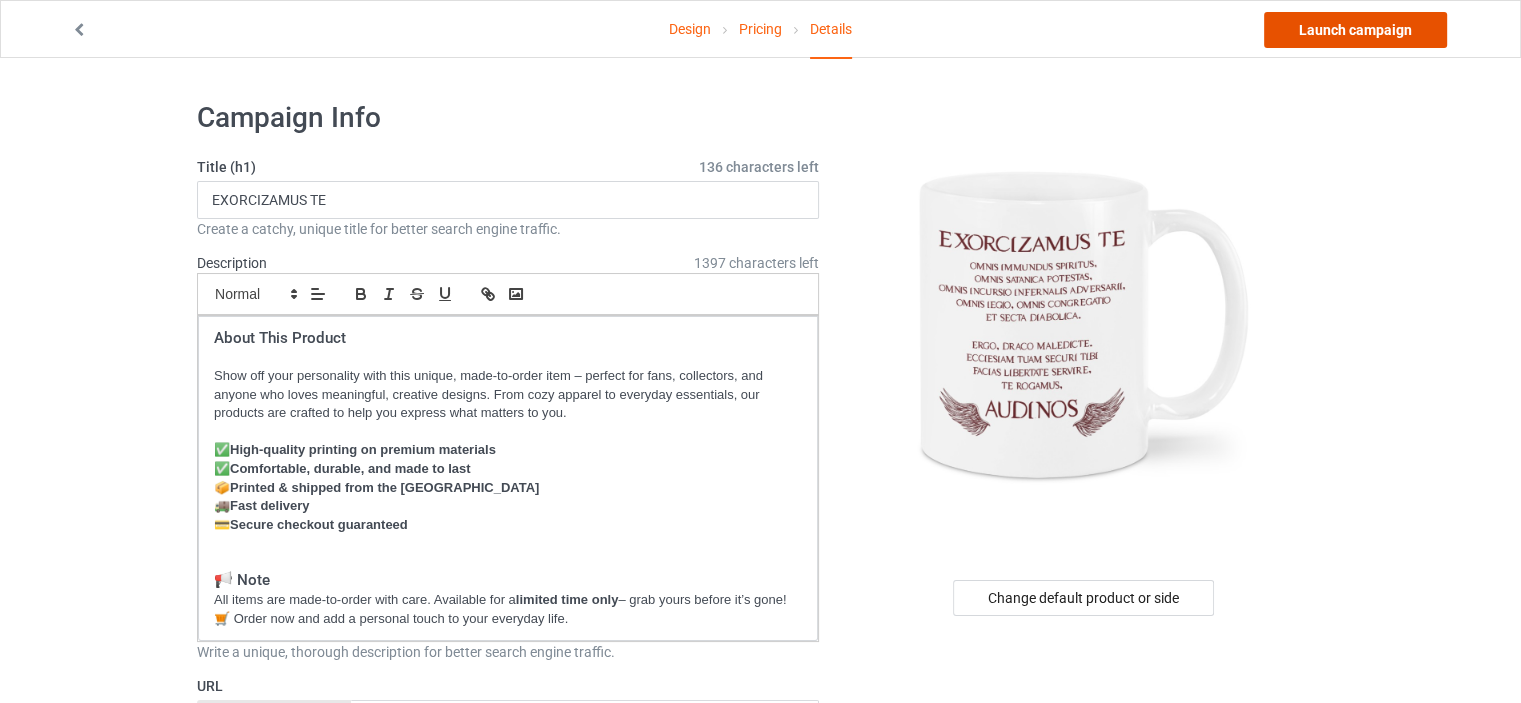 click on "Launch campaign" at bounding box center [1355, 30] 